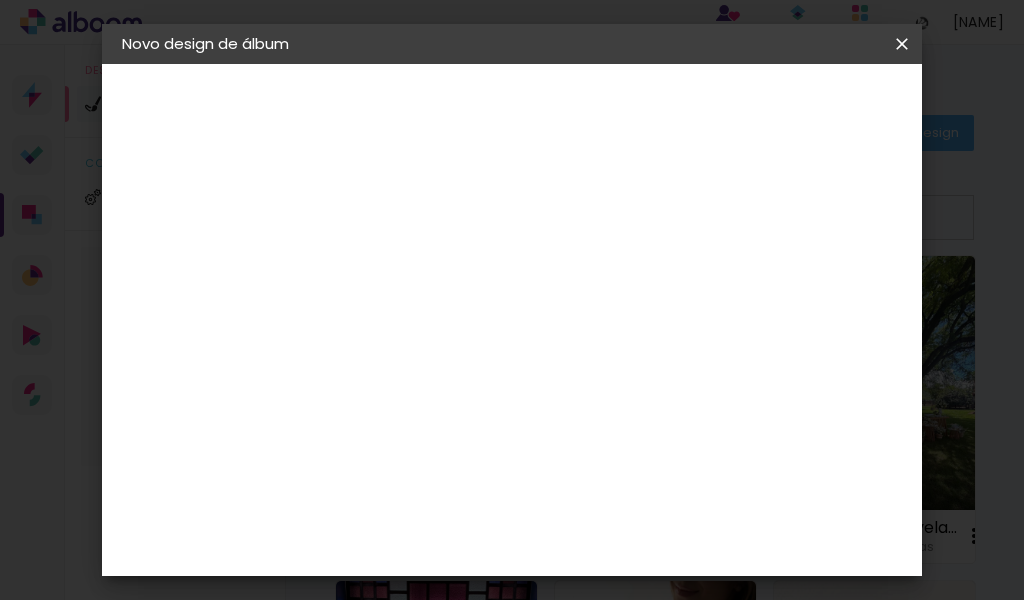 scroll, scrollTop: 0, scrollLeft: 0, axis: both 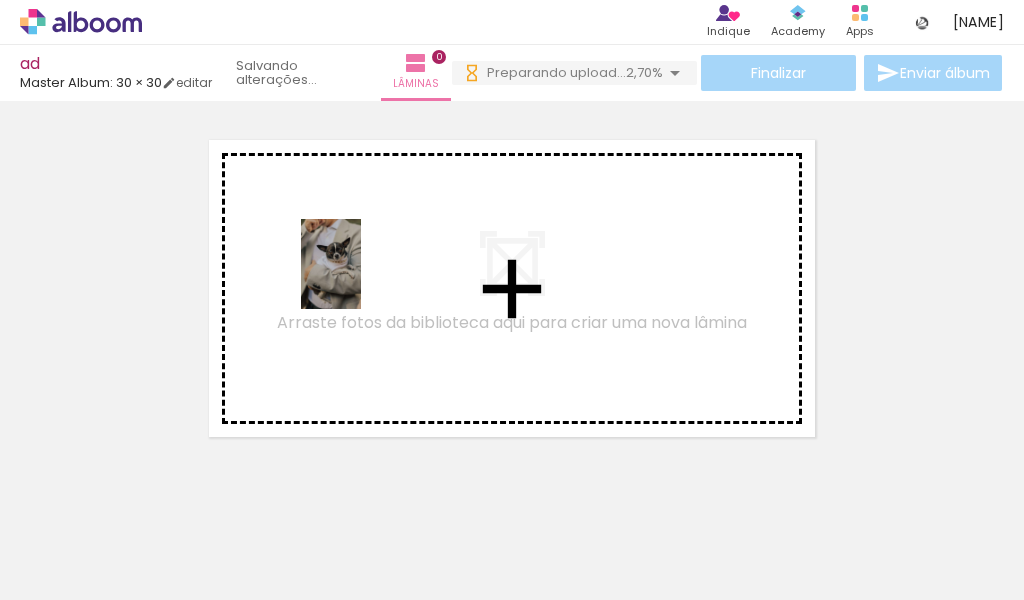 drag, startPoint x: 215, startPoint y: 543, endPoint x: 361, endPoint y: 279, distance: 301.68195 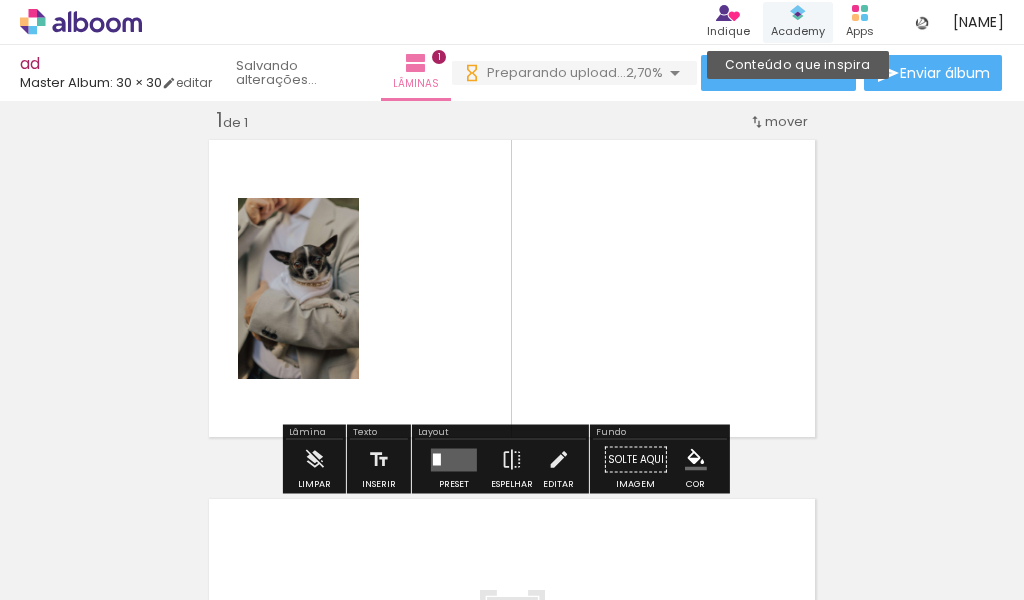 scroll, scrollTop: 25, scrollLeft: 0, axis: vertical 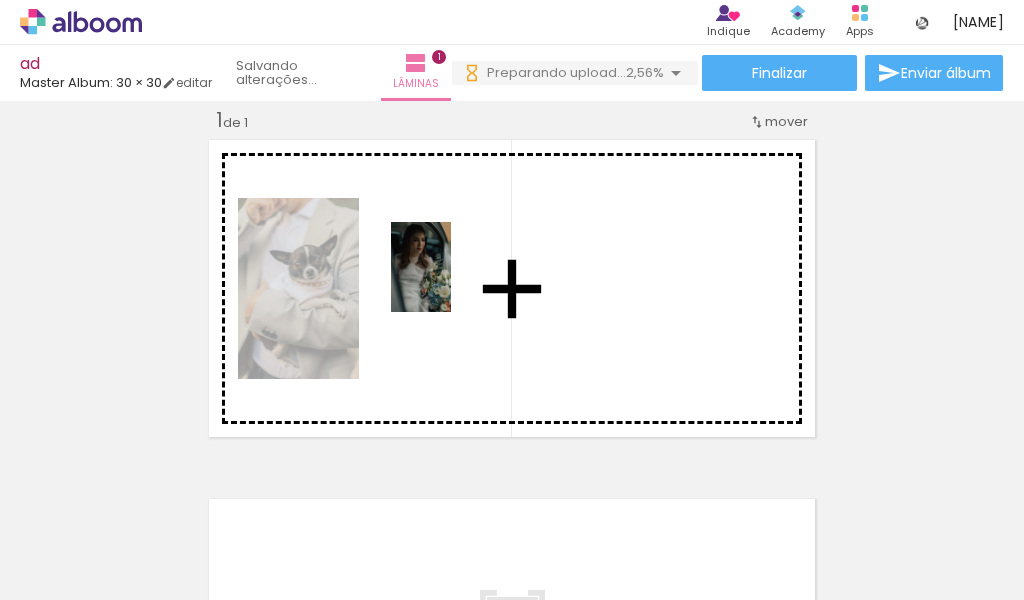 drag, startPoint x: 330, startPoint y: 542, endPoint x: 451, endPoint y: 282, distance: 286.77692 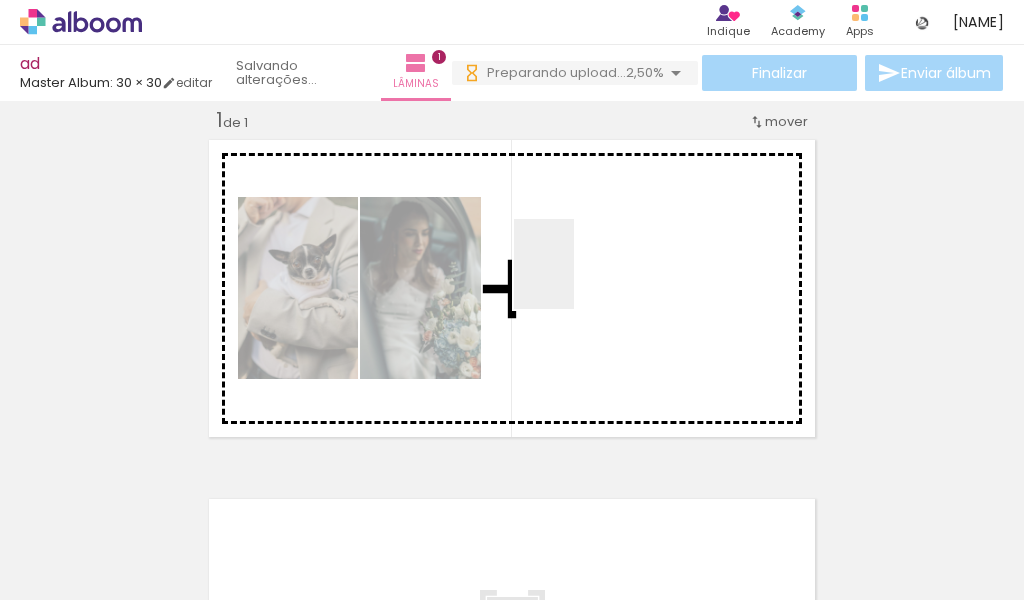 drag, startPoint x: 427, startPoint y: 561, endPoint x: 583, endPoint y: 287, distance: 315.2967 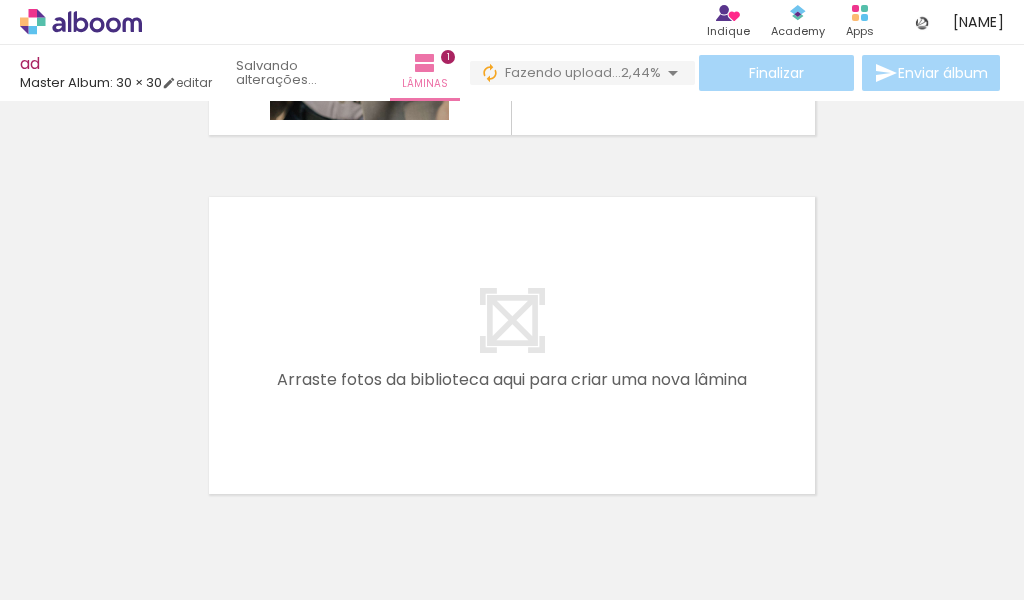 scroll, scrollTop: 422, scrollLeft: 0, axis: vertical 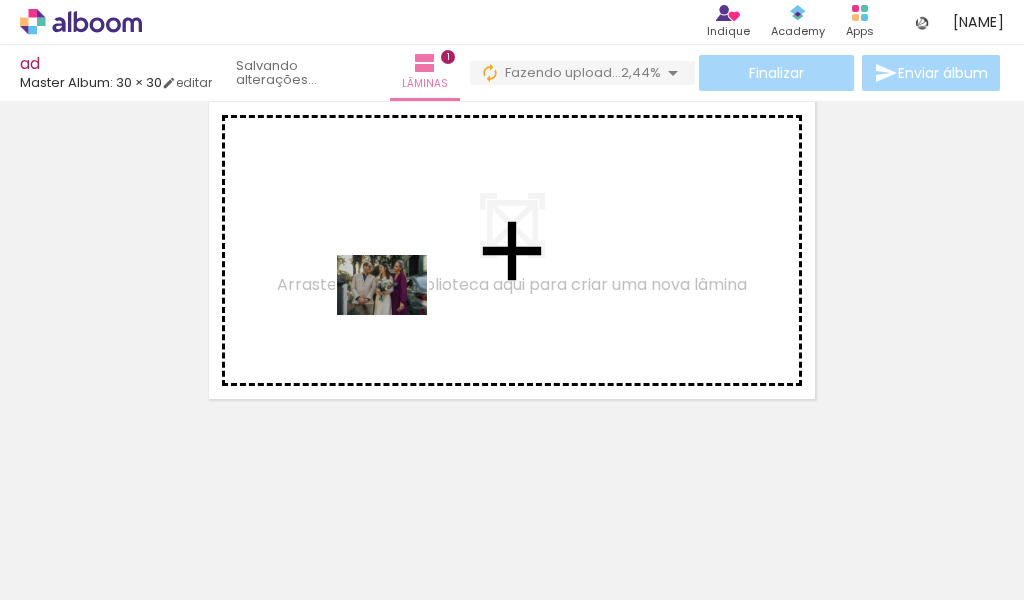 drag, startPoint x: 557, startPoint y: 534, endPoint x: 397, endPoint y: 315, distance: 271.2213 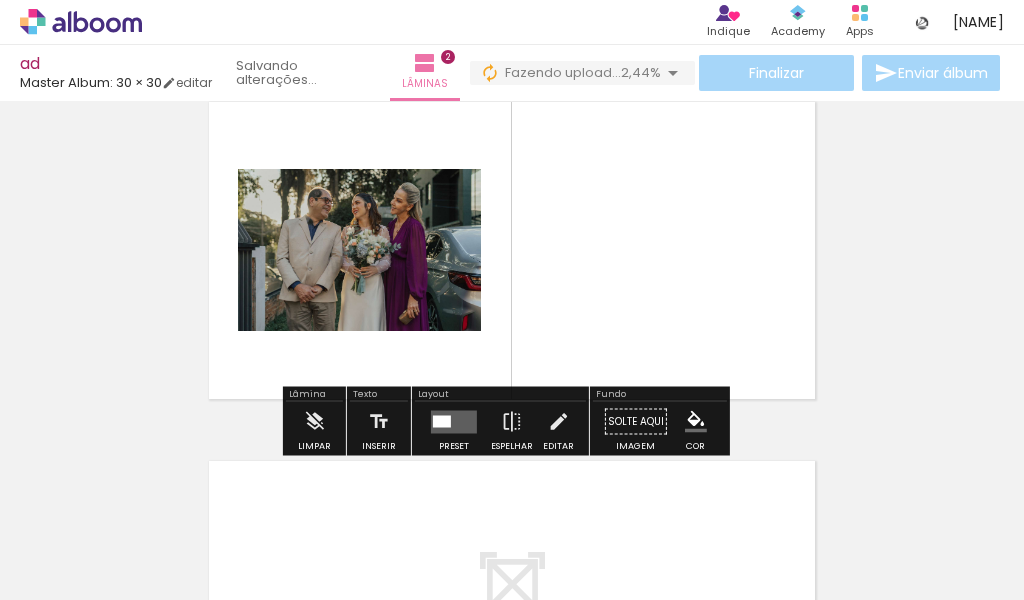 scroll, scrollTop: 384, scrollLeft: 0, axis: vertical 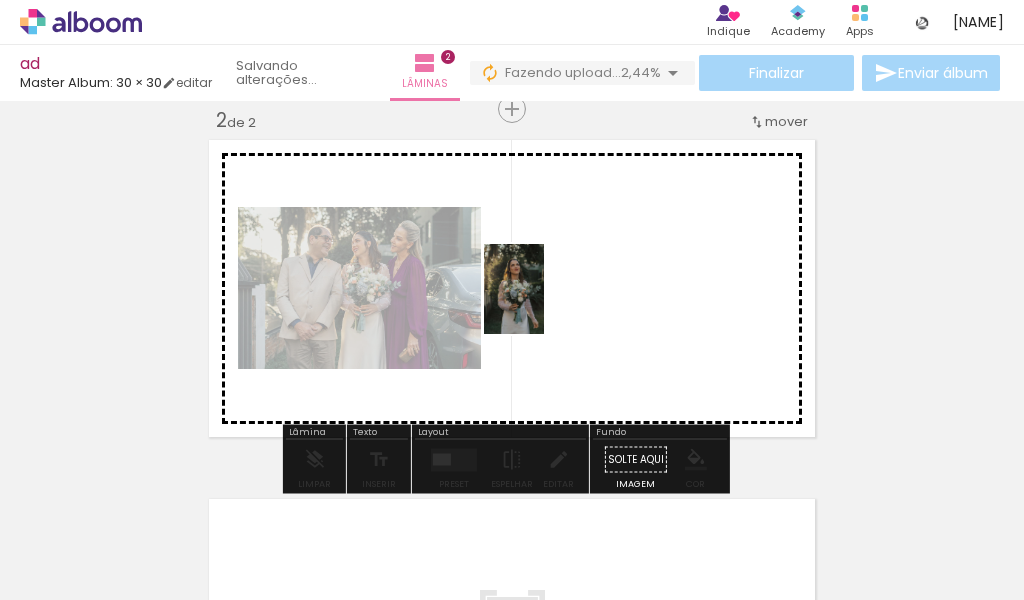 drag, startPoint x: 660, startPoint y: 548, endPoint x: 544, endPoint y: 304, distance: 270.17032 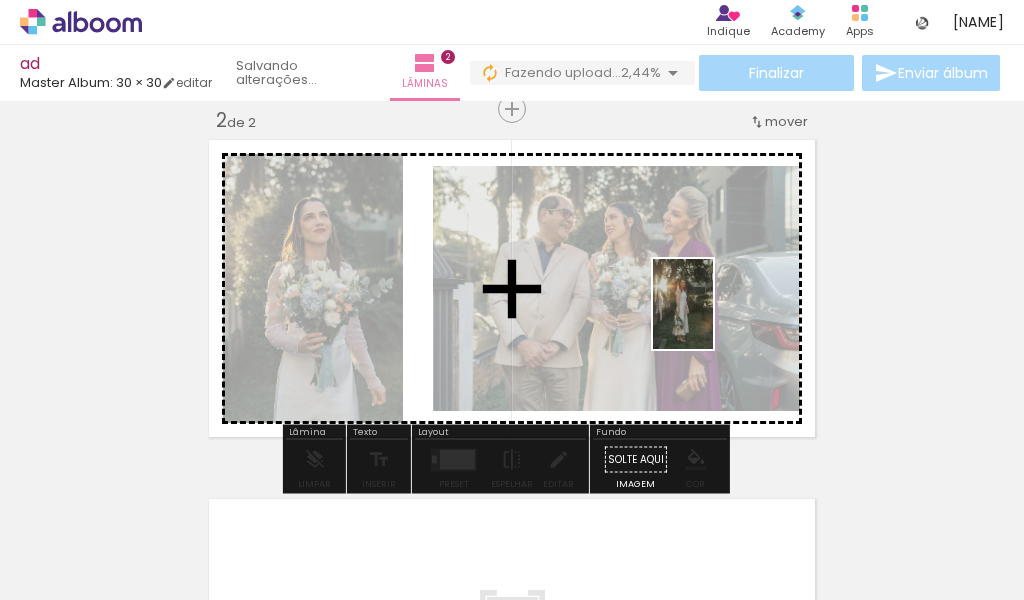 drag, startPoint x: 771, startPoint y: 531, endPoint x: 713, endPoint y: 317, distance: 221.72055 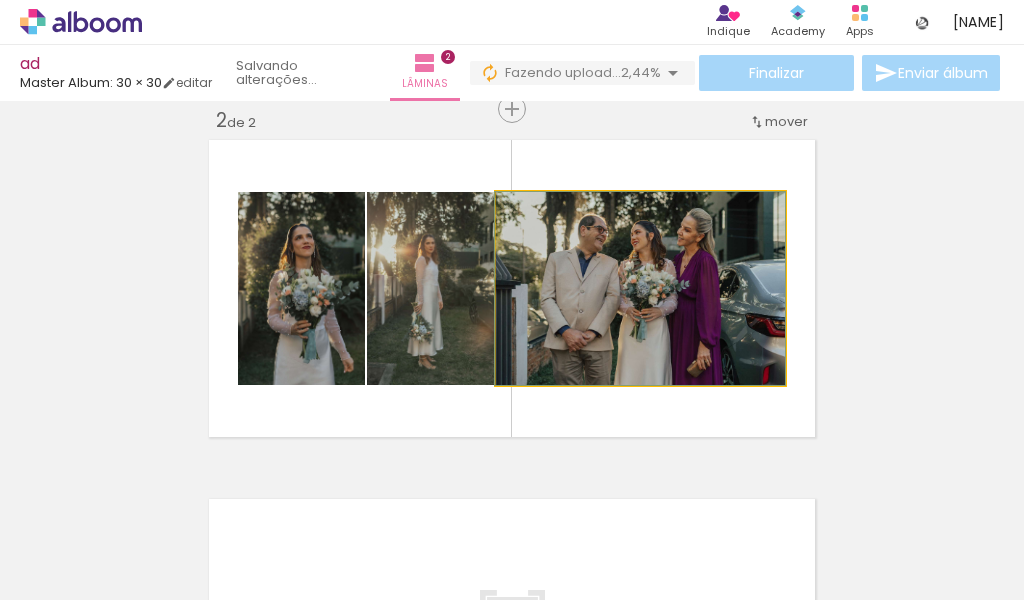 drag, startPoint x: 727, startPoint y: 333, endPoint x: 621, endPoint y: 307, distance: 109.14211 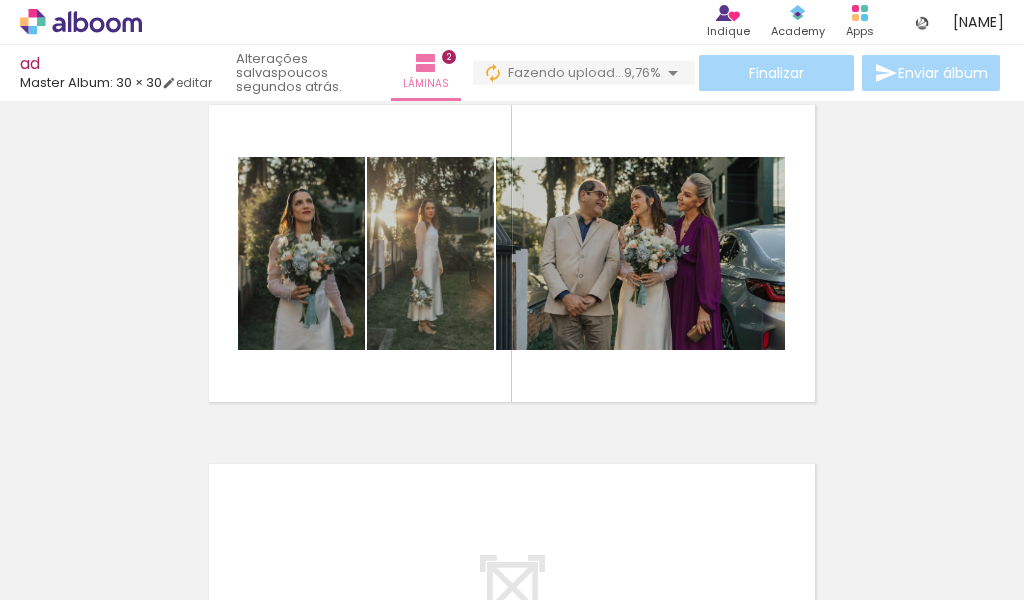 scroll, scrollTop: 384, scrollLeft: 0, axis: vertical 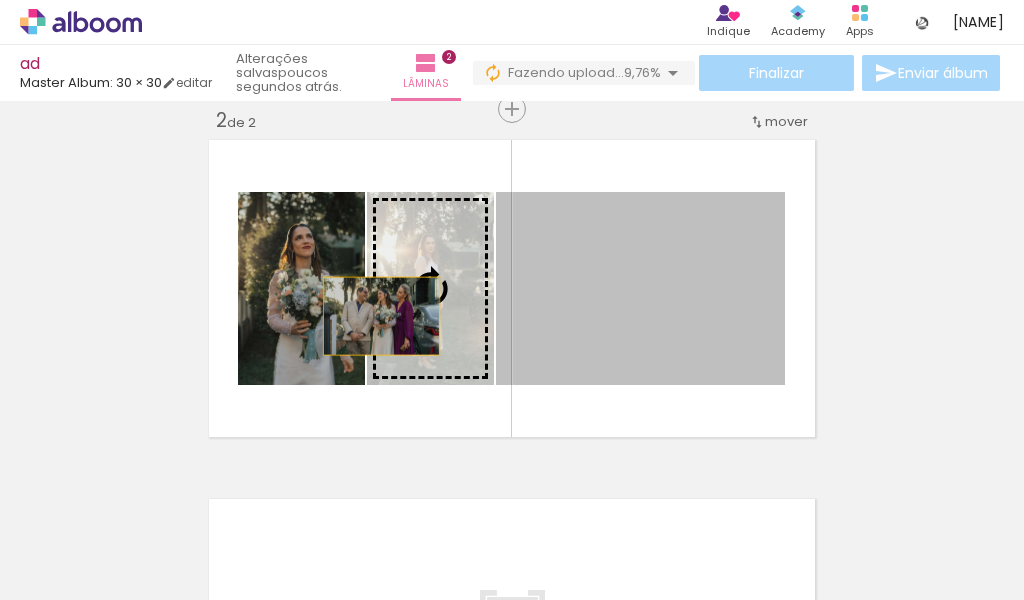 drag, startPoint x: 702, startPoint y: 344, endPoint x: 373, endPoint y: 316, distance: 330.18933 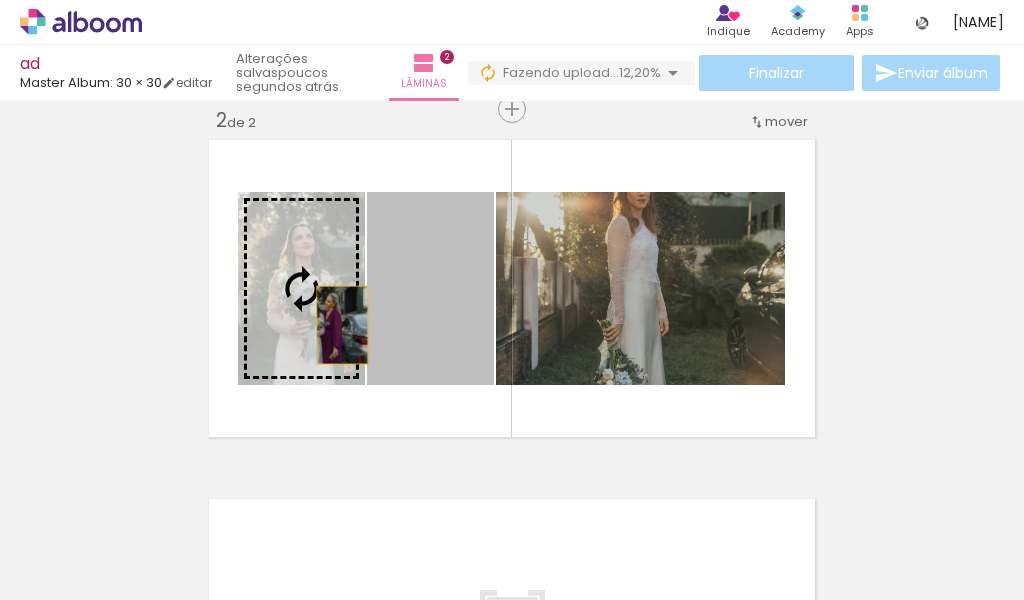 drag, startPoint x: 463, startPoint y: 337, endPoint x: 334, endPoint y: 325, distance: 129.55693 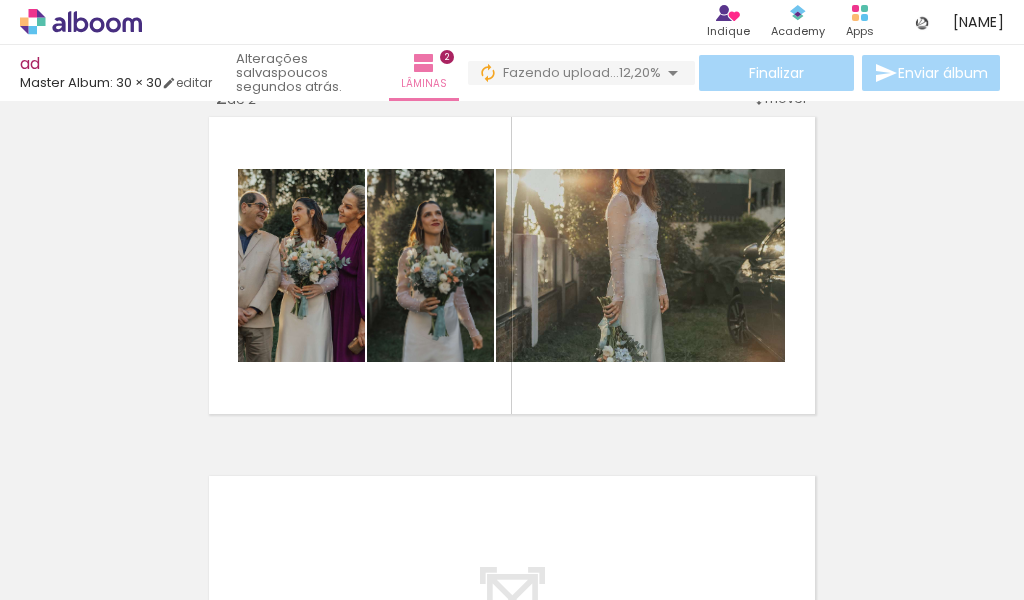 scroll, scrollTop: 384, scrollLeft: 0, axis: vertical 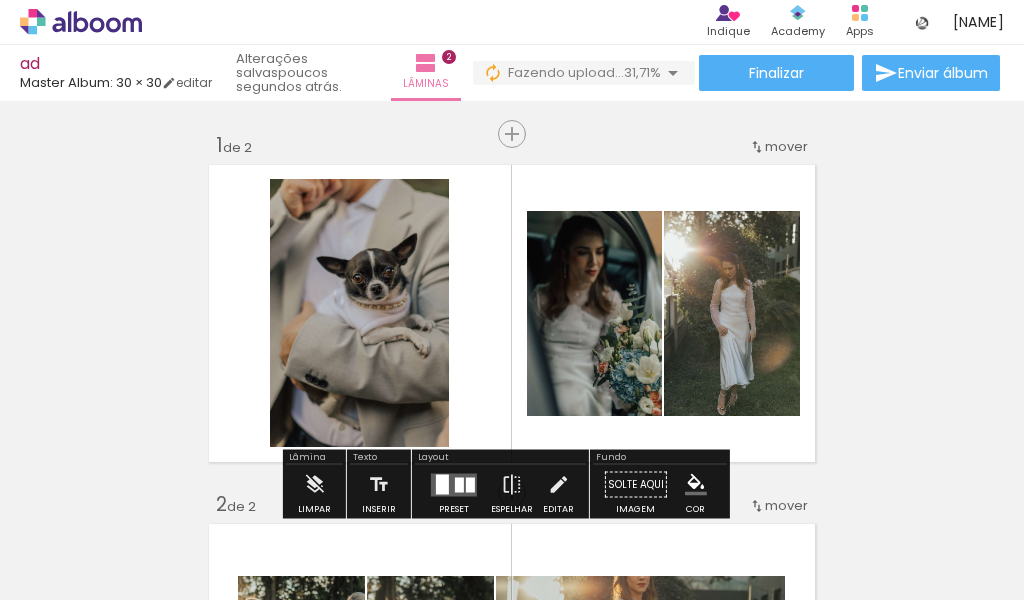 click on "Layout" at bounding box center [500, 459] 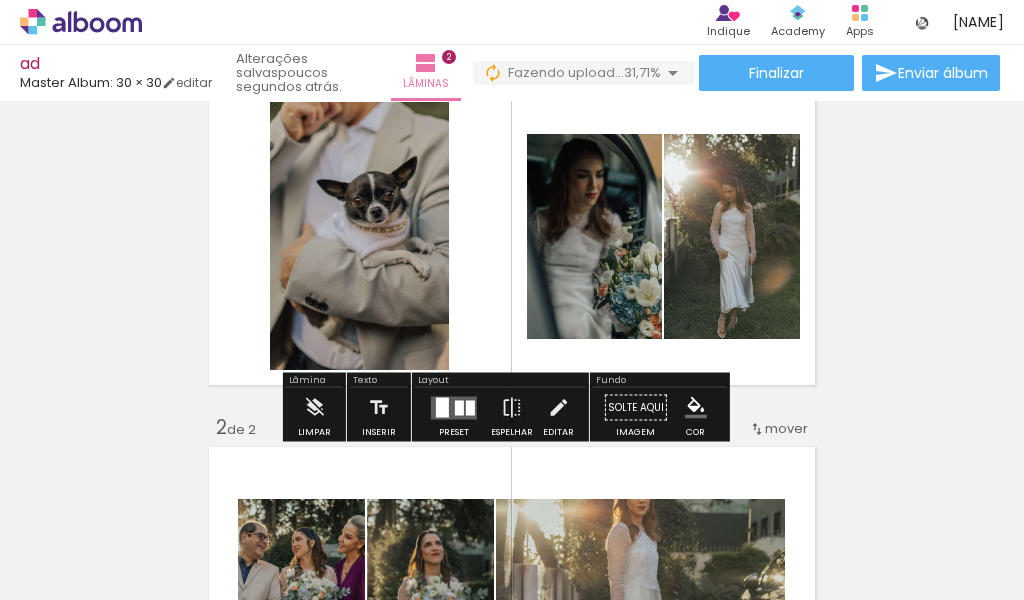 scroll, scrollTop: 100, scrollLeft: 0, axis: vertical 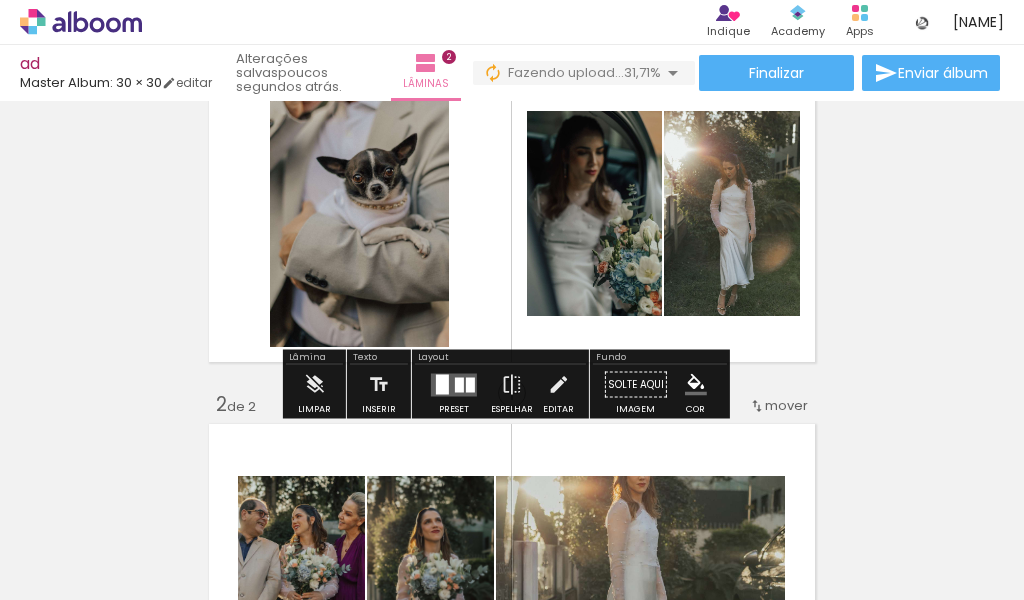 click at bounding box center [454, 384] 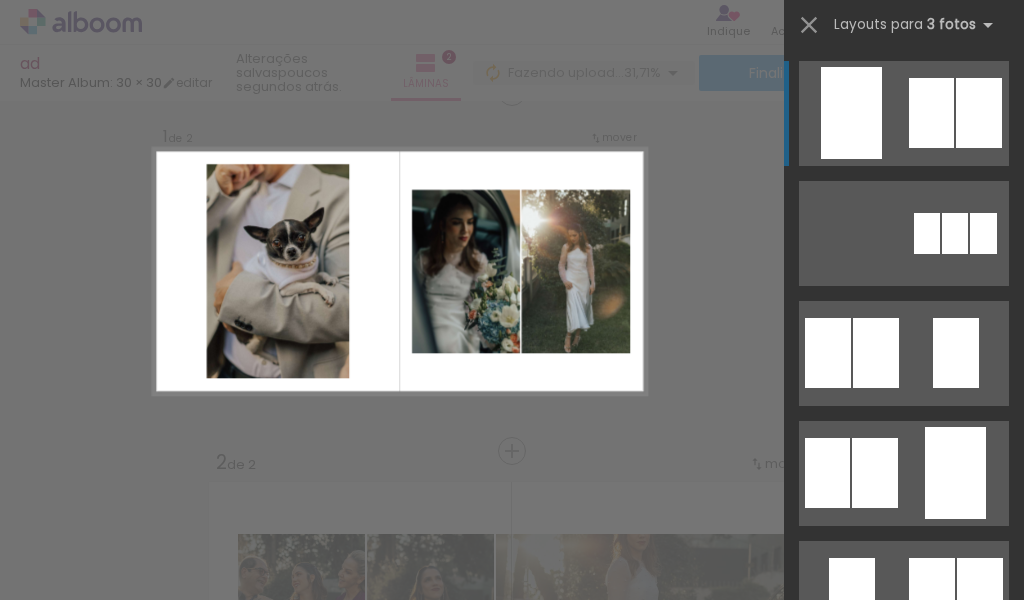 scroll, scrollTop: 25, scrollLeft: 0, axis: vertical 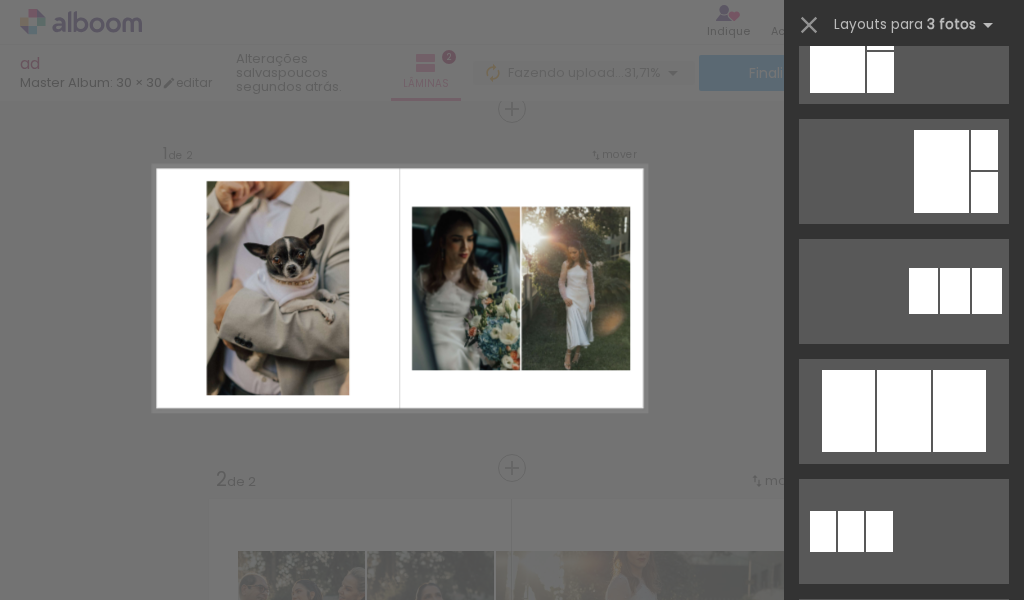 click on "Confirmar Cancelar" at bounding box center [512, 638] 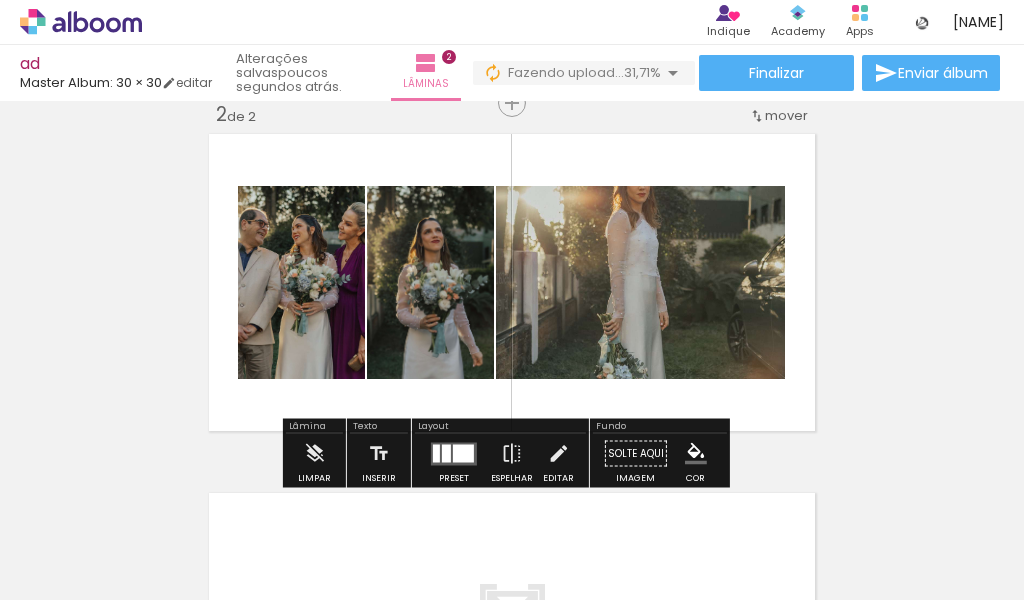 scroll, scrollTop: 425, scrollLeft: 0, axis: vertical 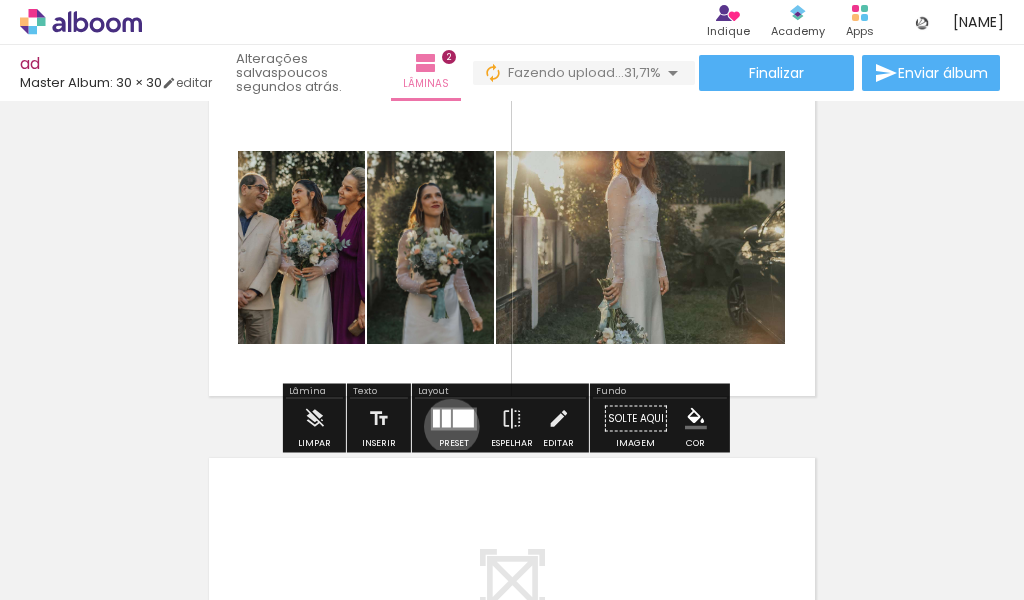 click at bounding box center (454, 418) 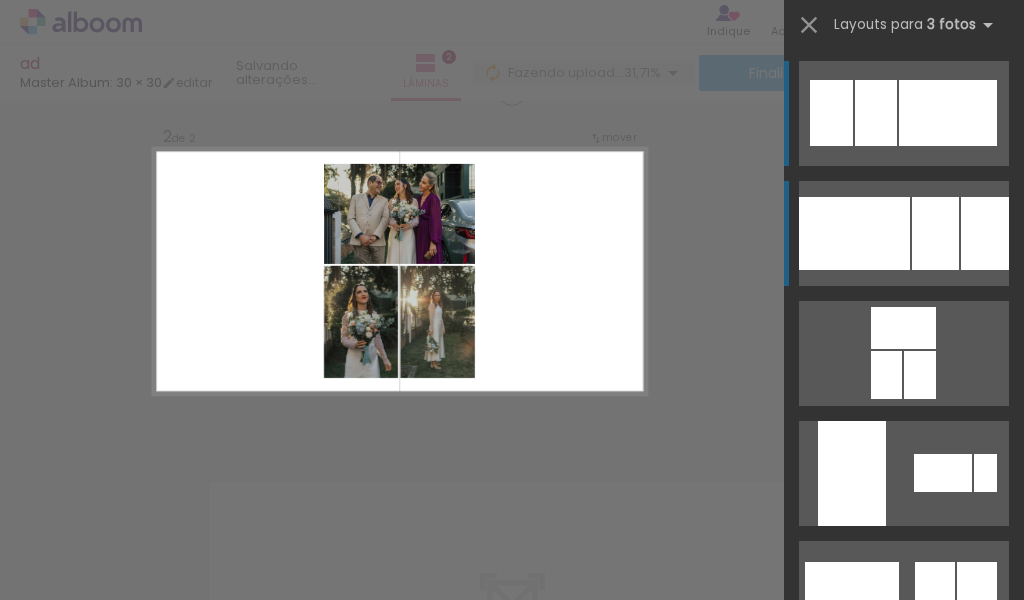 scroll, scrollTop: 384, scrollLeft: 0, axis: vertical 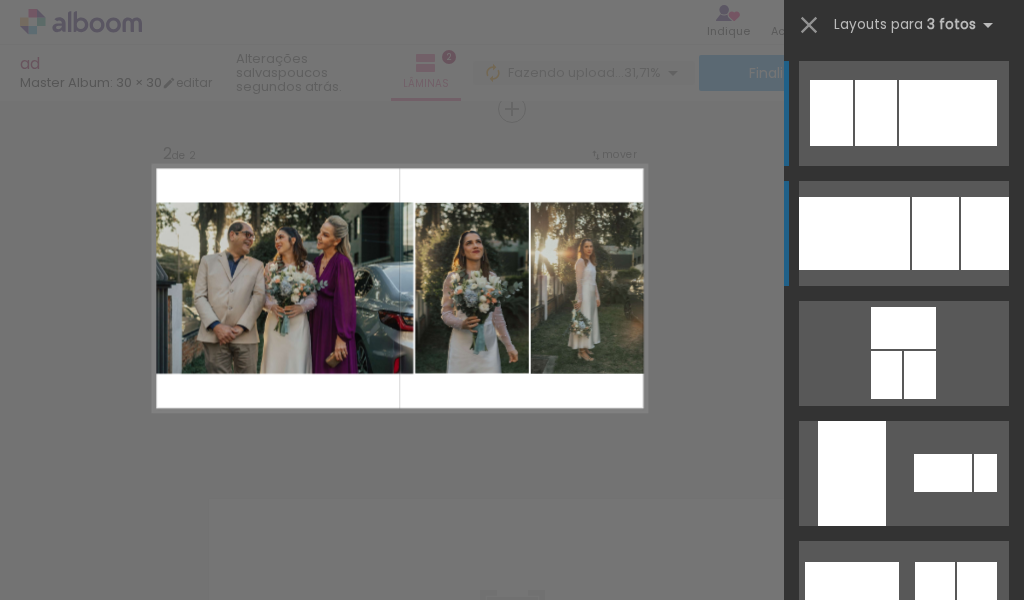 click at bounding box center (935, 233) 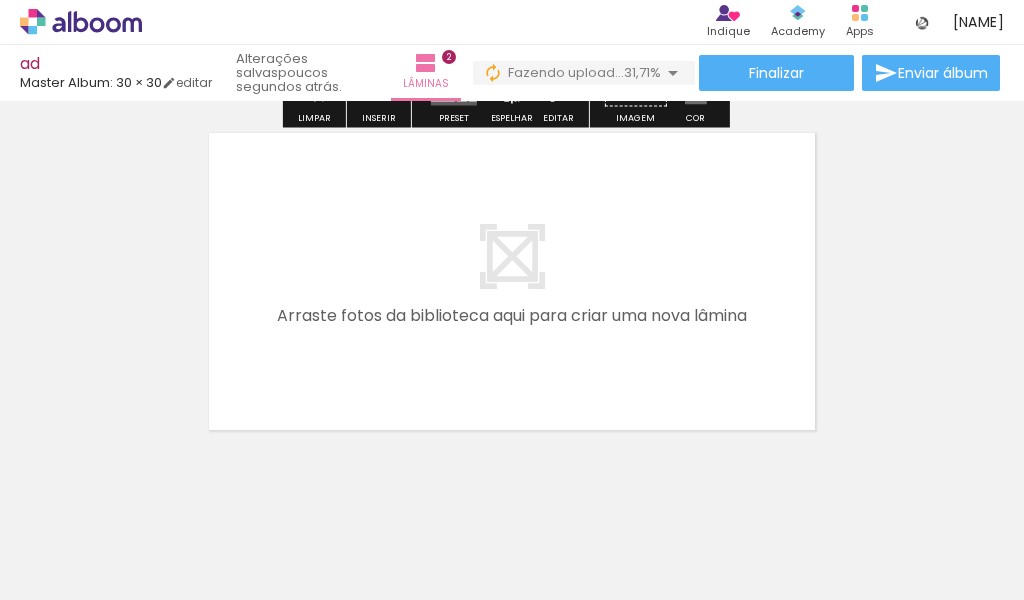 scroll, scrollTop: 781, scrollLeft: 0, axis: vertical 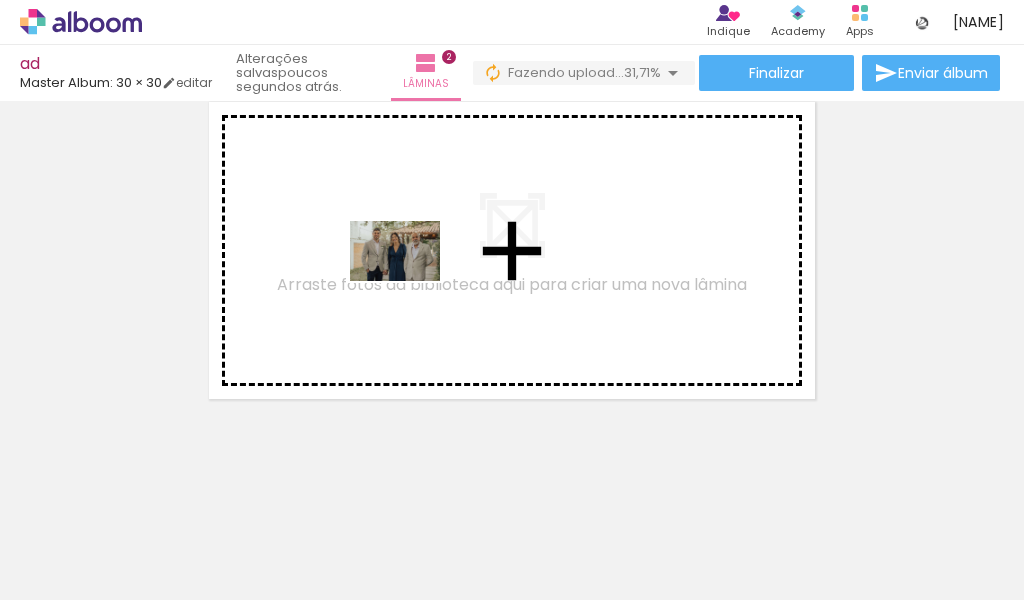 drag, startPoint x: 859, startPoint y: 531, endPoint x: 410, endPoint y: 281, distance: 513.9076 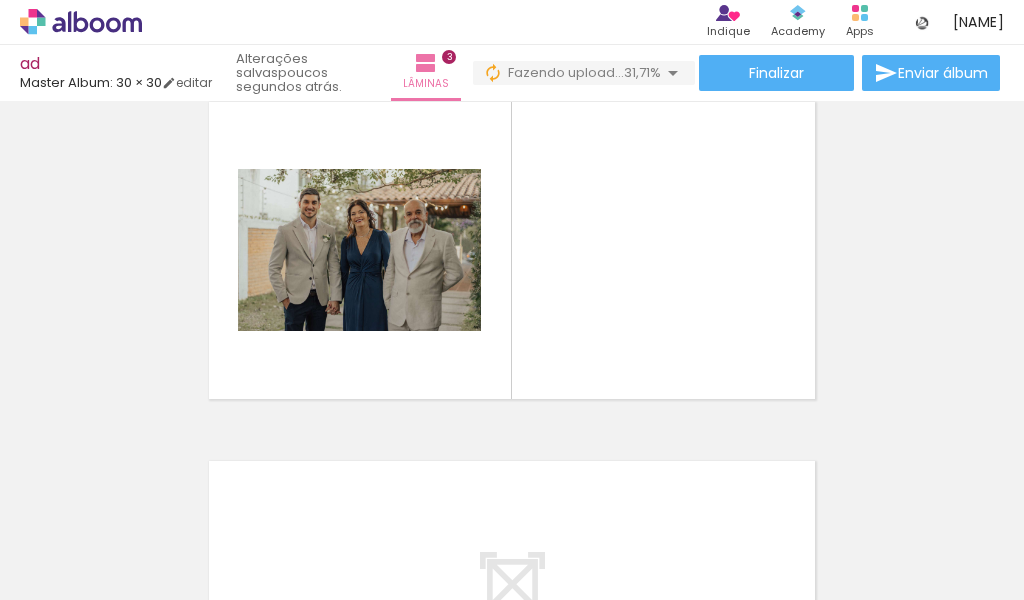 scroll, scrollTop: 743, scrollLeft: 0, axis: vertical 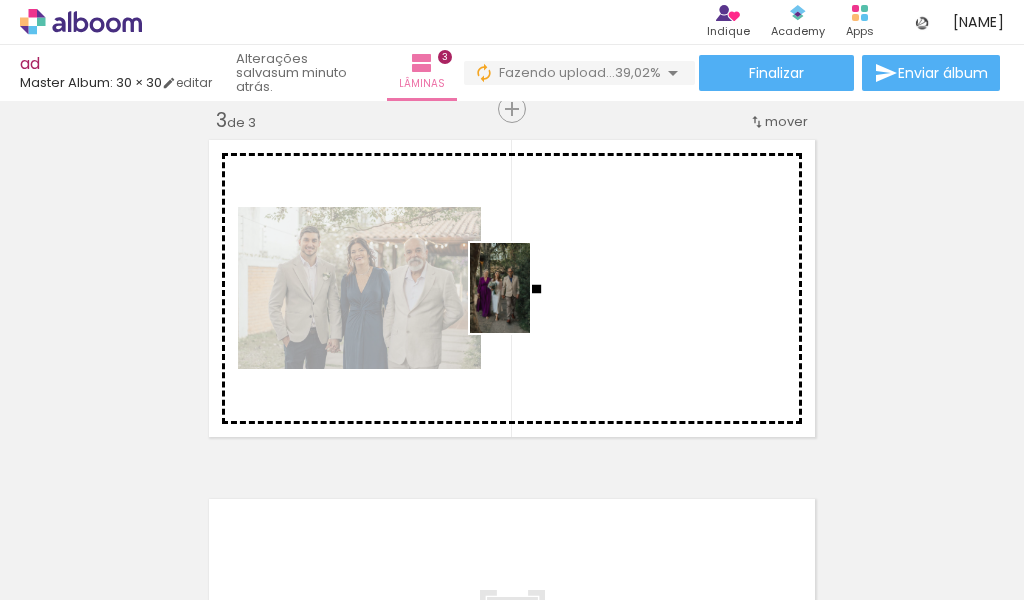 drag, startPoint x: 543, startPoint y: 541, endPoint x: 530, endPoint y: 303, distance: 238.35478 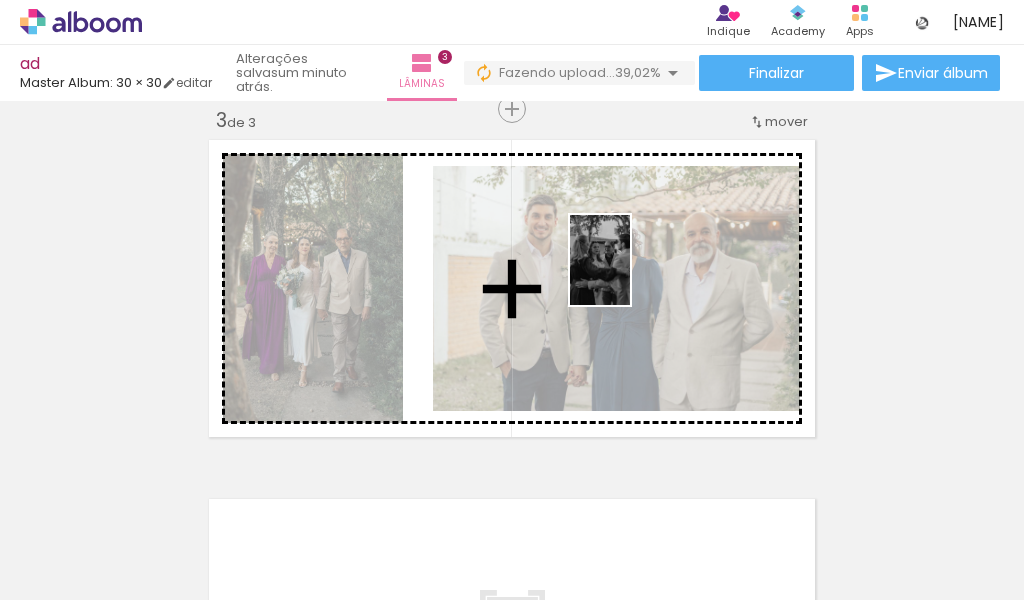 drag, startPoint x: 671, startPoint y: 524, endPoint x: 630, endPoint y: 275, distance: 252.35292 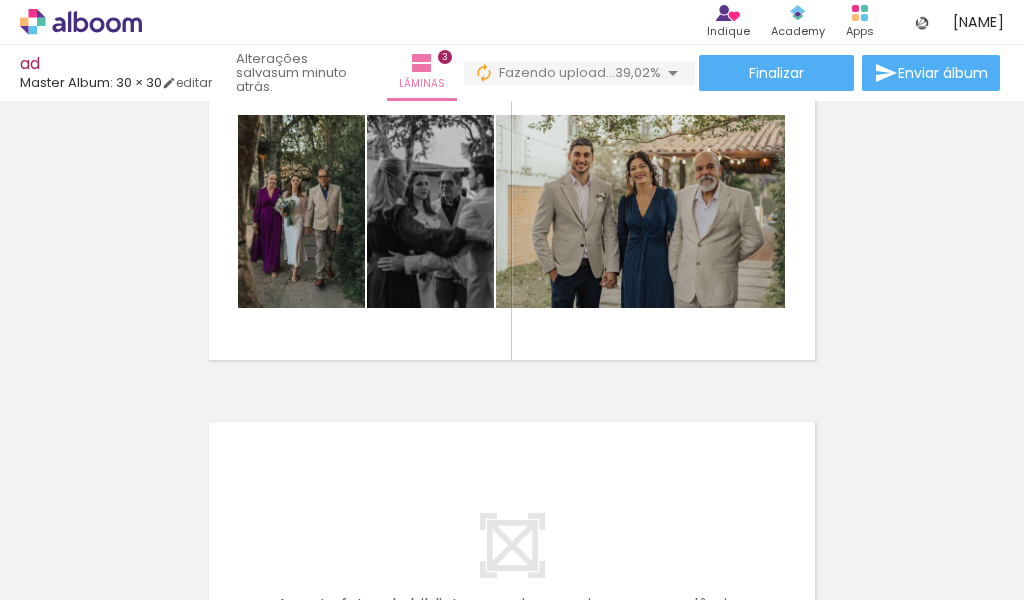 scroll, scrollTop: 843, scrollLeft: 0, axis: vertical 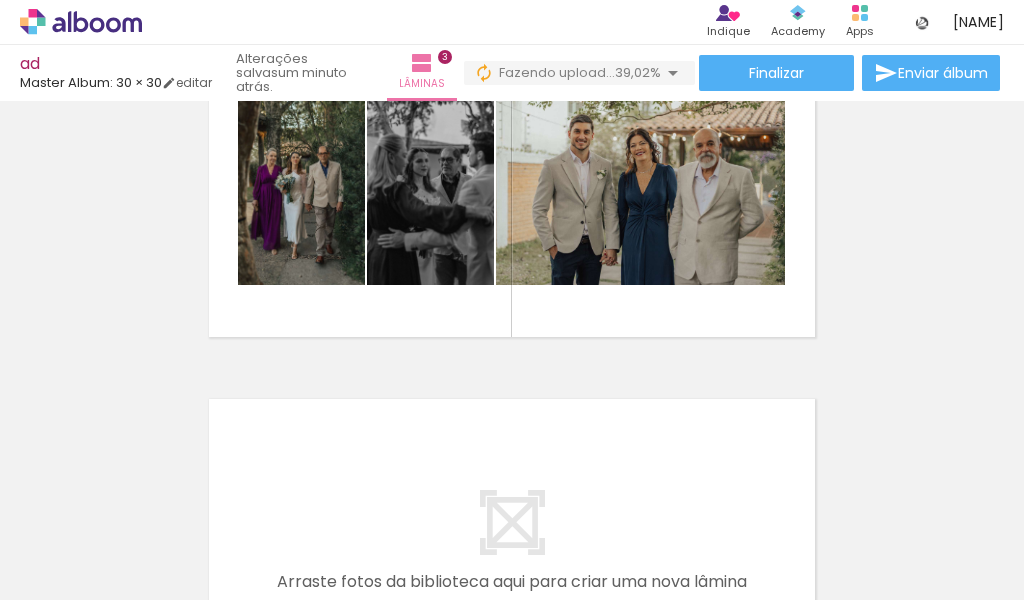 click at bounding box center [512, 188] 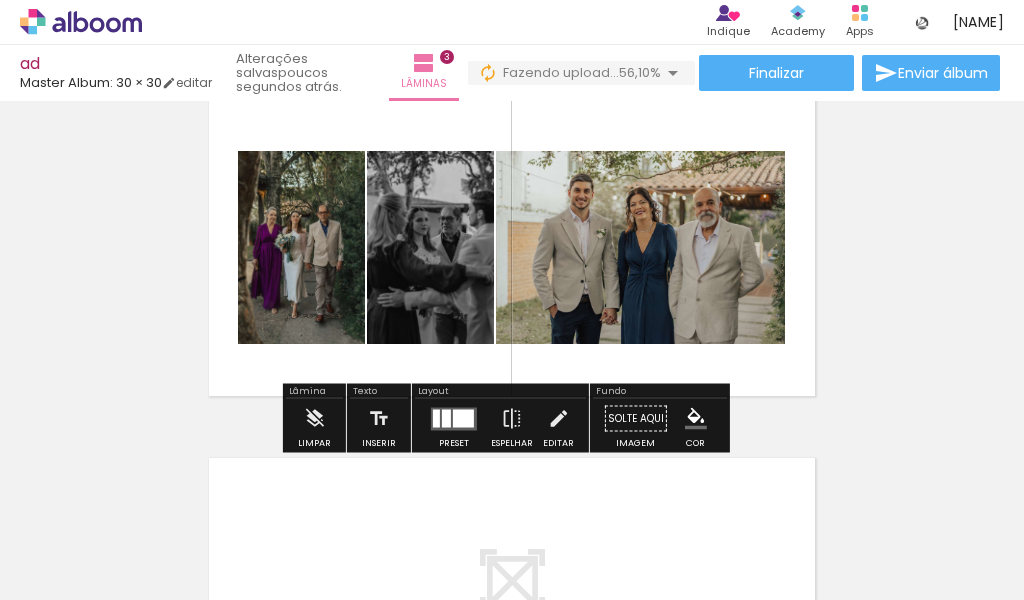 scroll, scrollTop: 740, scrollLeft: 0, axis: vertical 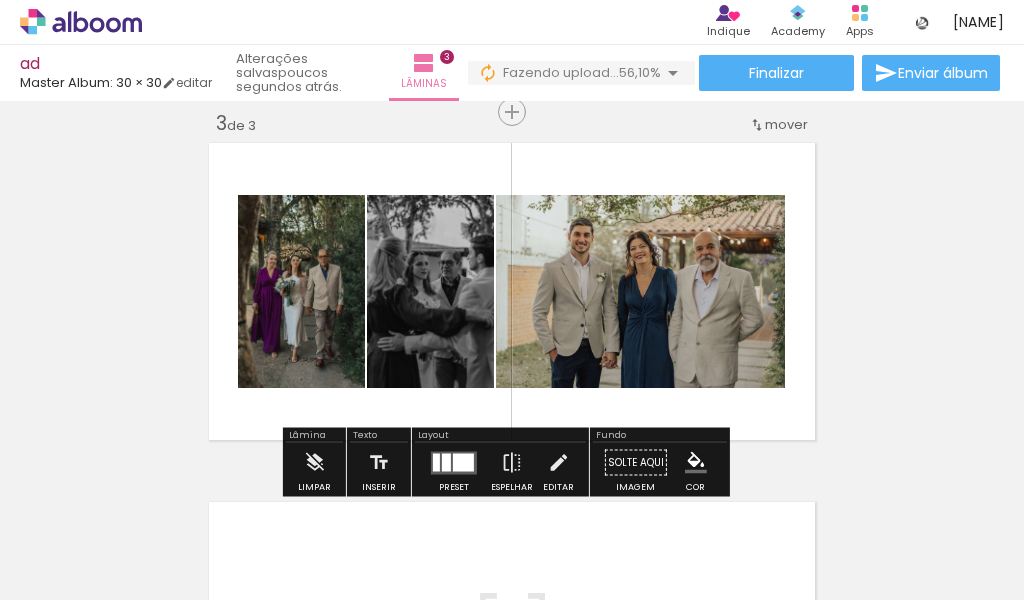 click at bounding box center (446, 462) 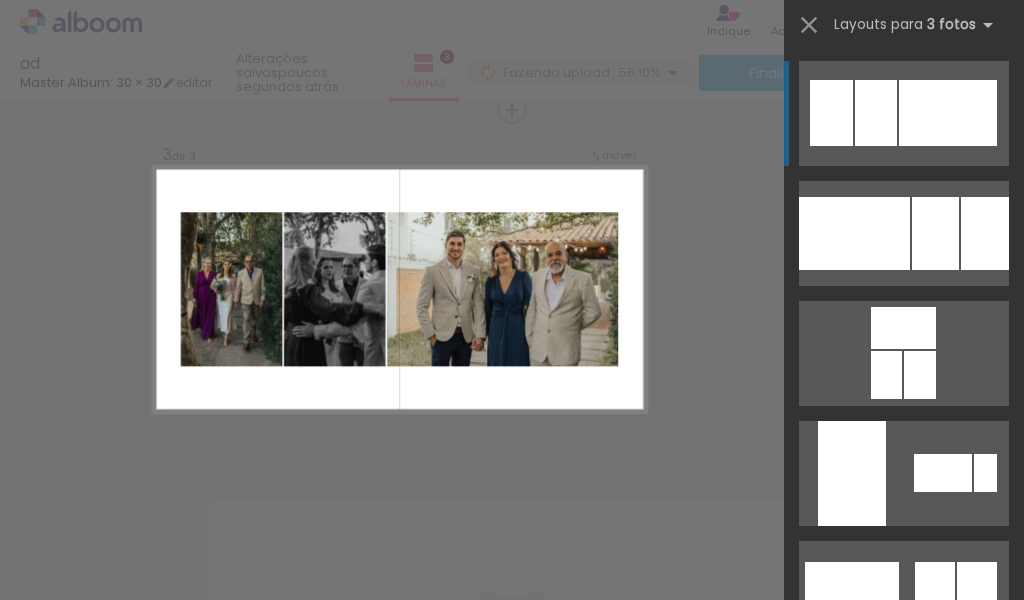 scroll, scrollTop: 743, scrollLeft: 0, axis: vertical 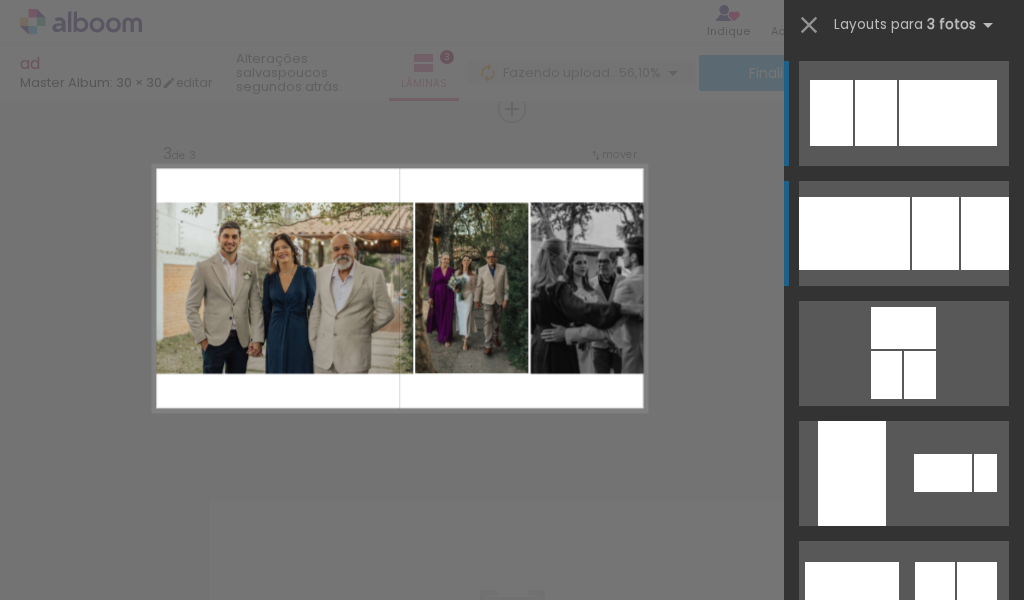 click at bounding box center (854, 233) 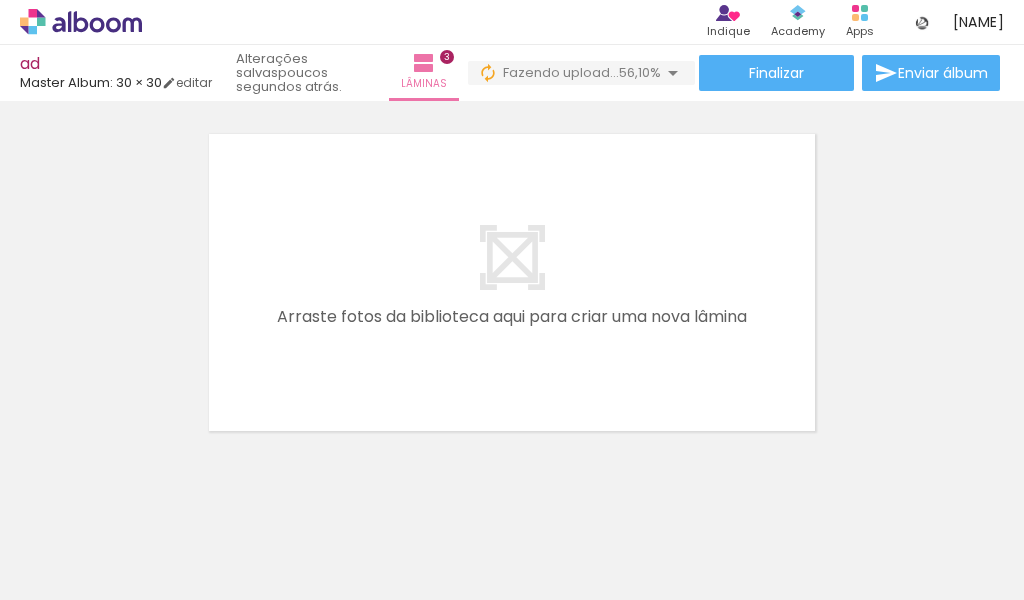 scroll, scrollTop: 1140, scrollLeft: 0, axis: vertical 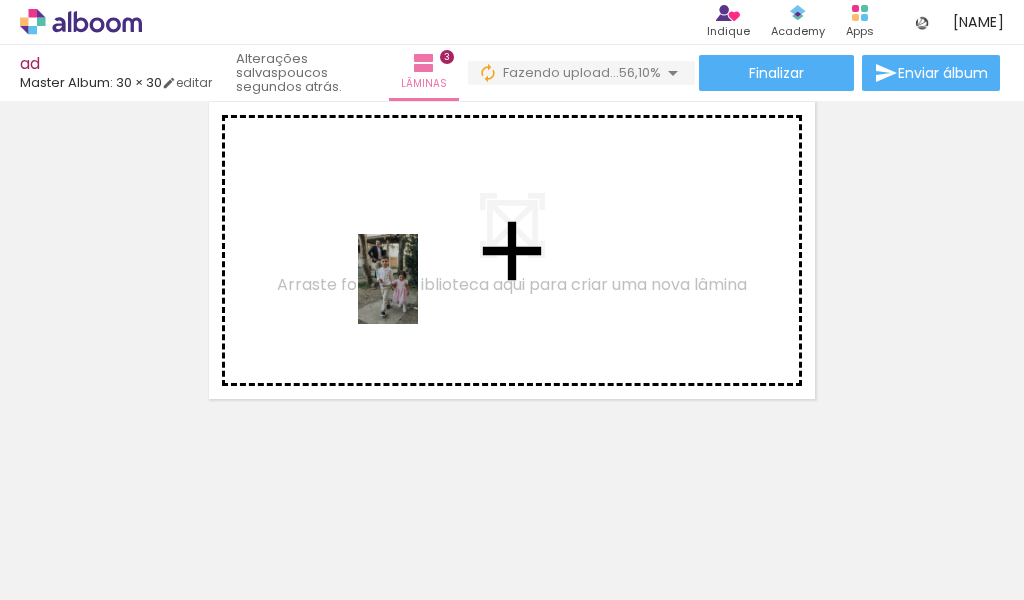 drag, startPoint x: 784, startPoint y: 515, endPoint x: 407, endPoint y: 289, distance: 439.5509 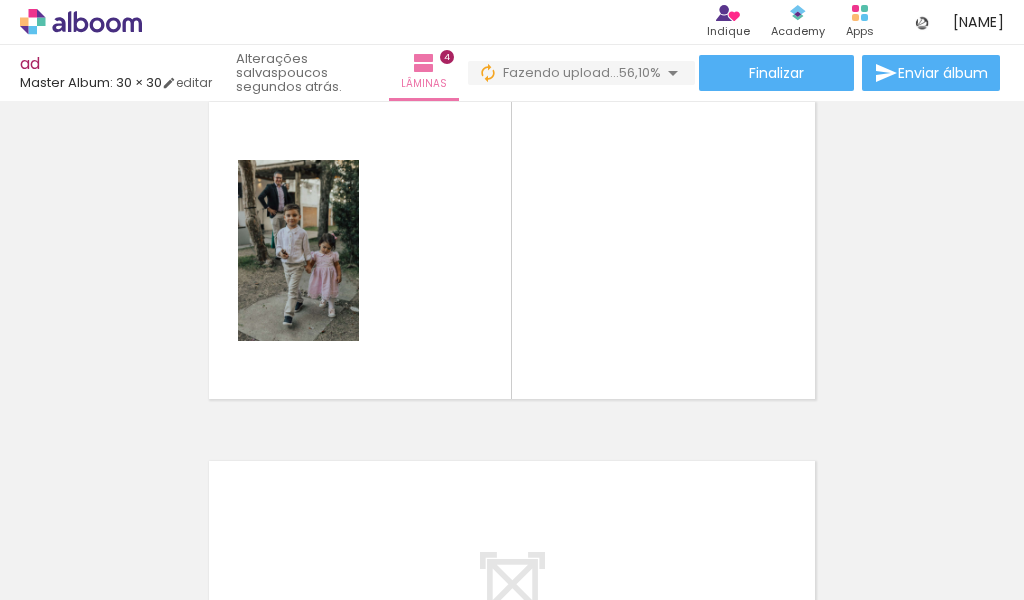 scroll, scrollTop: 1102, scrollLeft: 0, axis: vertical 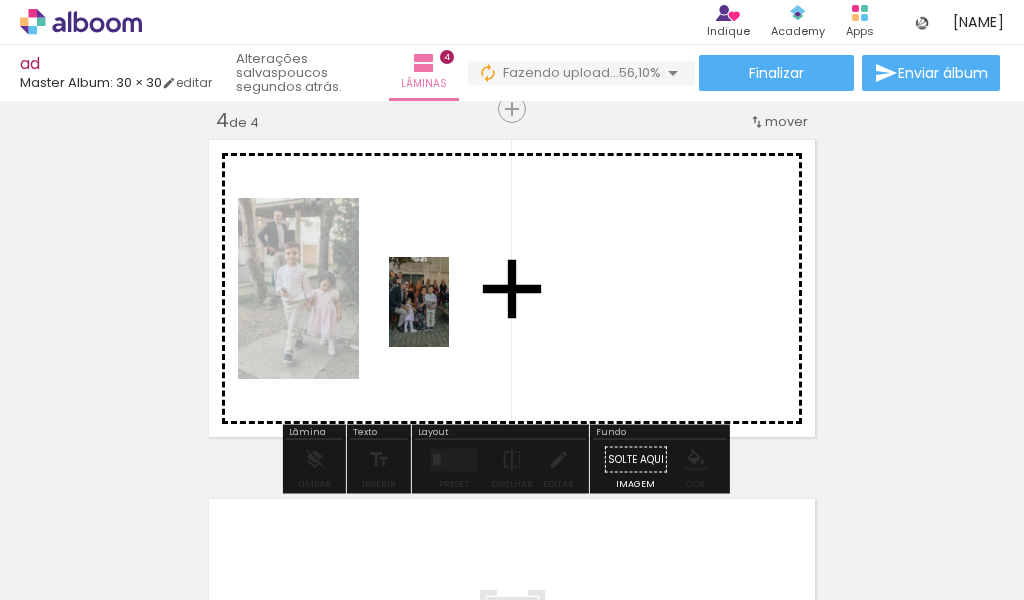 drag, startPoint x: 891, startPoint y: 537, endPoint x: 449, endPoint y: 317, distance: 493.7246 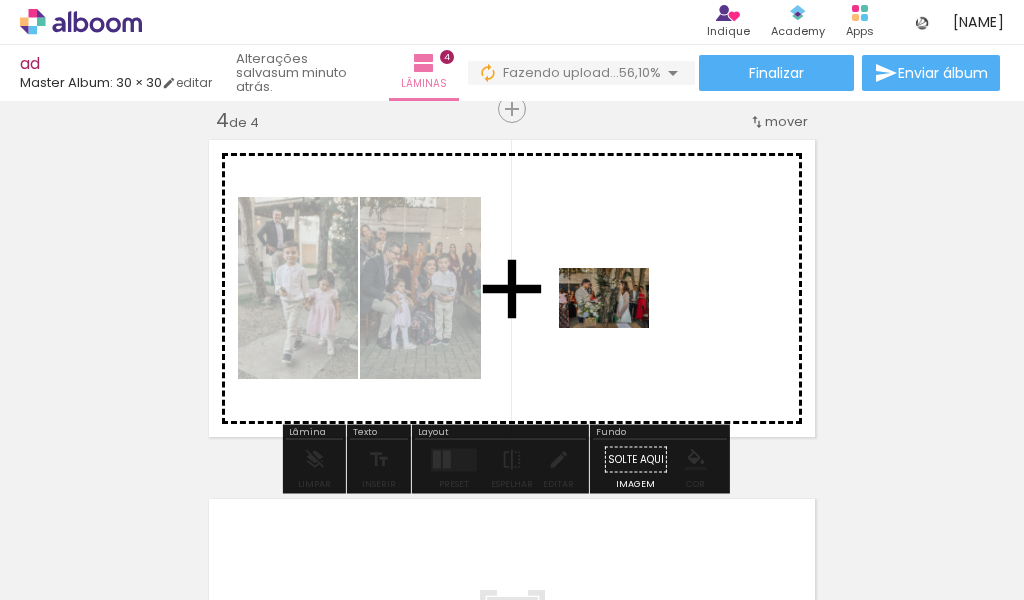 drag, startPoint x: 998, startPoint y: 547, endPoint x: 619, endPoint y: 328, distance: 437.72366 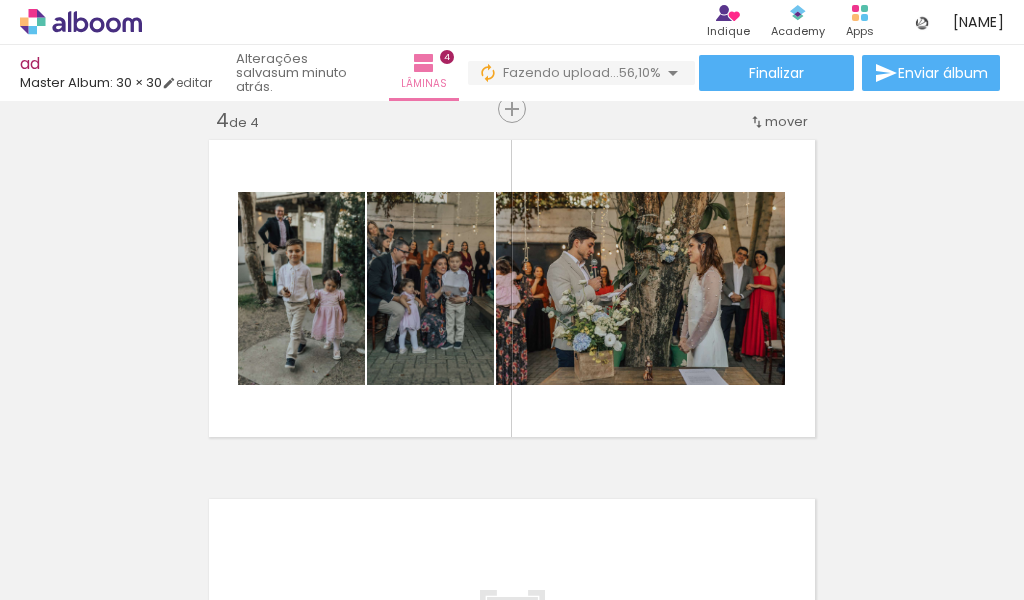 scroll, scrollTop: 0, scrollLeft: 636, axis: horizontal 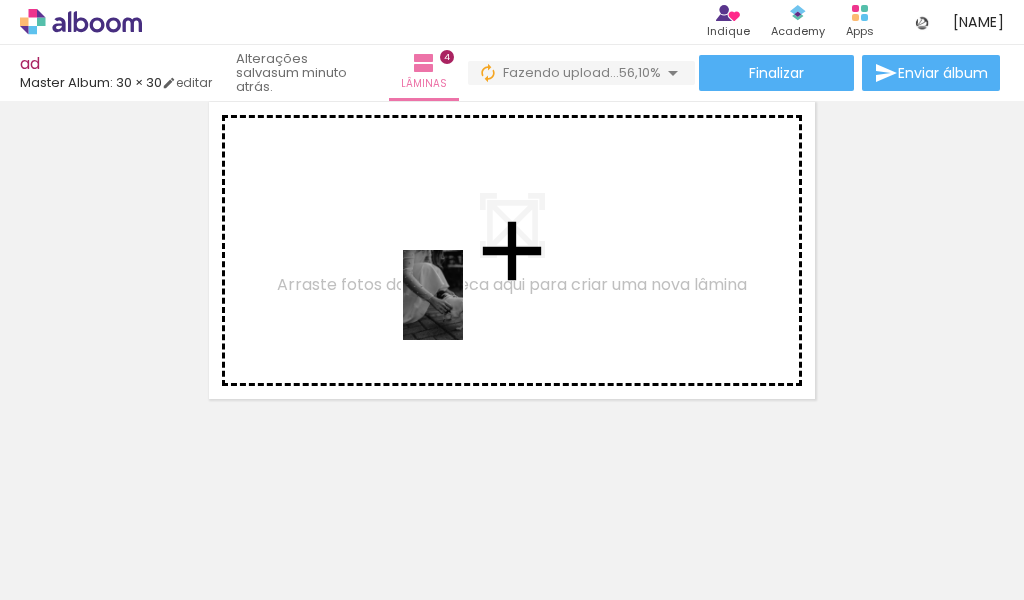 drag, startPoint x: 908, startPoint y: 541, endPoint x: 447, endPoint y: 305, distance: 517.8967 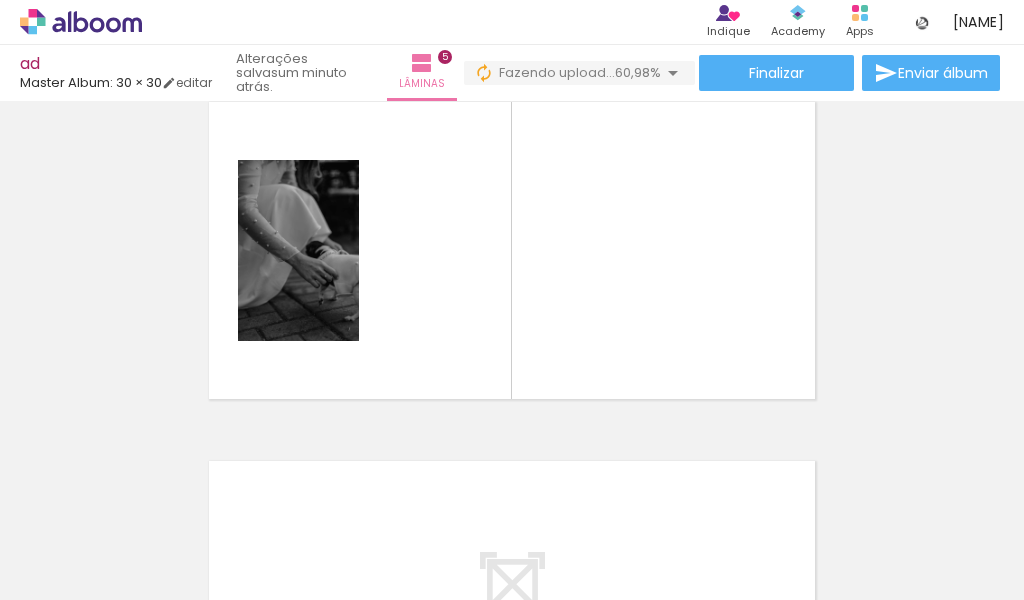 scroll, scrollTop: 1461, scrollLeft: 0, axis: vertical 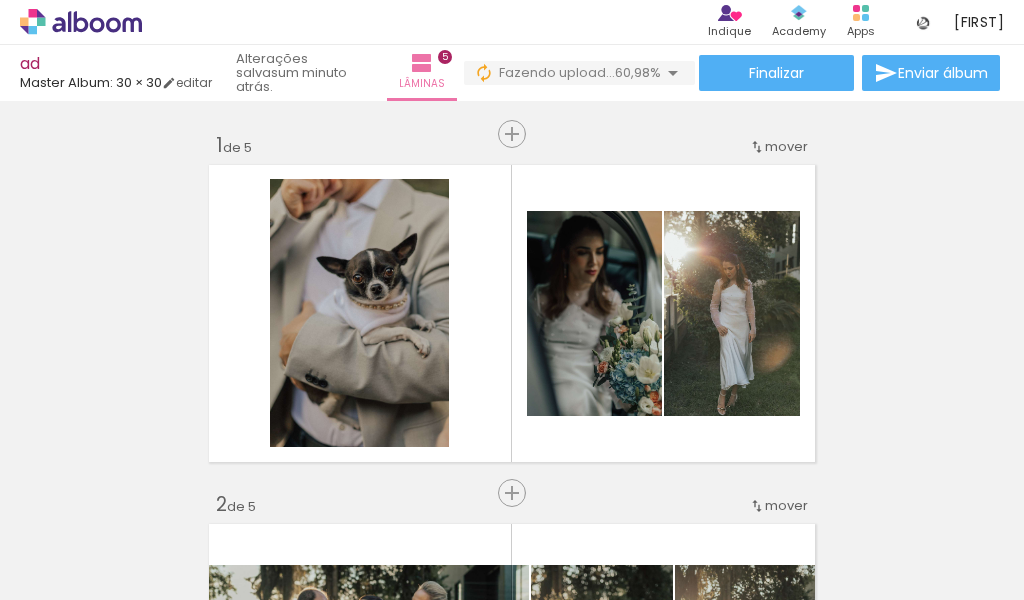 click at bounding box center (512, 300) 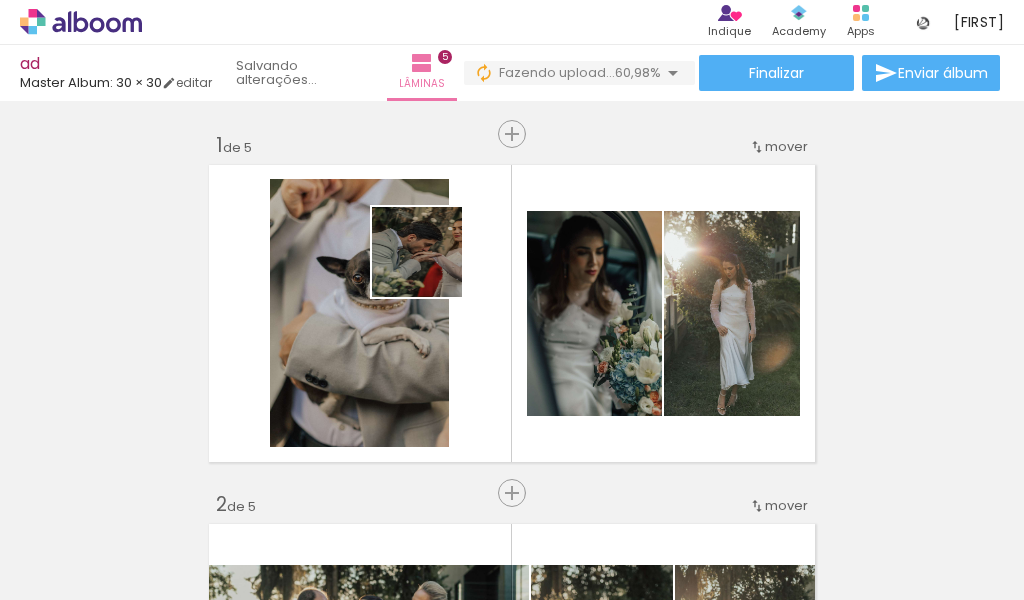 scroll, scrollTop: 0, scrollLeft: 0, axis: both 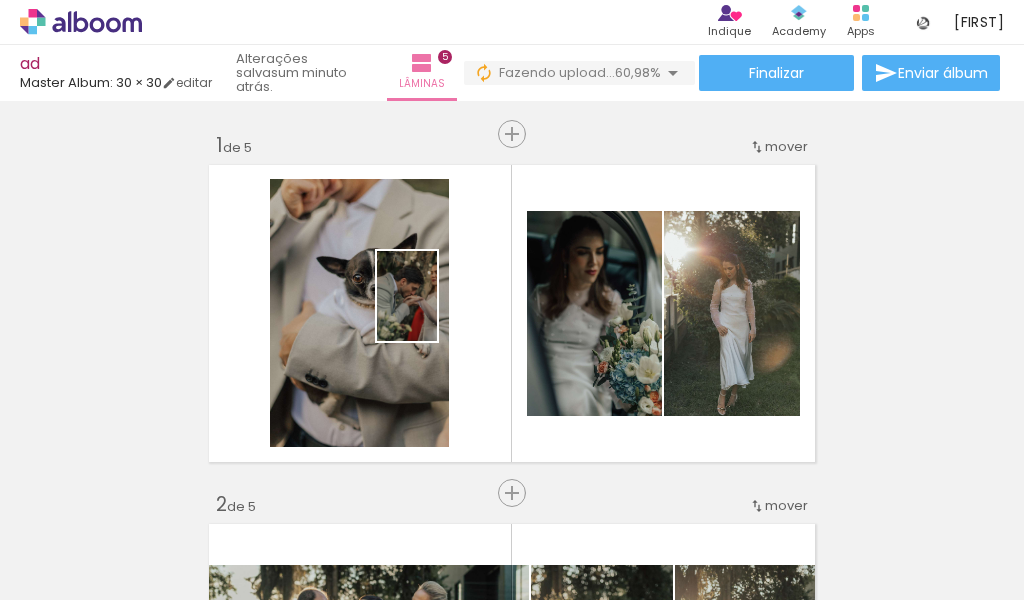 drag, startPoint x: 559, startPoint y: 303, endPoint x: 437, endPoint y: 311, distance: 122.26202 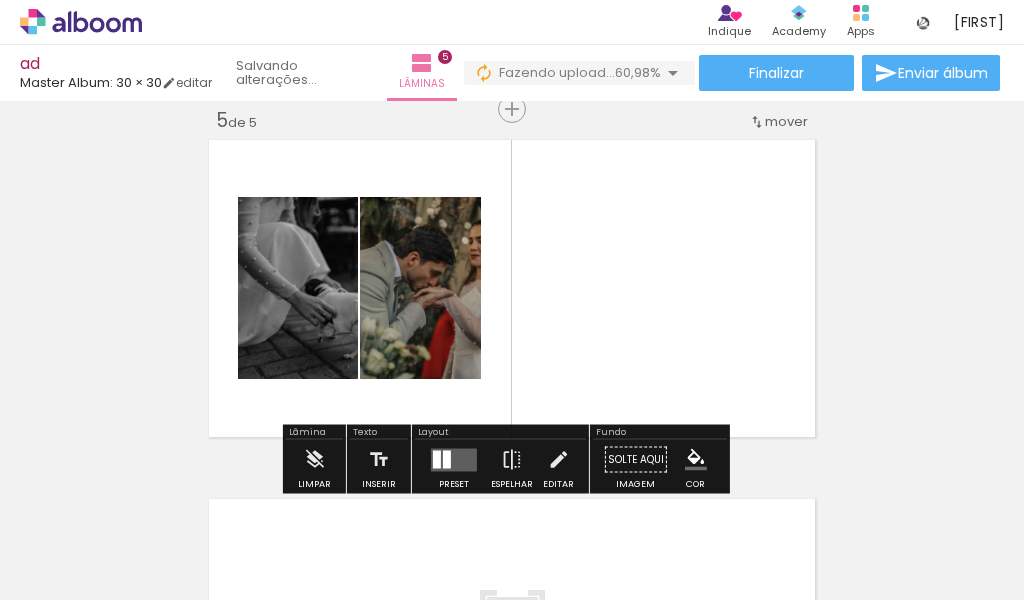 scroll, scrollTop: 0, scrollLeft: 0, axis: both 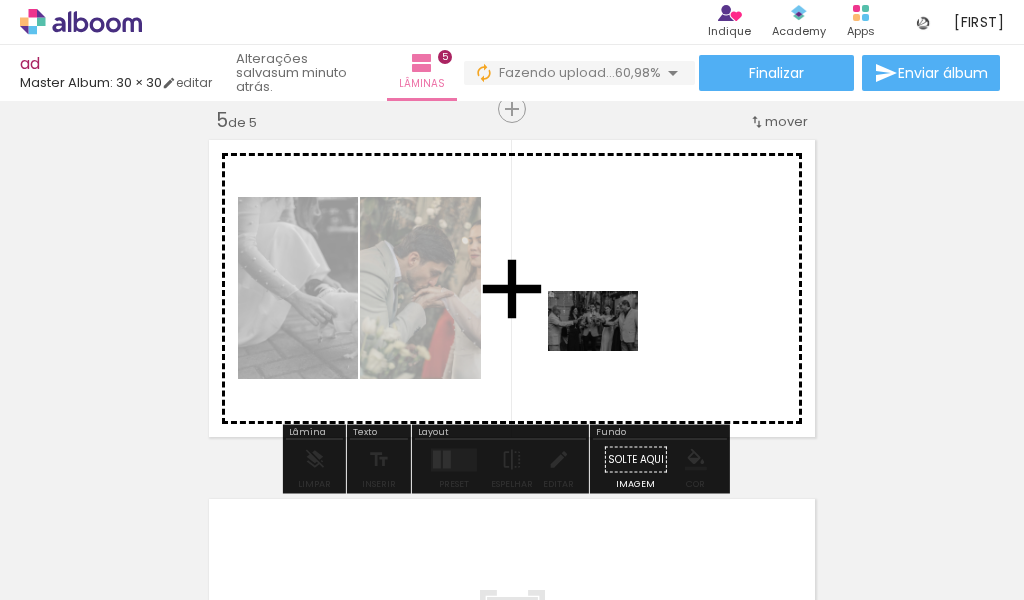 drag, startPoint x: 977, startPoint y: 535, endPoint x: 608, endPoint y: 351, distance: 412.33118 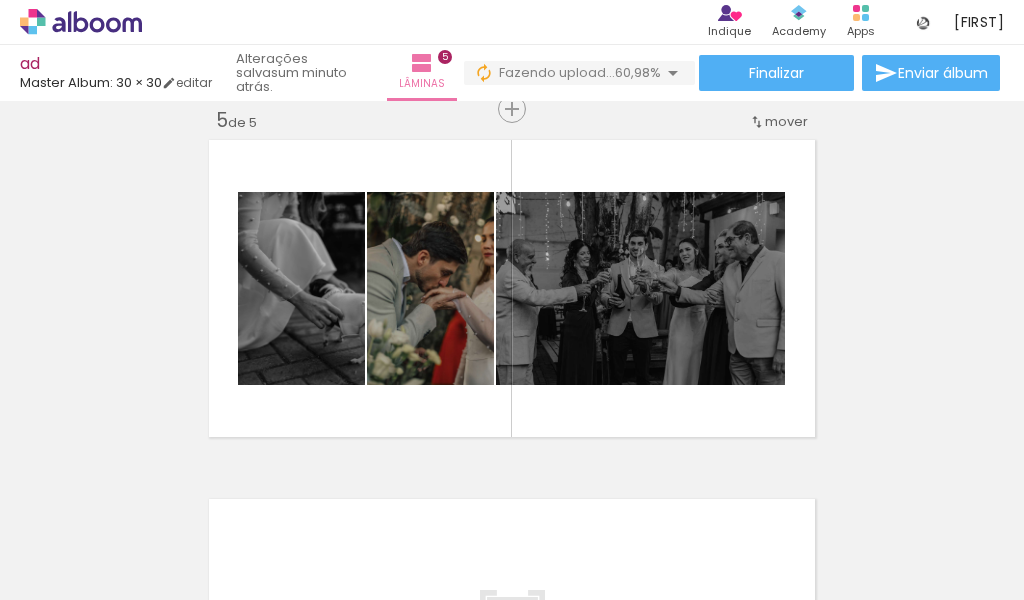 scroll, scrollTop: 0, scrollLeft: 1174, axis: horizontal 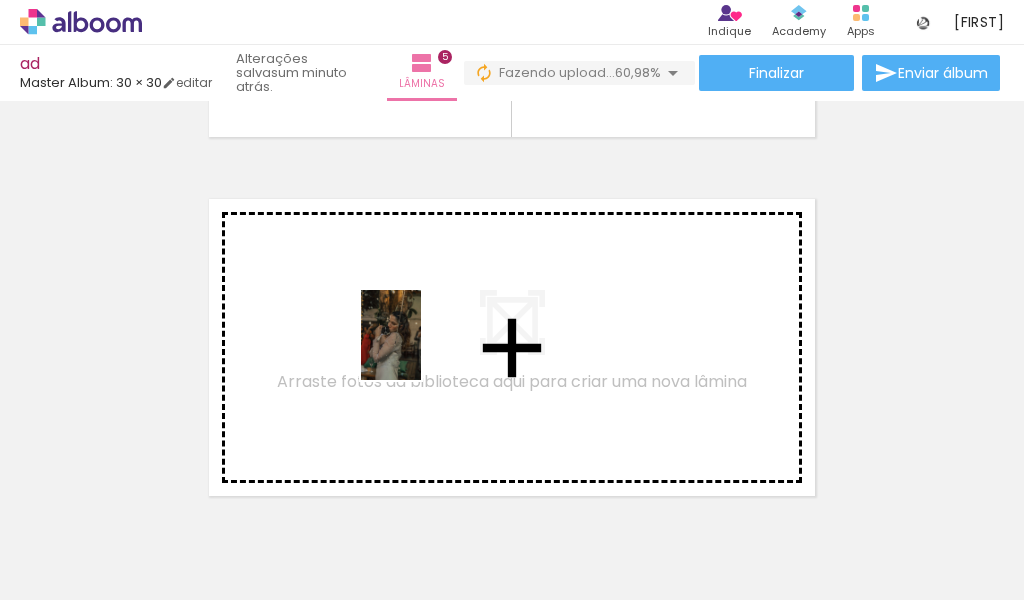 drag, startPoint x: 718, startPoint y: 545, endPoint x: 421, endPoint y: 350, distance: 355.29425 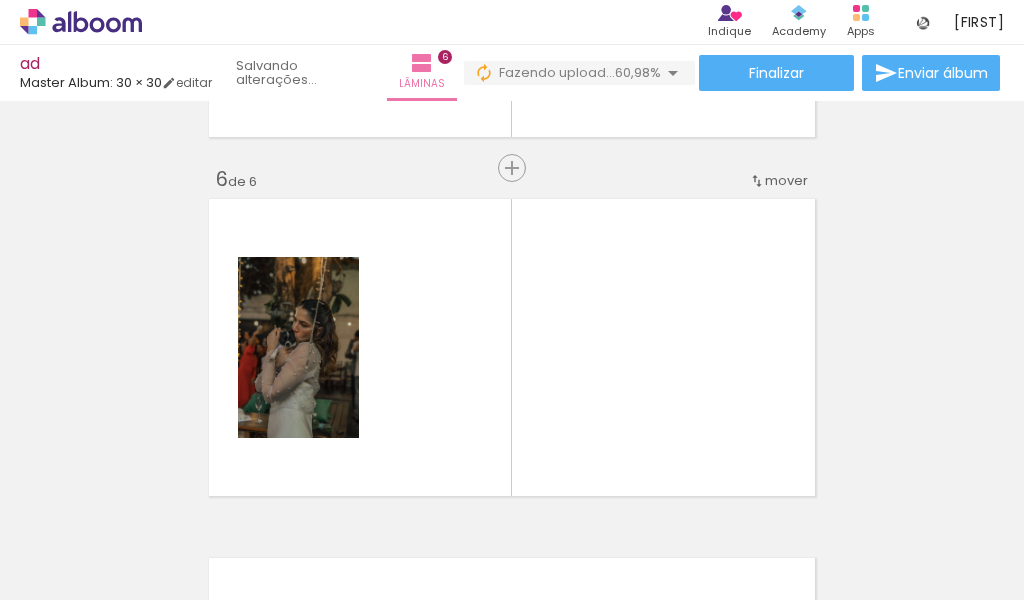scroll, scrollTop: 1820, scrollLeft: 0, axis: vertical 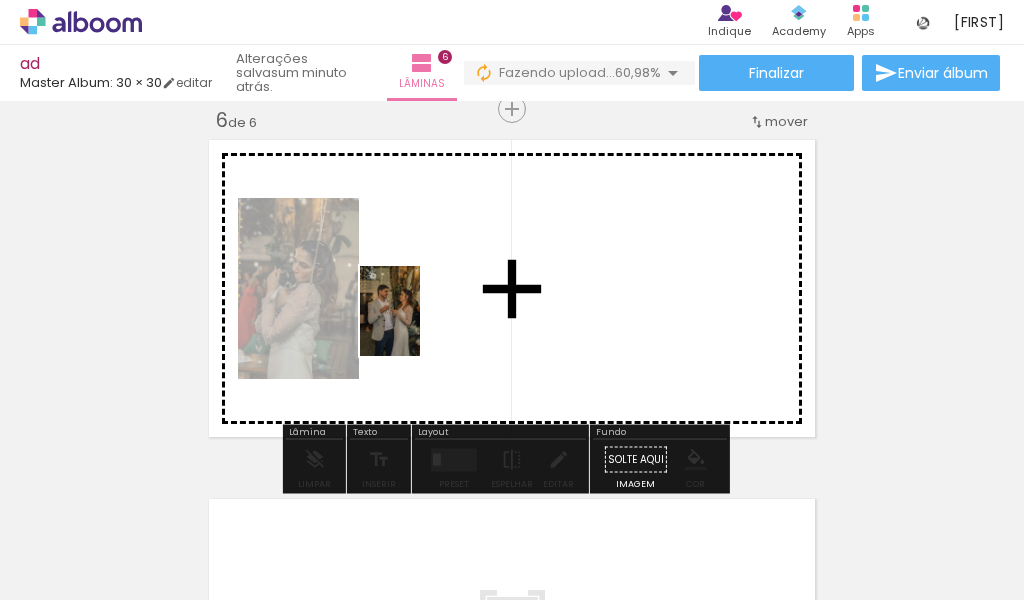 drag, startPoint x: 826, startPoint y: 544, endPoint x: 420, endPoint y: 326, distance: 460.82535 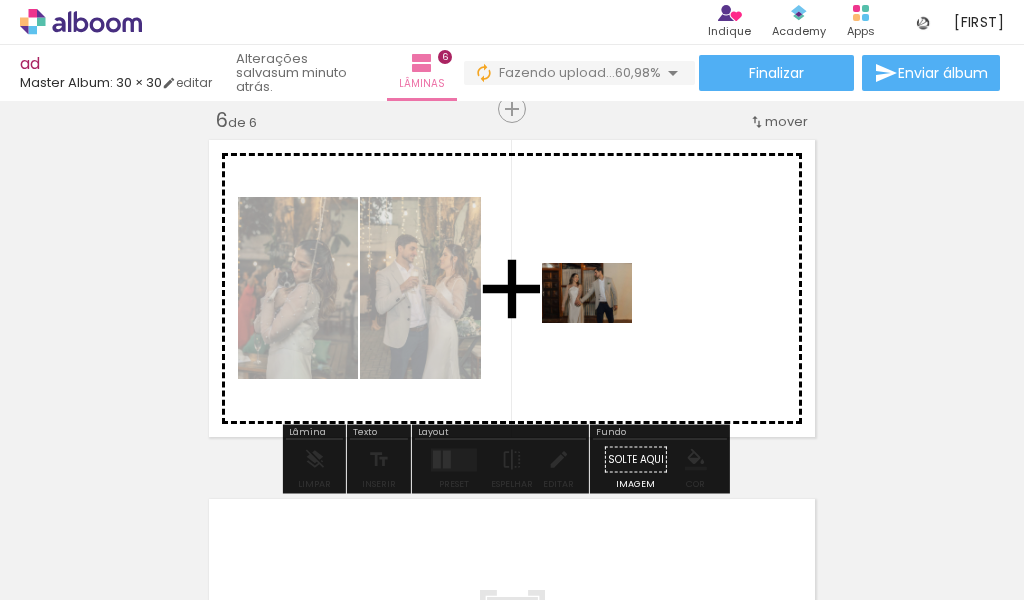drag, startPoint x: 940, startPoint y: 545, endPoint x: 602, endPoint y: 323, distance: 404.38596 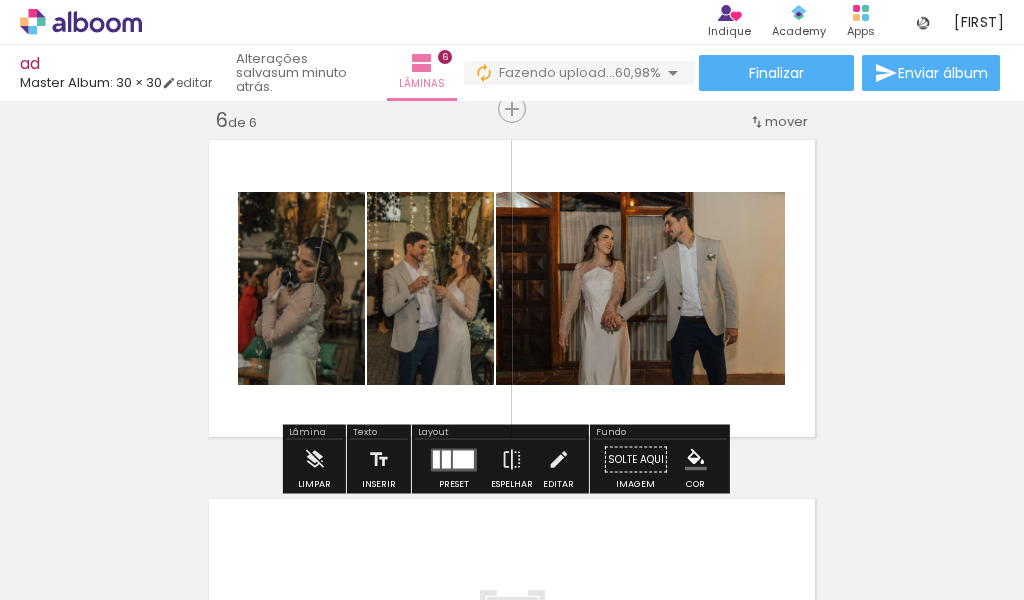 scroll, scrollTop: 0, scrollLeft: 1427, axis: horizontal 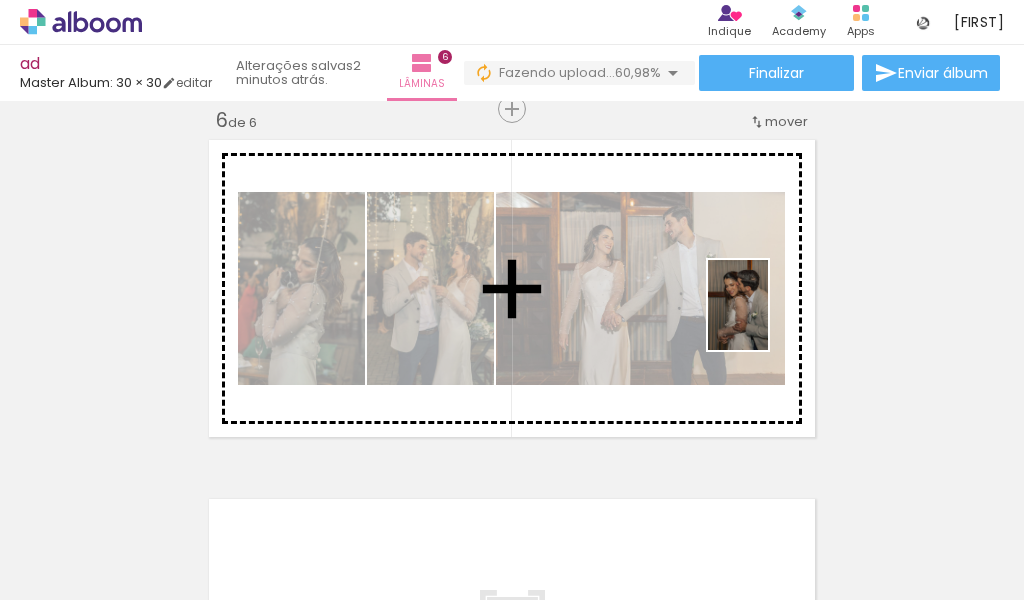 drag, startPoint x: 813, startPoint y: 552, endPoint x: 768, endPoint y: 317, distance: 239.26973 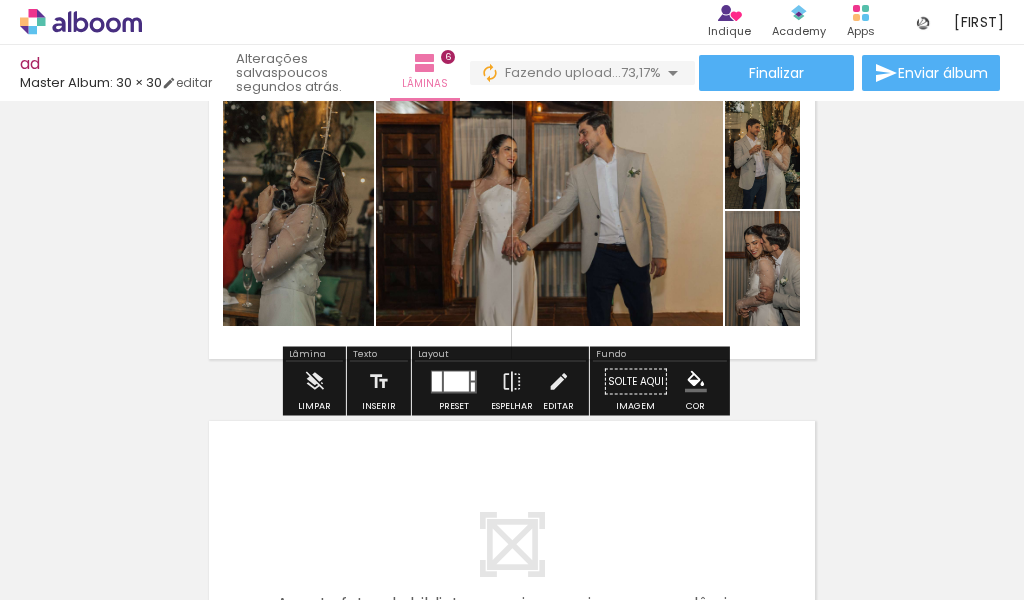 scroll, scrollTop: 1920, scrollLeft: 0, axis: vertical 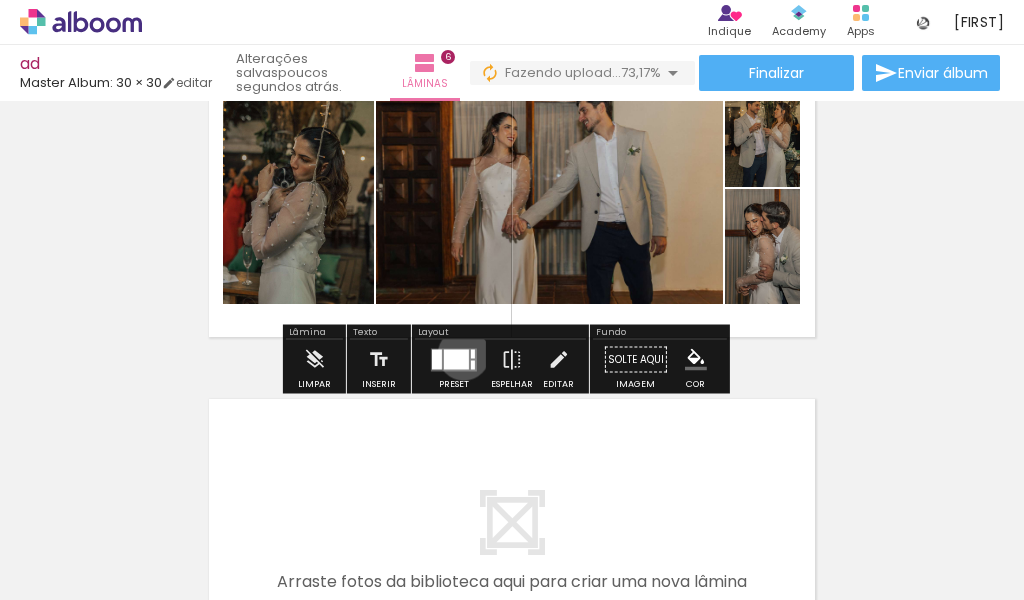 click at bounding box center (456, 359) 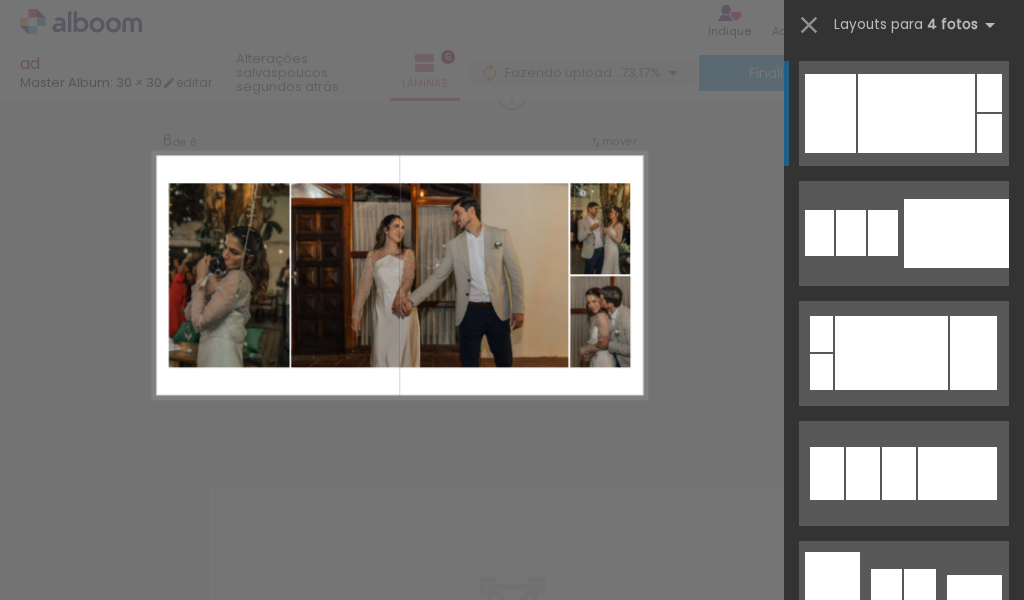 scroll, scrollTop: 1820, scrollLeft: 0, axis: vertical 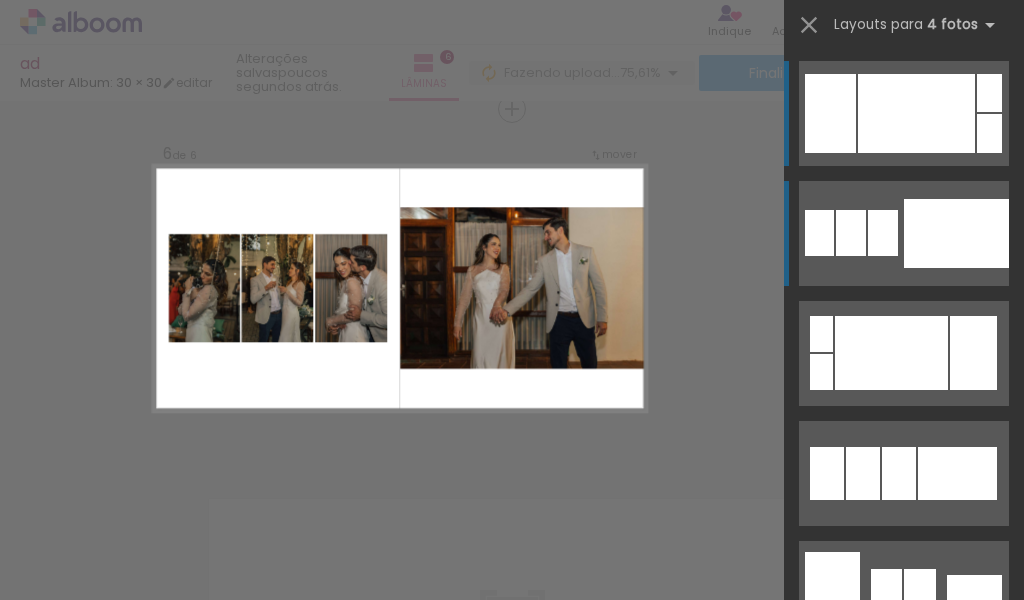 click at bounding box center [956, 233] 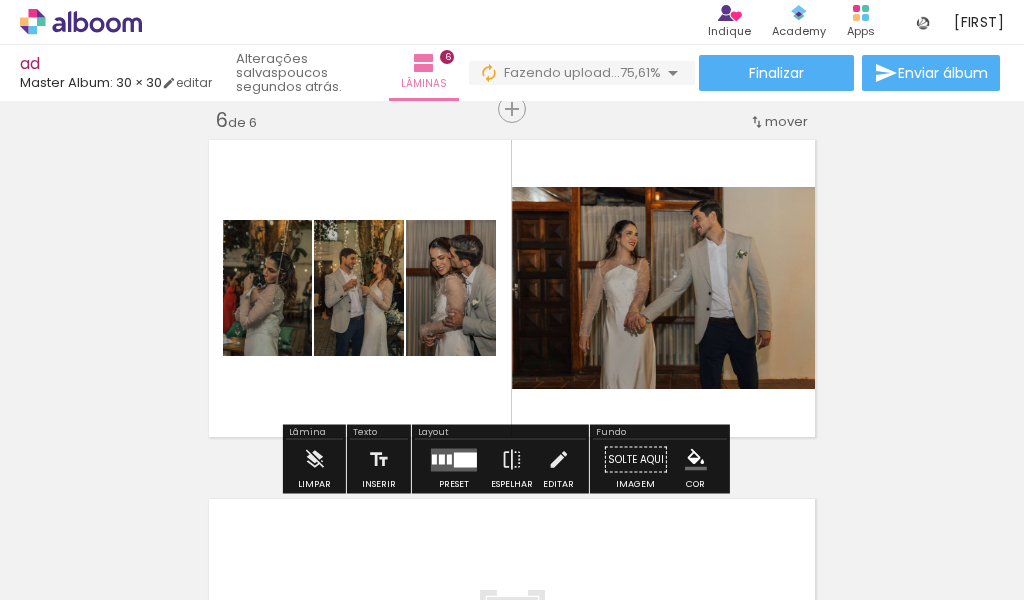 scroll, scrollTop: 0, scrollLeft: 1777, axis: horizontal 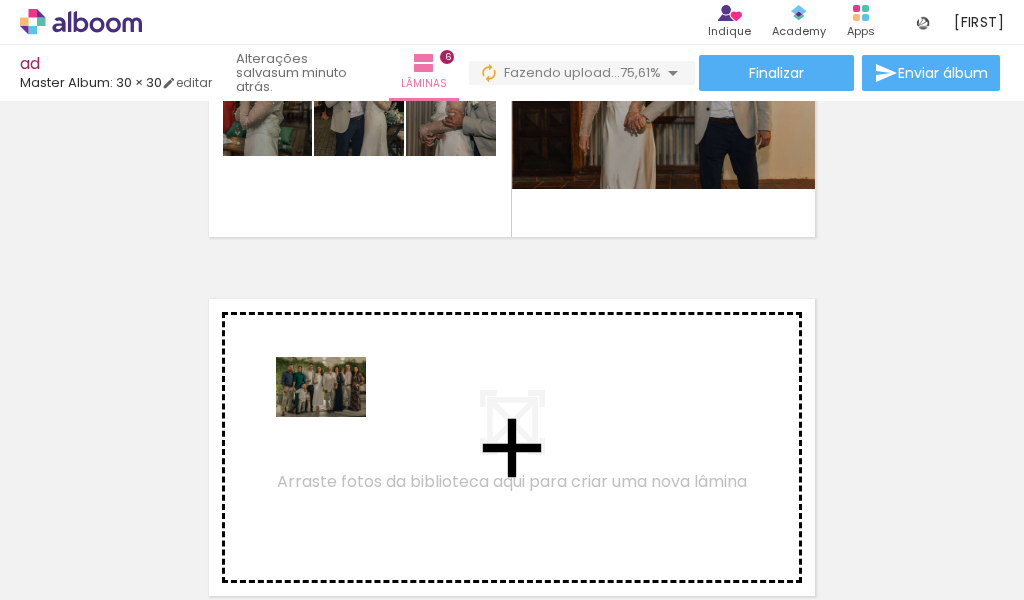 drag, startPoint x: 561, startPoint y: 541, endPoint x: 336, endPoint y: 417, distance: 256.9066 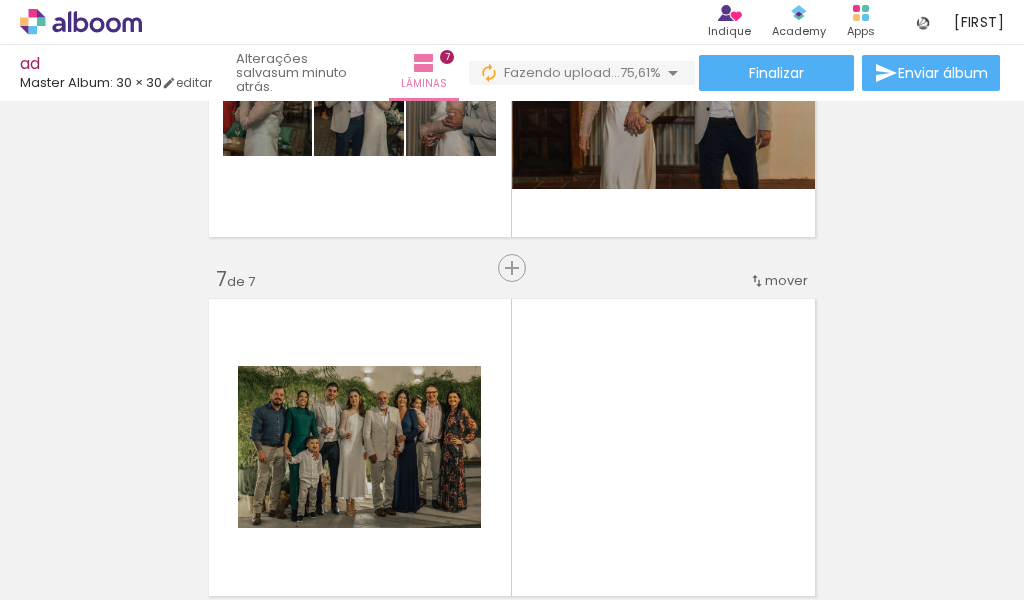 scroll, scrollTop: 2179, scrollLeft: 0, axis: vertical 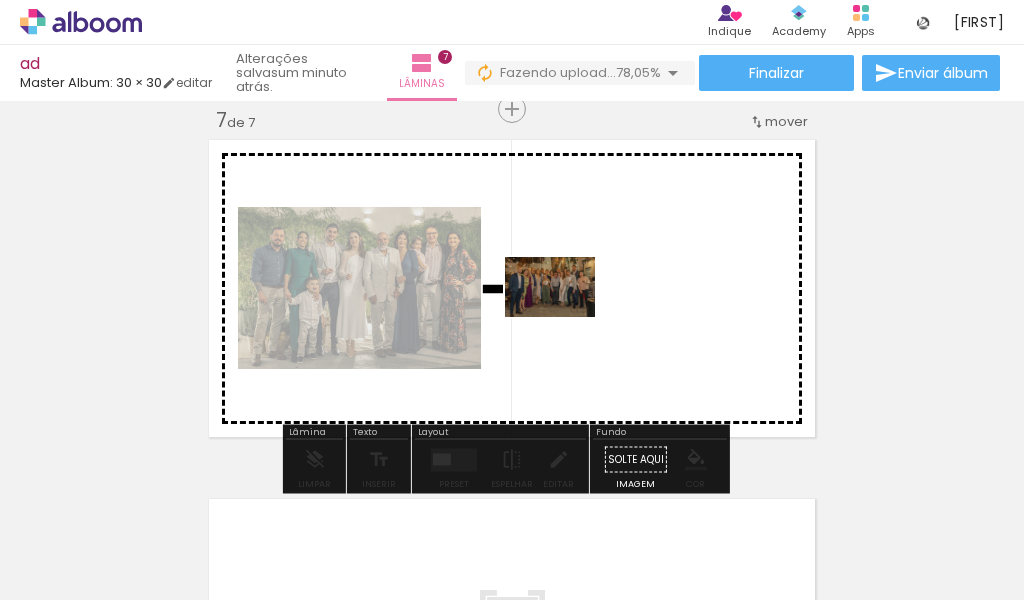 drag, startPoint x: 665, startPoint y: 557, endPoint x: 565, endPoint y: 317, distance: 260 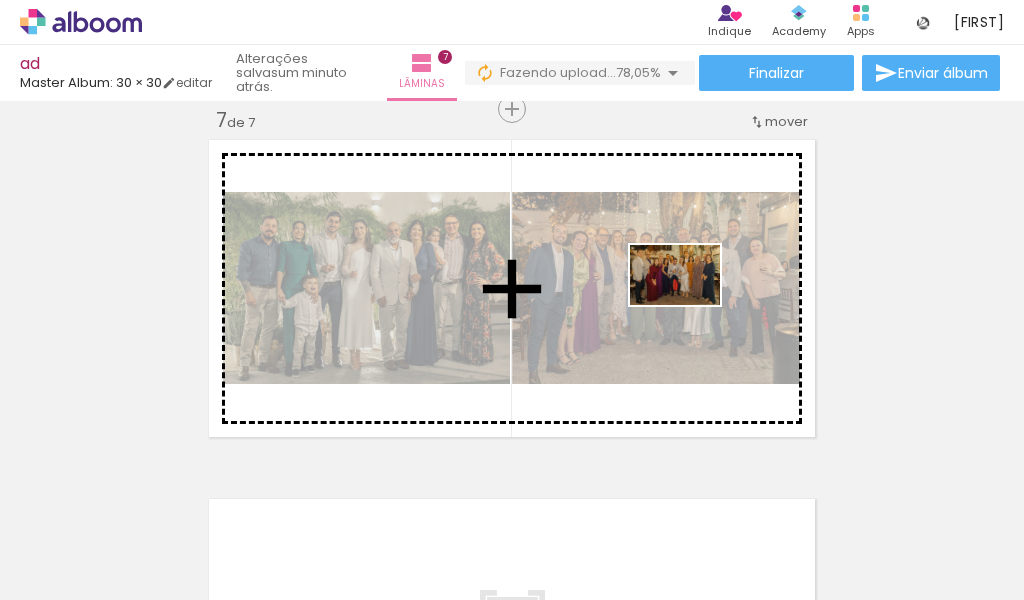 drag, startPoint x: 804, startPoint y: 543, endPoint x: 690, endPoint y: 305, distance: 263.89392 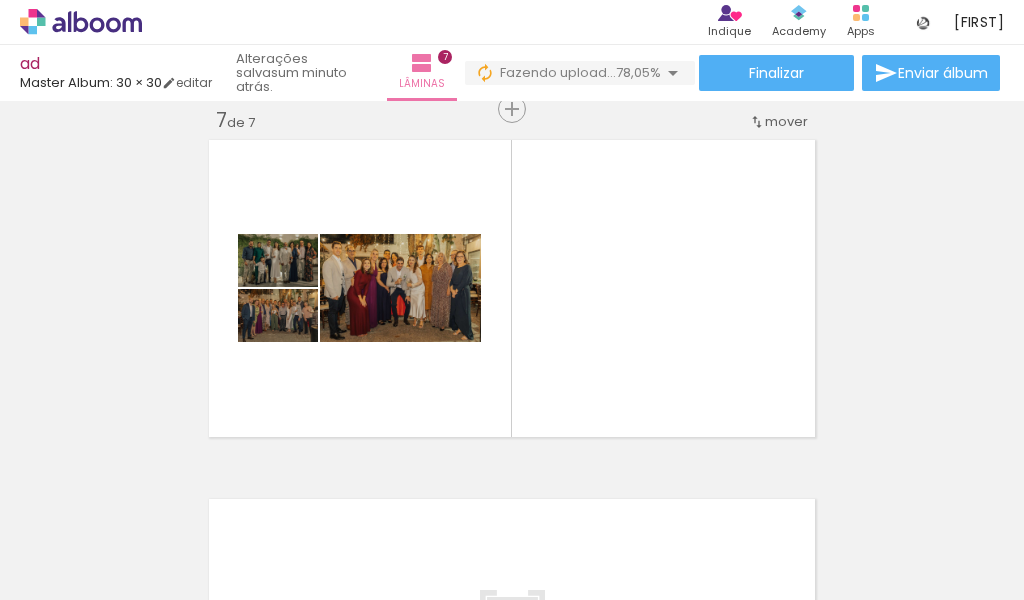 scroll, scrollTop: 0, scrollLeft: 2047, axis: horizontal 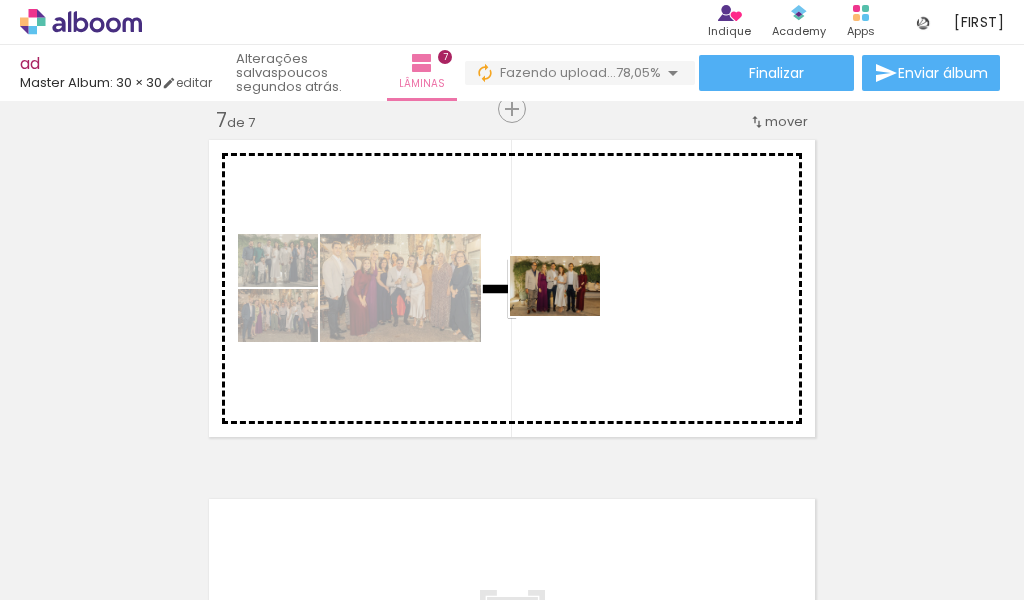 drag, startPoint x: 603, startPoint y: 531, endPoint x: 570, endPoint y: 316, distance: 217.51782 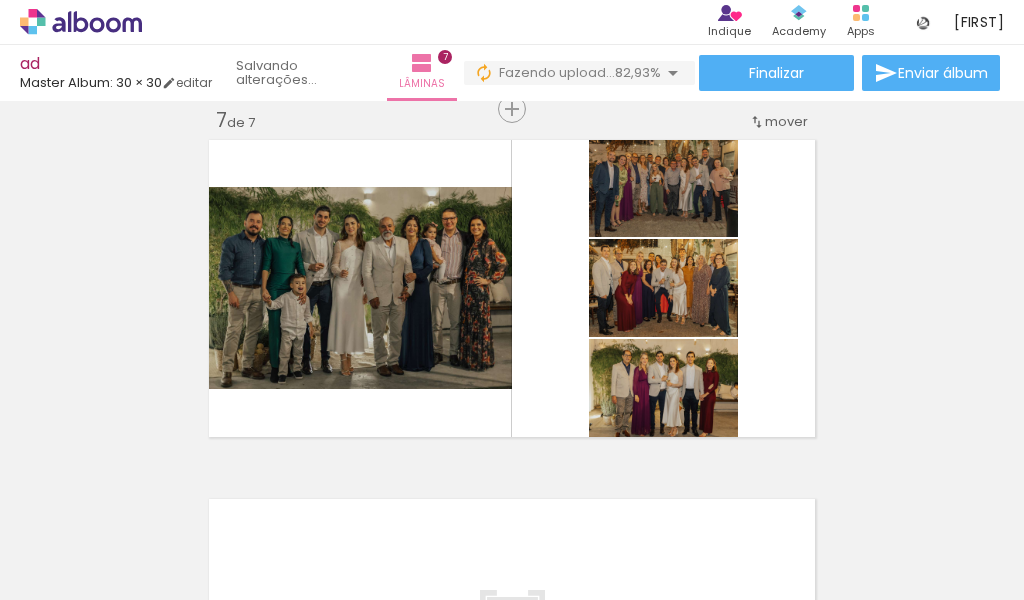 scroll, scrollTop: 2279, scrollLeft: 0, axis: vertical 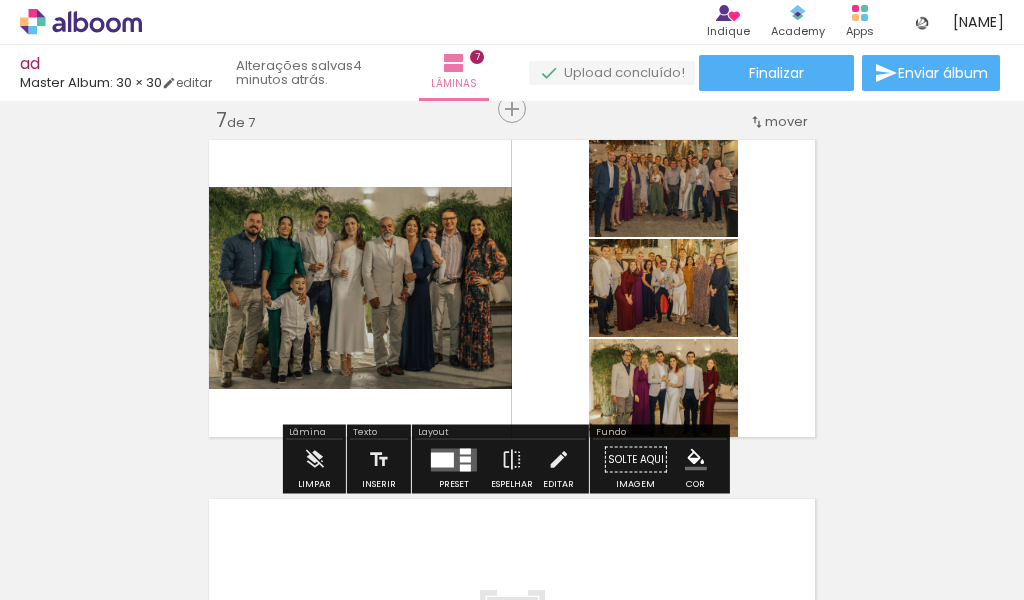 click at bounding box center [465, 451] 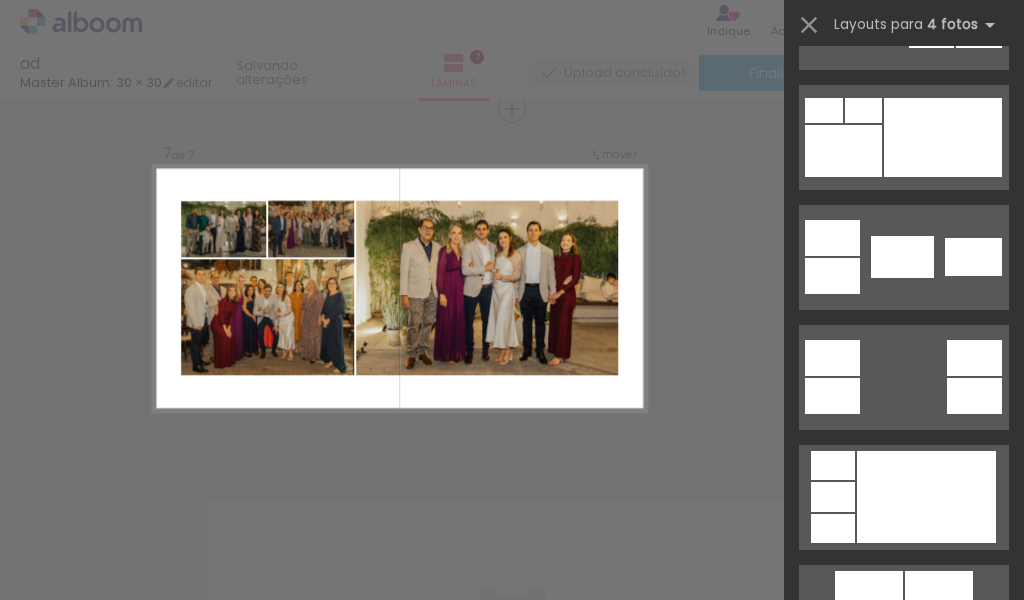 scroll, scrollTop: 800, scrollLeft: 0, axis: vertical 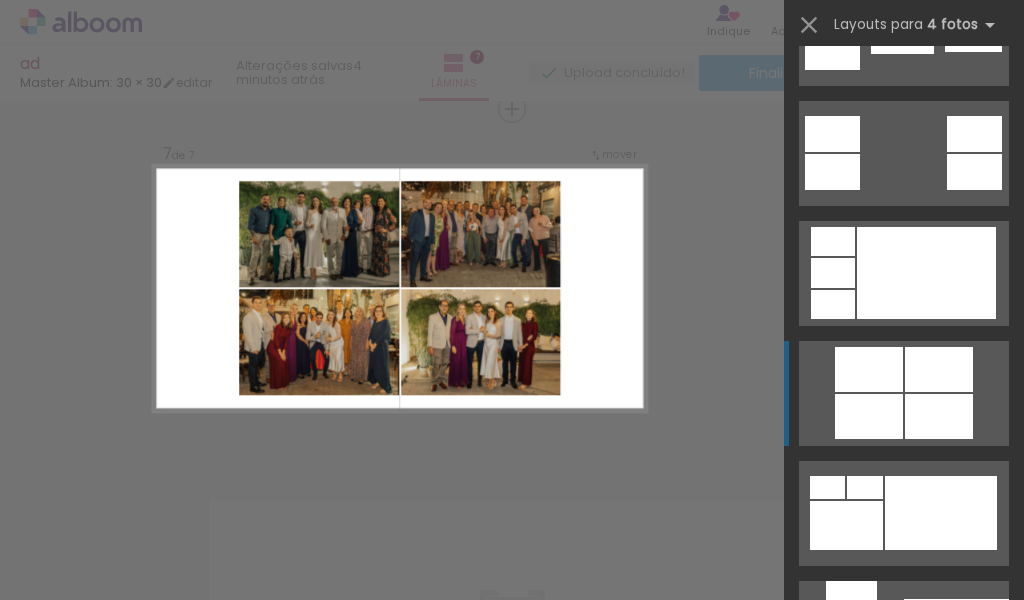 click at bounding box center (991, 889) 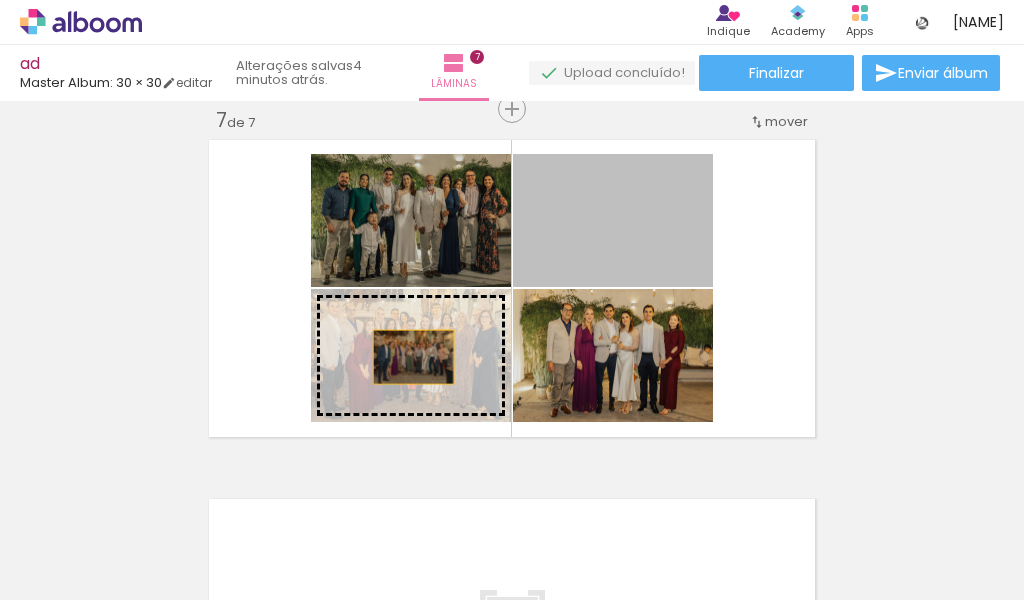 drag, startPoint x: 634, startPoint y: 224, endPoint x: 403, endPoint y: 356, distance: 266.0545 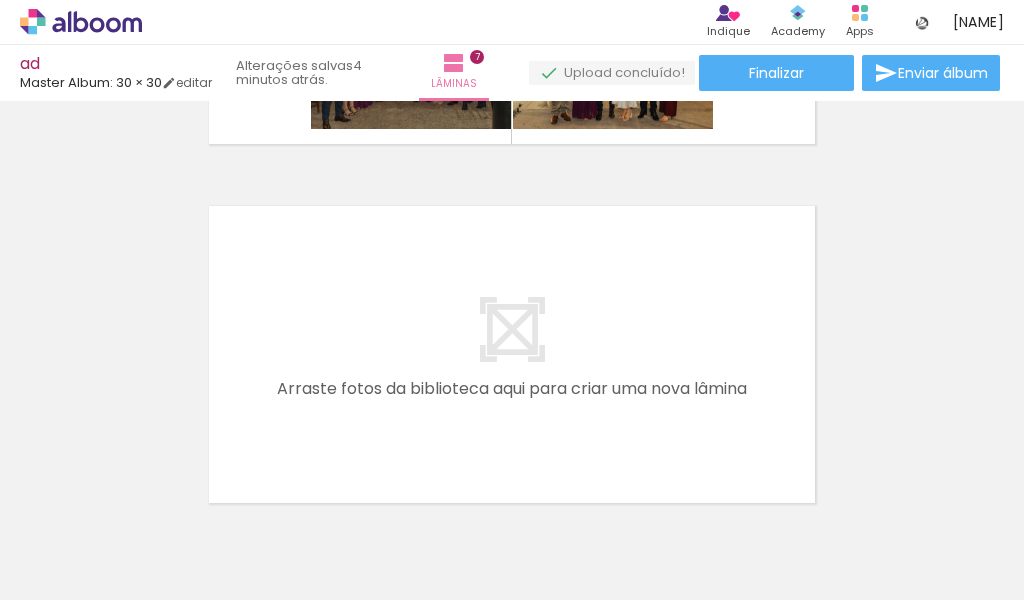 scroll, scrollTop: 2576, scrollLeft: 0, axis: vertical 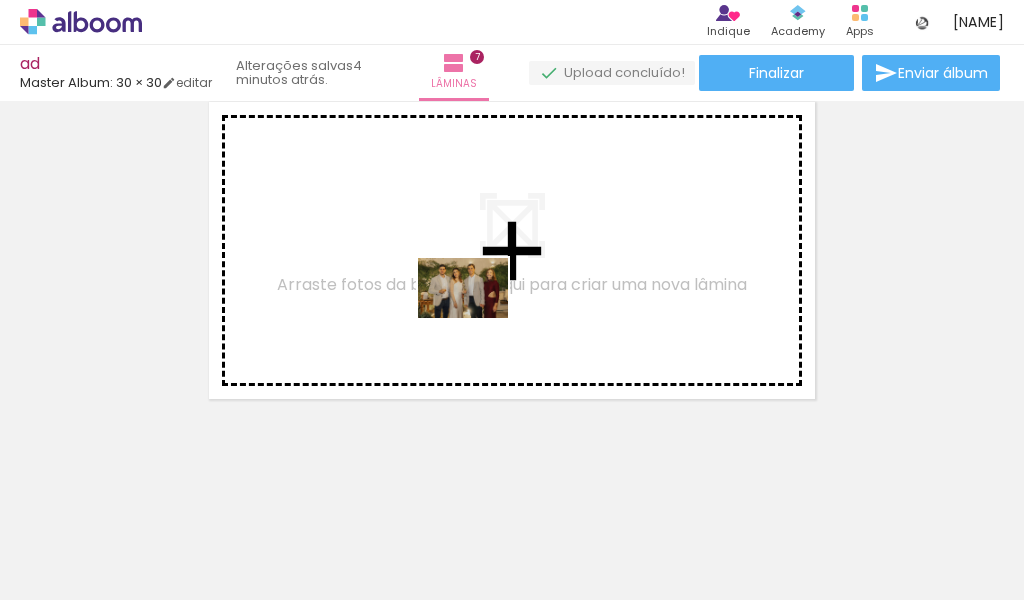 drag, startPoint x: 731, startPoint y: 548, endPoint x: 478, endPoint y: 318, distance: 341.9196 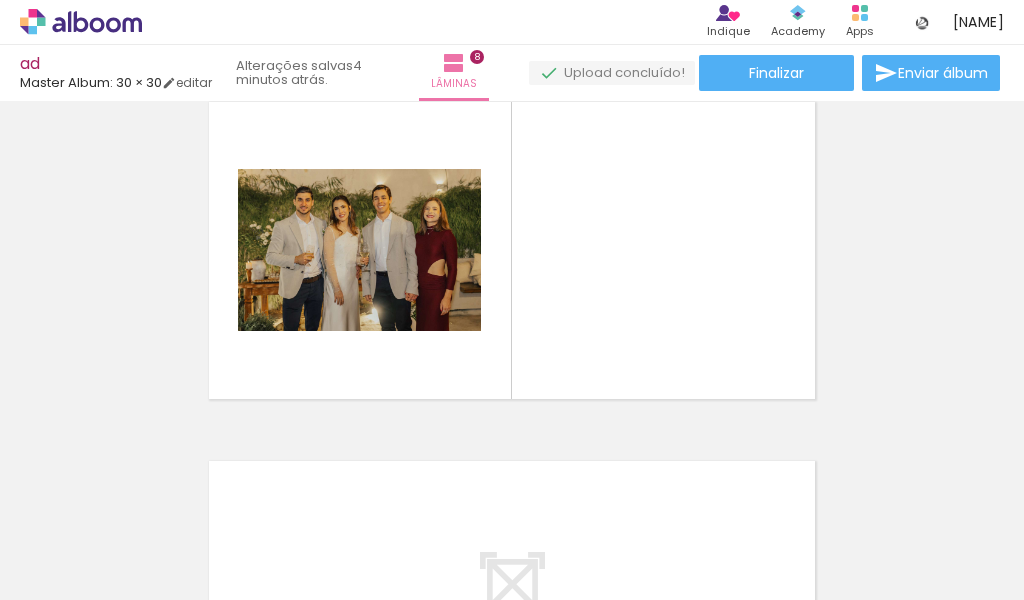 scroll, scrollTop: 2538, scrollLeft: 0, axis: vertical 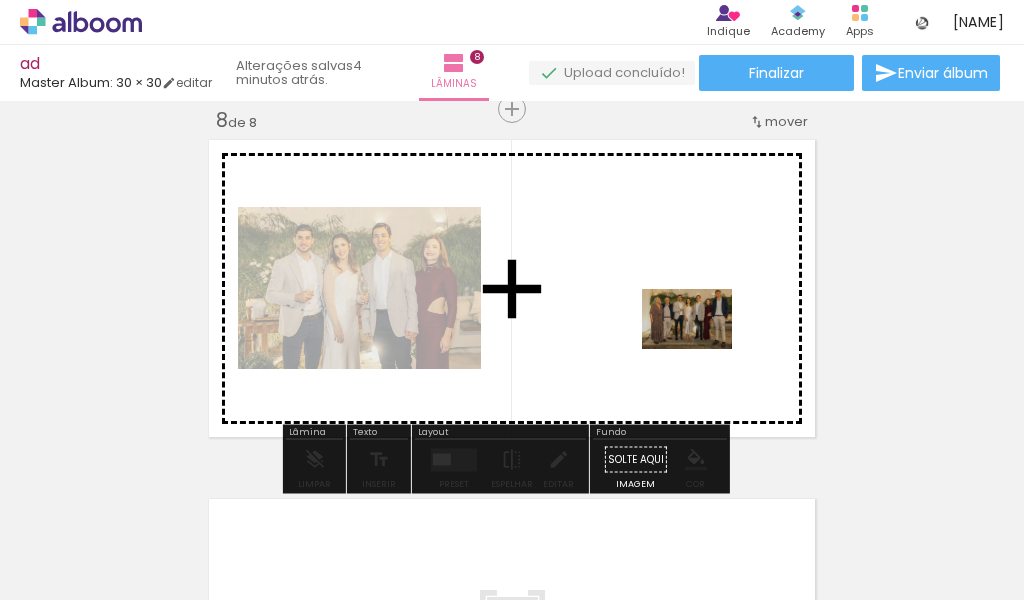 drag, startPoint x: 862, startPoint y: 534, endPoint x: 702, endPoint y: 349, distance: 244.59149 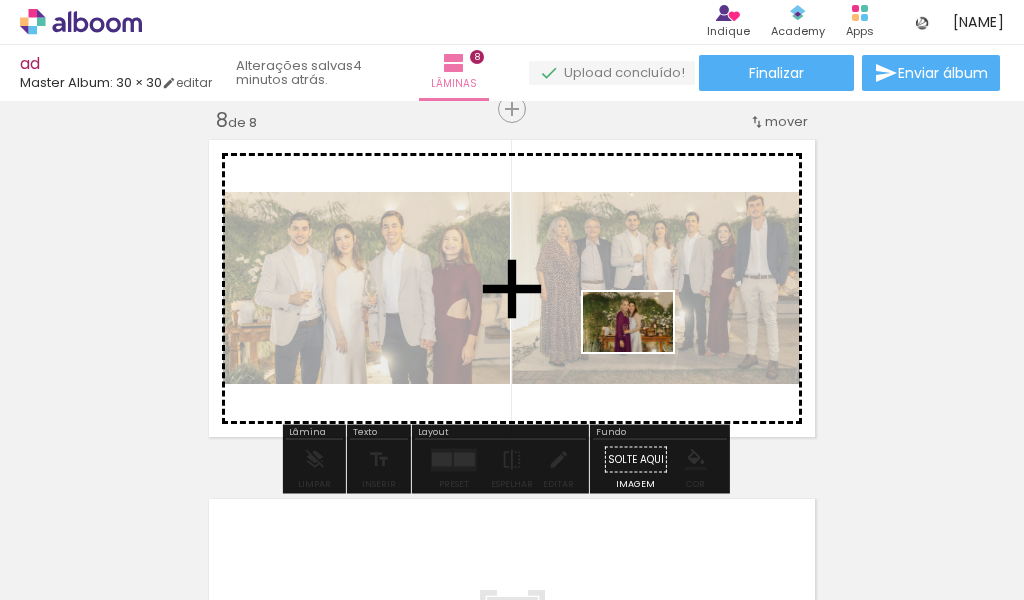 drag, startPoint x: 955, startPoint y: 541, endPoint x: 642, endPoint y: 352, distance: 365.63644 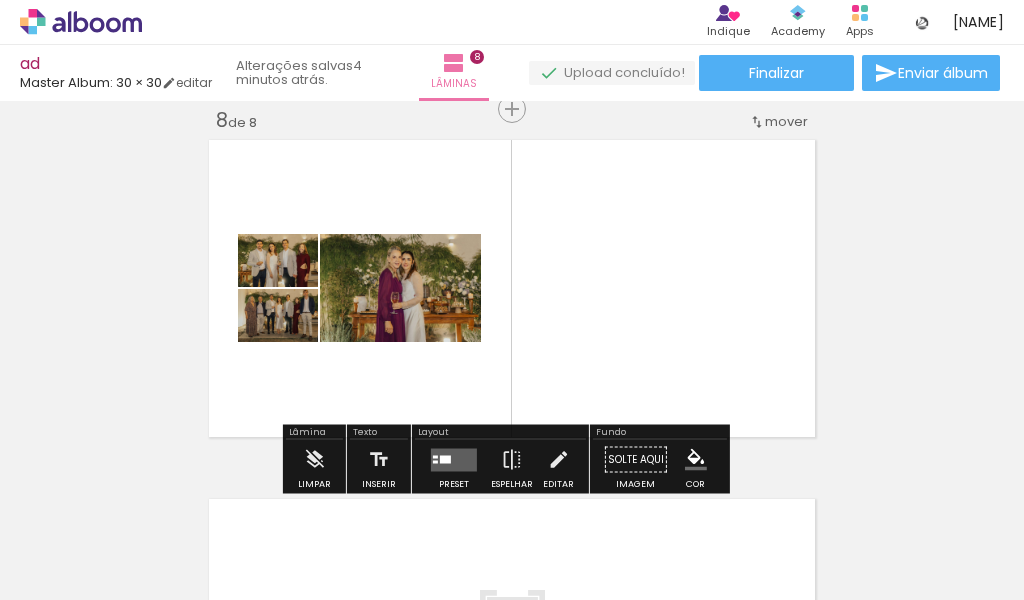 scroll, scrollTop: 0, scrollLeft: 2338, axis: horizontal 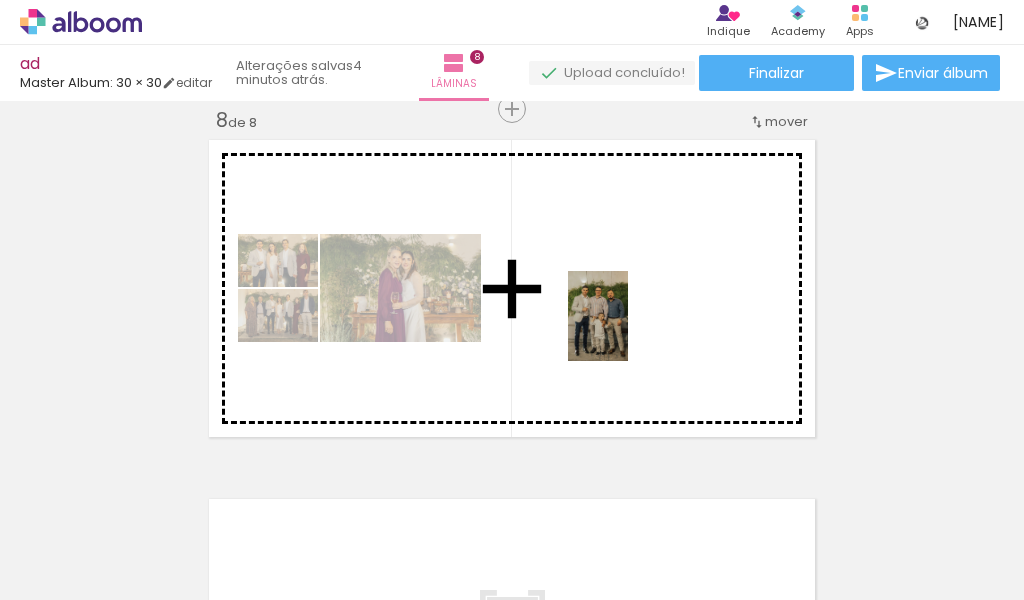 drag, startPoint x: 786, startPoint y: 534, endPoint x: 628, endPoint y: 331, distance: 257.24112 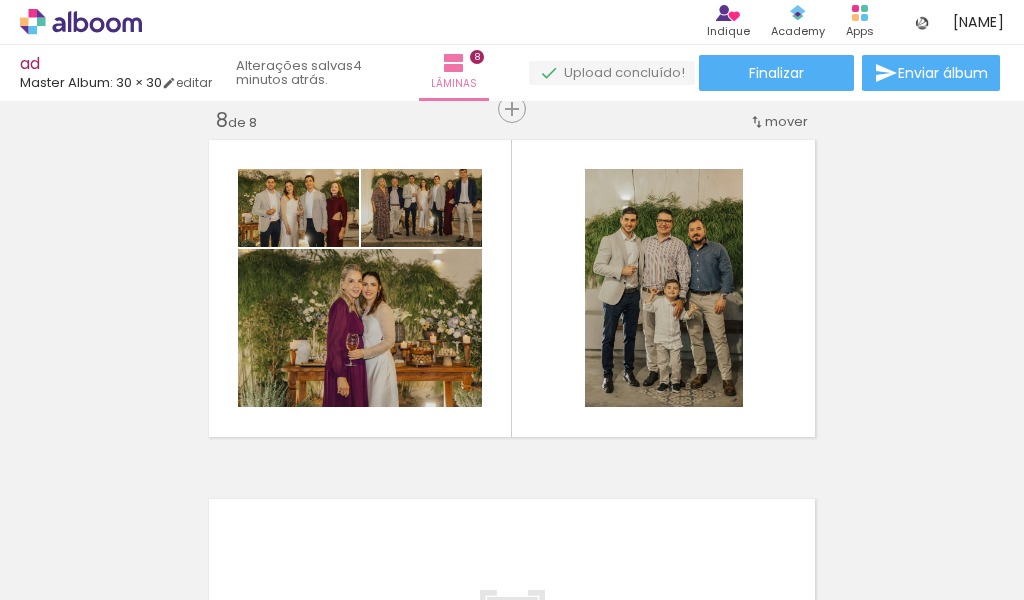 scroll, scrollTop: 2638, scrollLeft: 0, axis: vertical 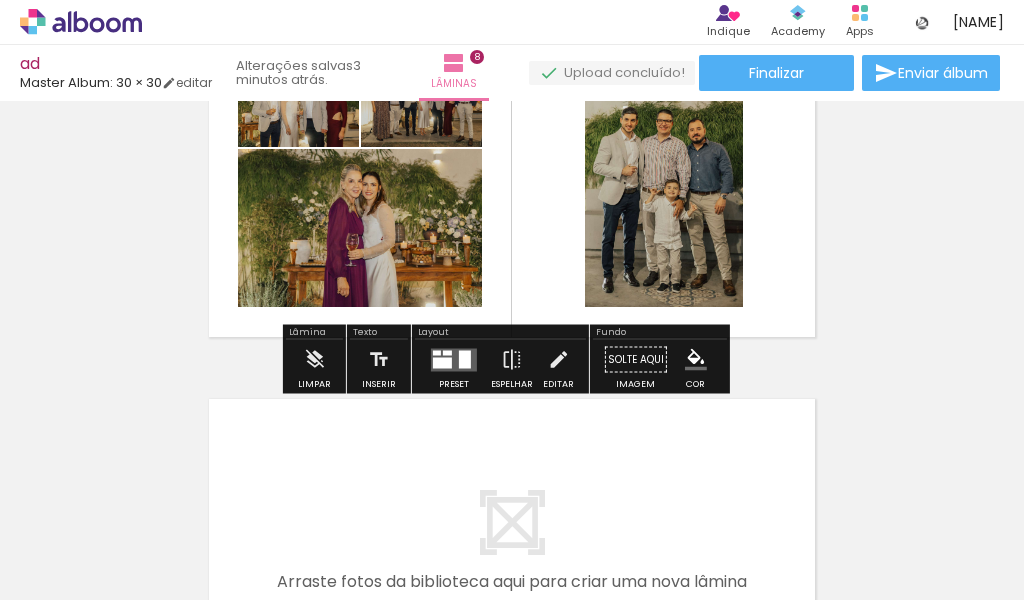 click at bounding box center (442, 362) 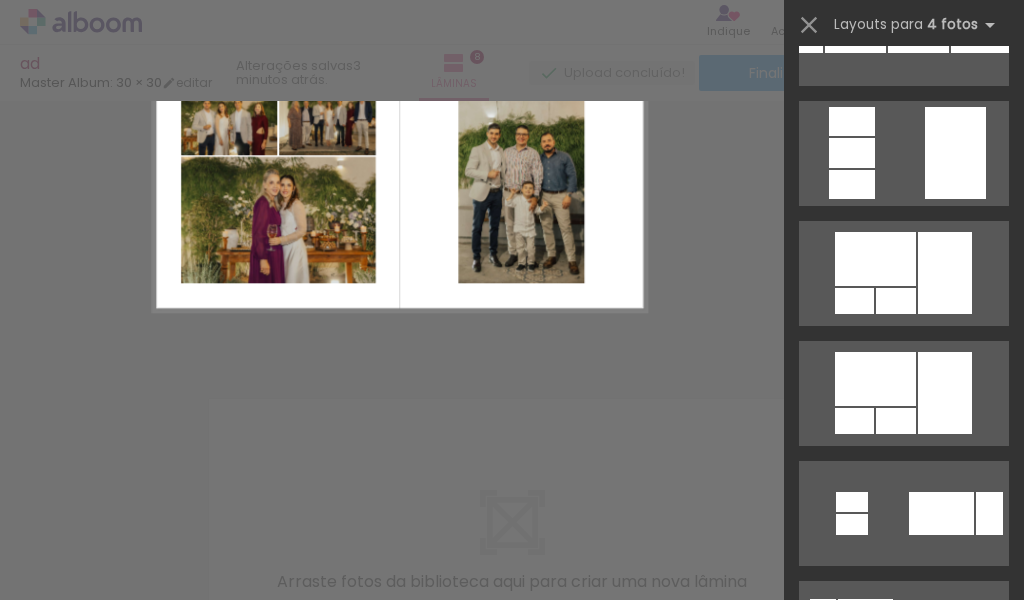 scroll, scrollTop: 0, scrollLeft: 0, axis: both 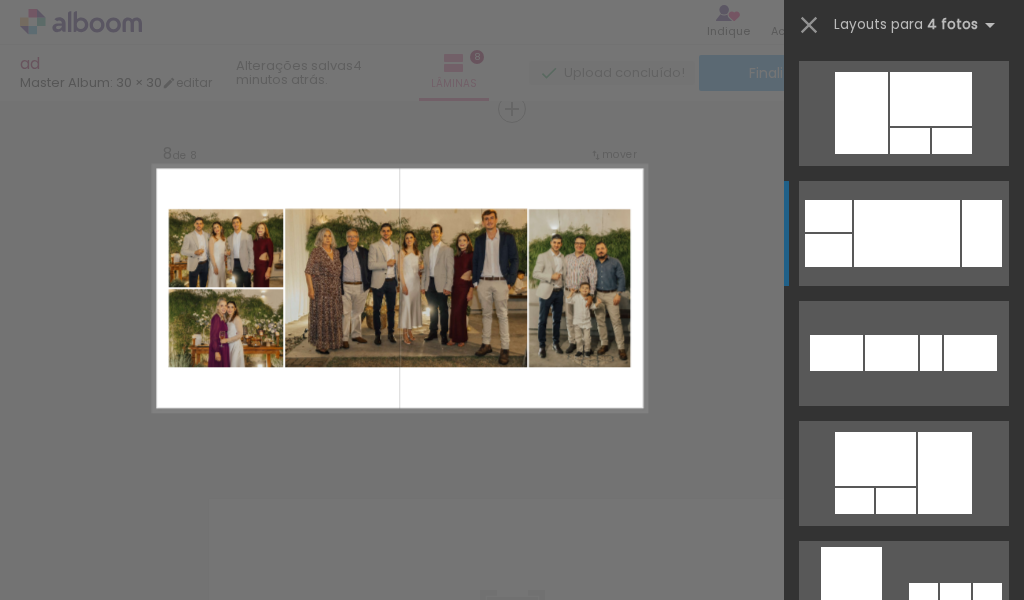 click at bounding box center (910, 141) 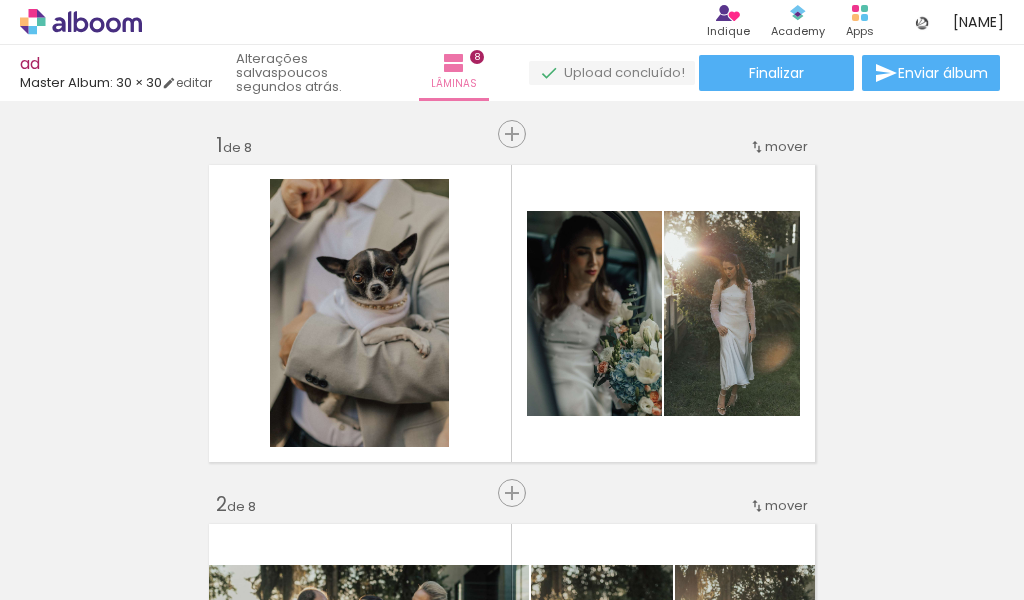 scroll, scrollTop: 0, scrollLeft: 0, axis: both 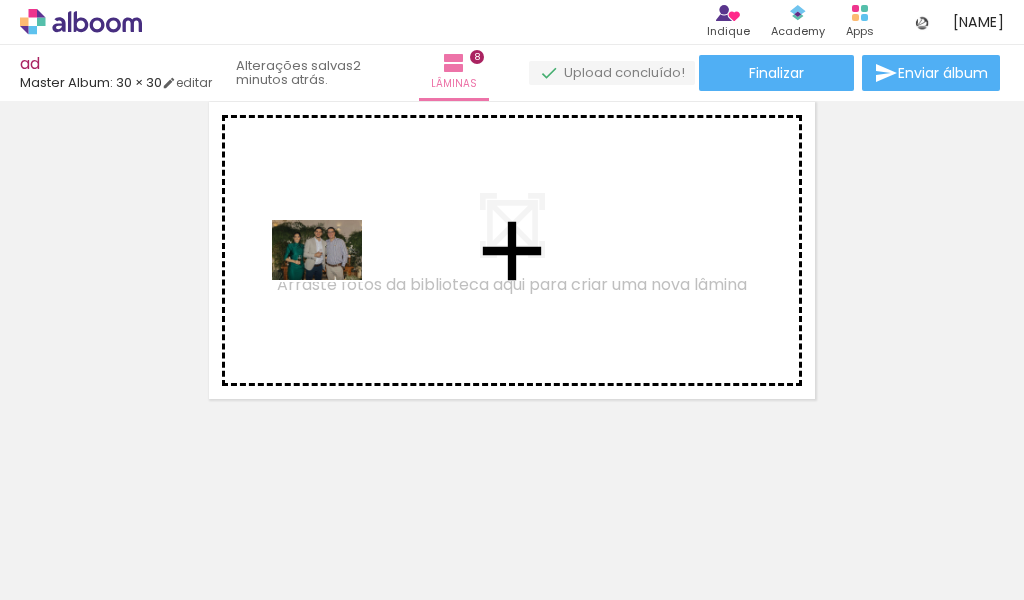 drag, startPoint x: 691, startPoint y: 516, endPoint x: 332, endPoint y: 280, distance: 429.62427 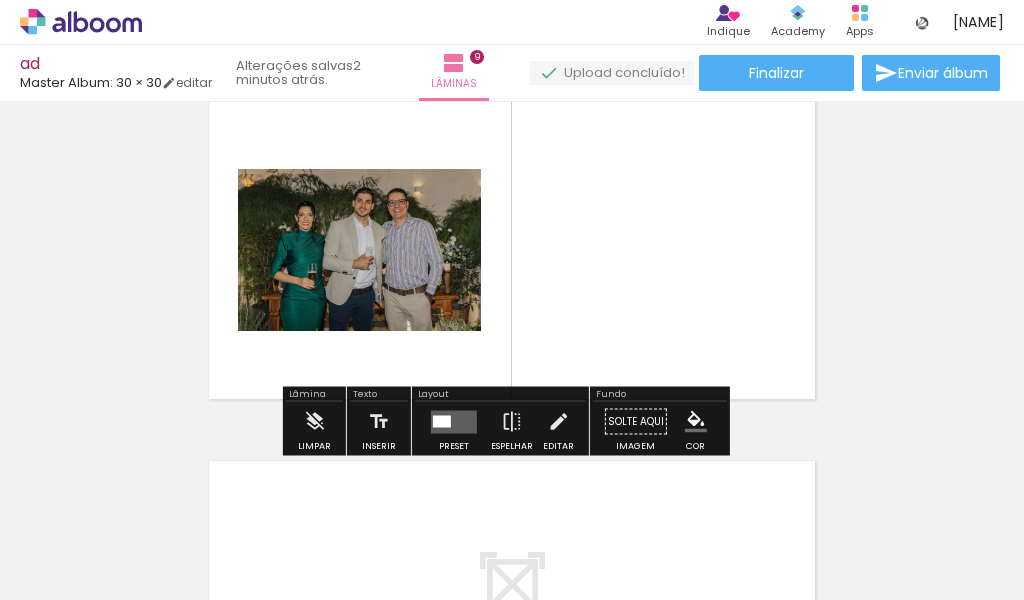 scroll, scrollTop: 2897, scrollLeft: 0, axis: vertical 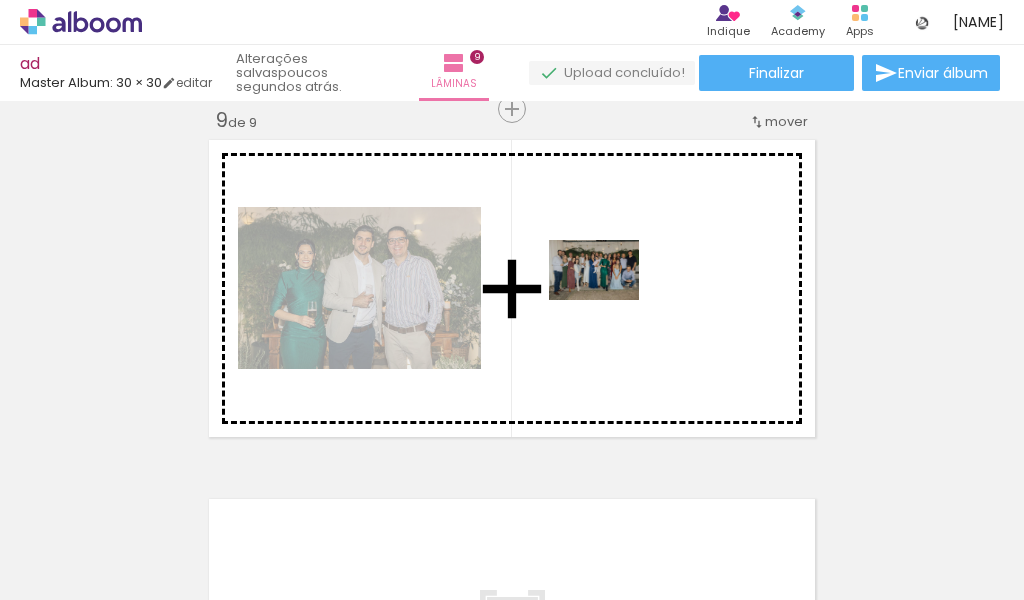 drag, startPoint x: 836, startPoint y: 543, endPoint x: 609, endPoint y: 300, distance: 332.5327 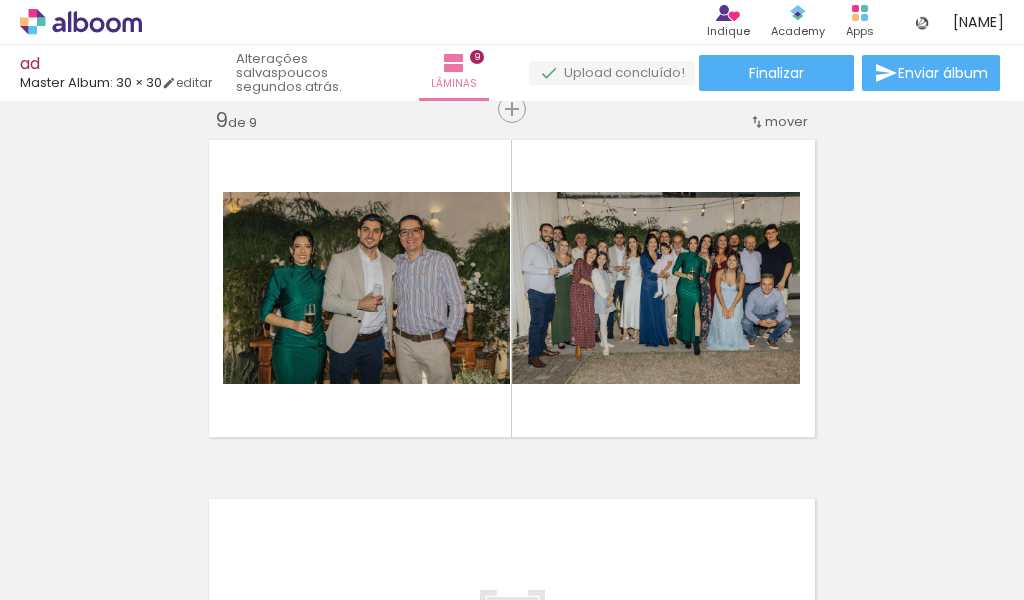 scroll, scrollTop: 2997, scrollLeft: 0, axis: vertical 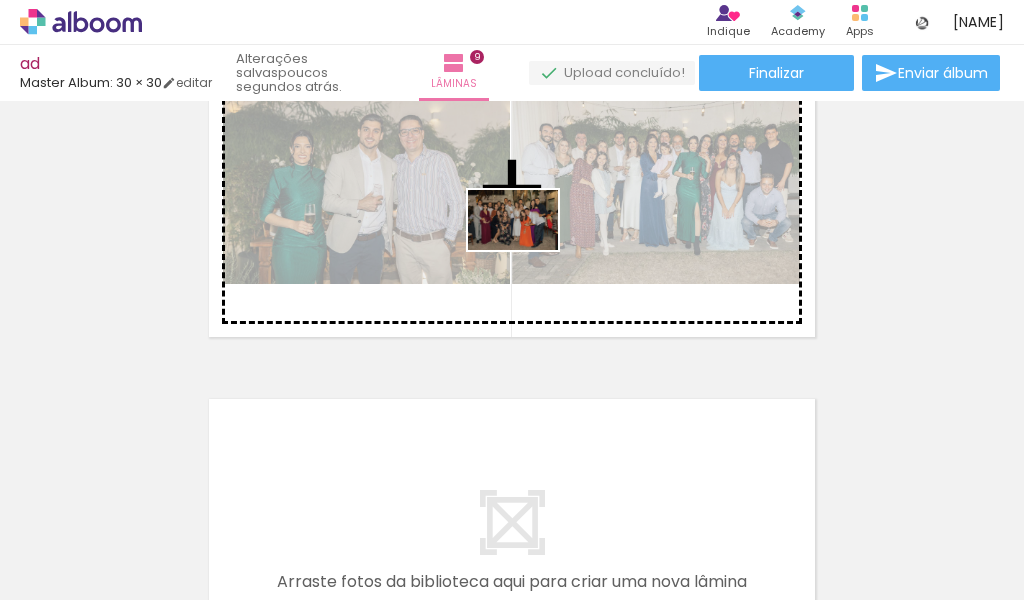 drag, startPoint x: 919, startPoint y: 546, endPoint x: 528, endPoint y: 250, distance: 490.40494 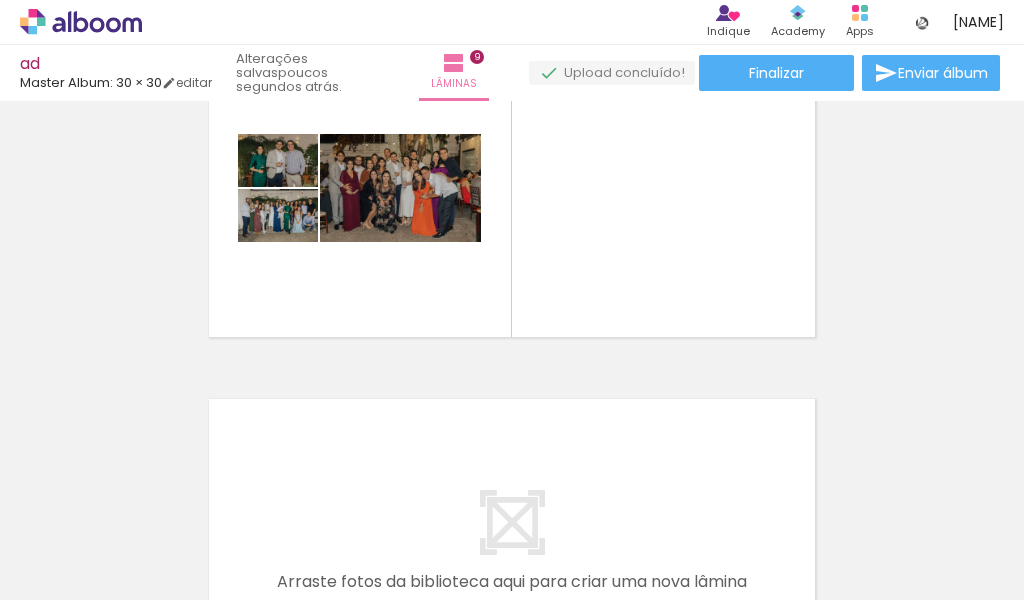 scroll, scrollTop: 0, scrollLeft: 2725, axis: horizontal 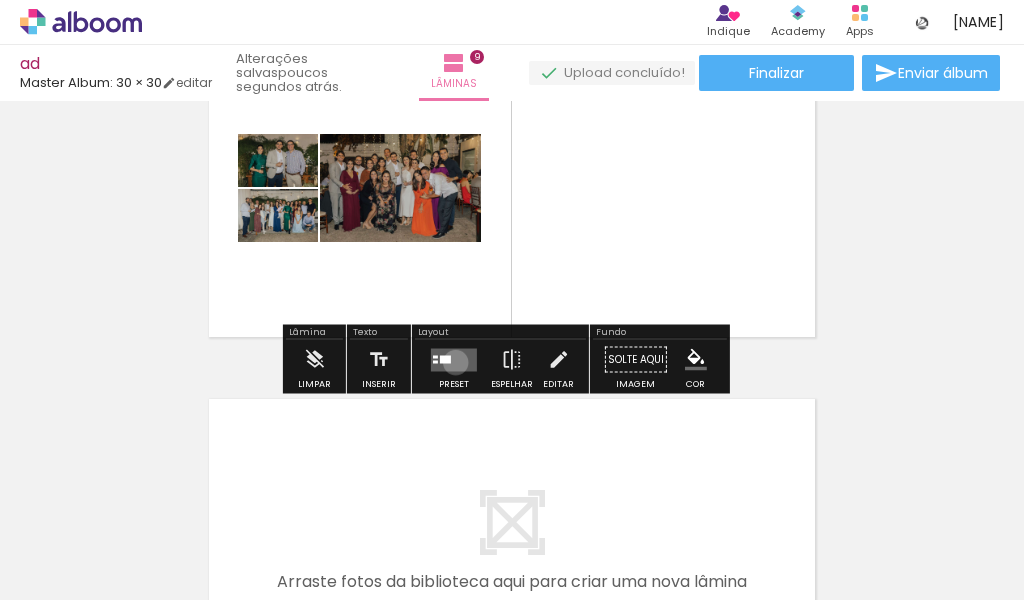 click at bounding box center (454, 359) 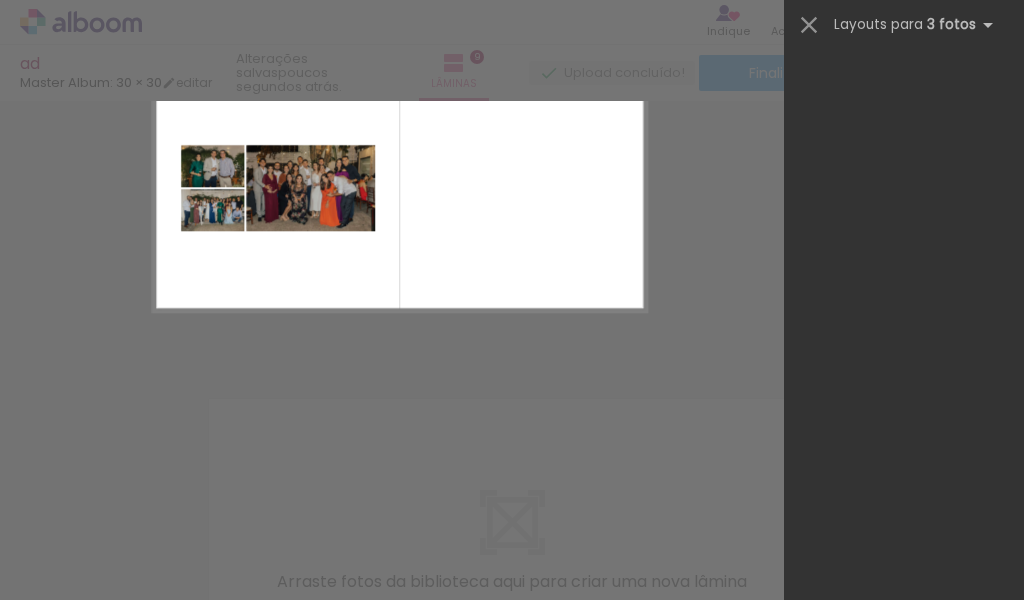 scroll, scrollTop: 0, scrollLeft: 0, axis: both 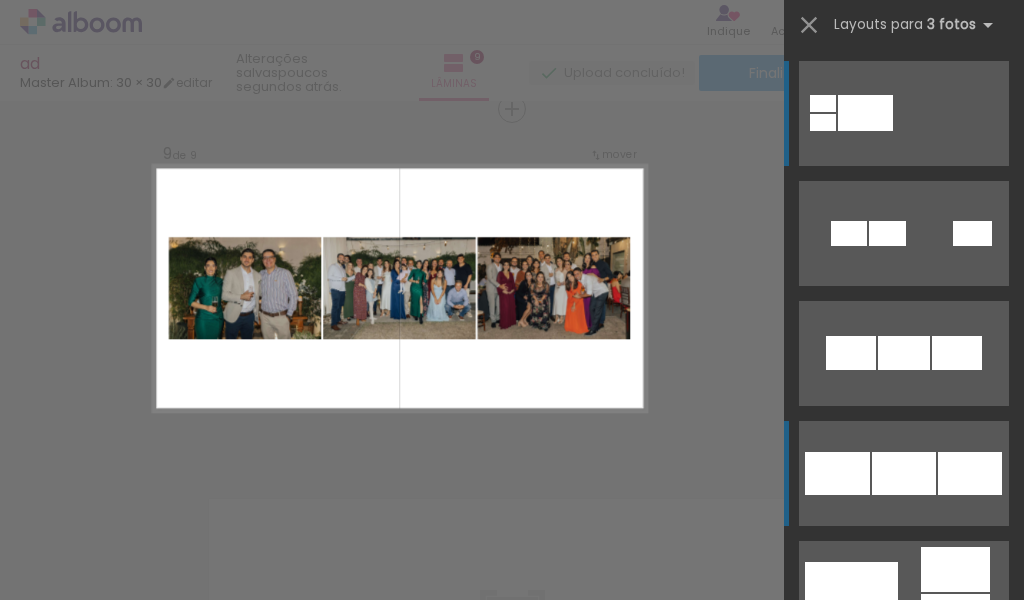 click at bounding box center [904, 353] 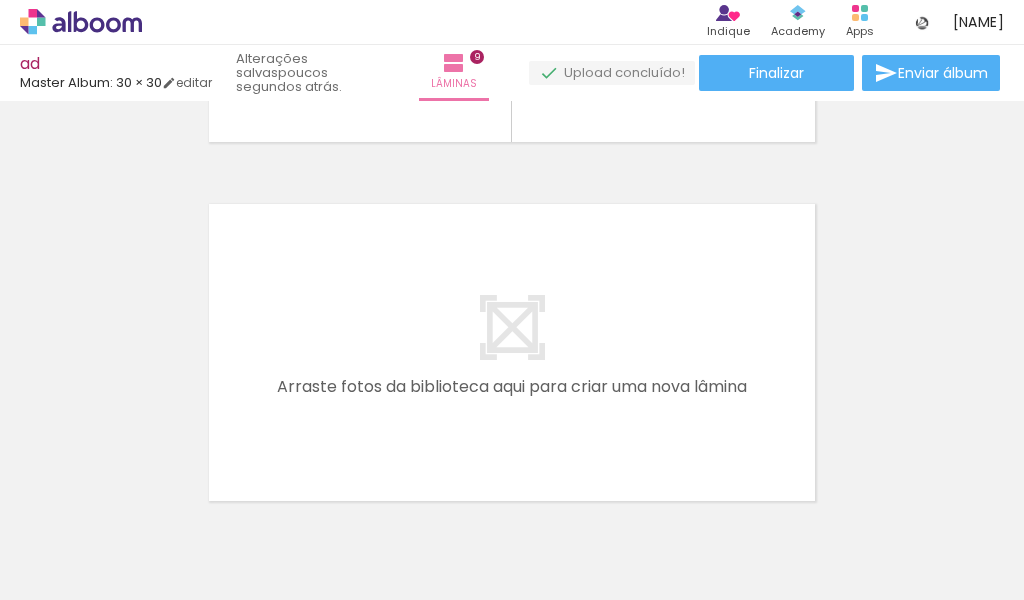 scroll, scrollTop: 3197, scrollLeft: 0, axis: vertical 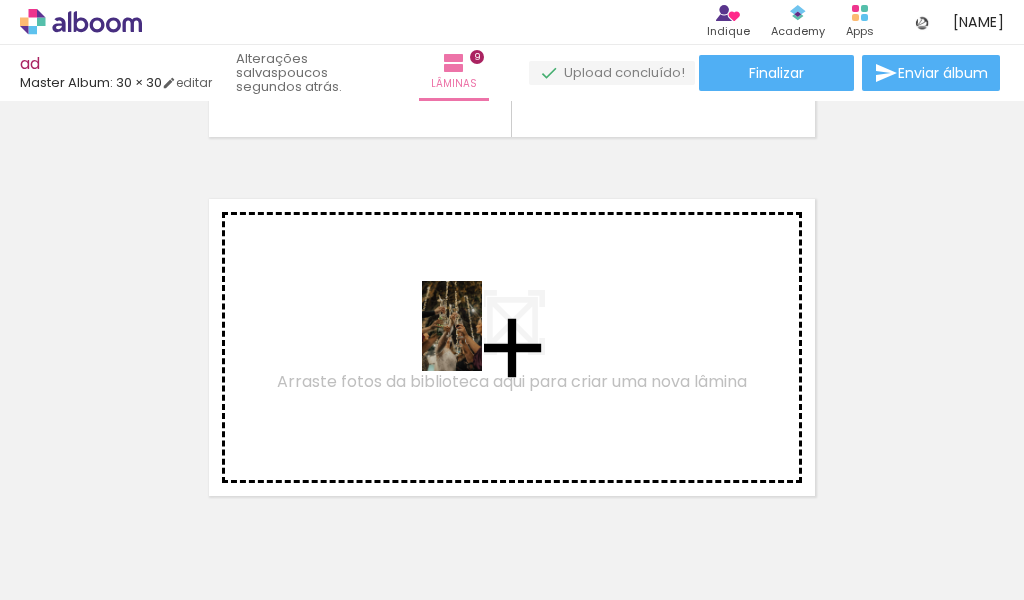 drag, startPoint x: 845, startPoint y: 524, endPoint x: 473, endPoint y: 341, distance: 414.57568 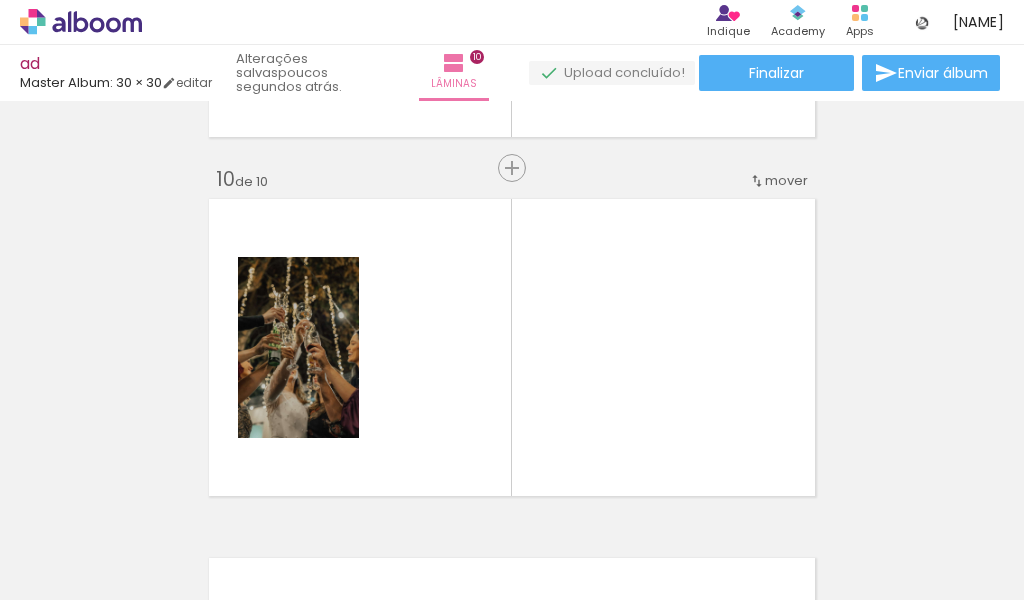 scroll, scrollTop: 3256, scrollLeft: 0, axis: vertical 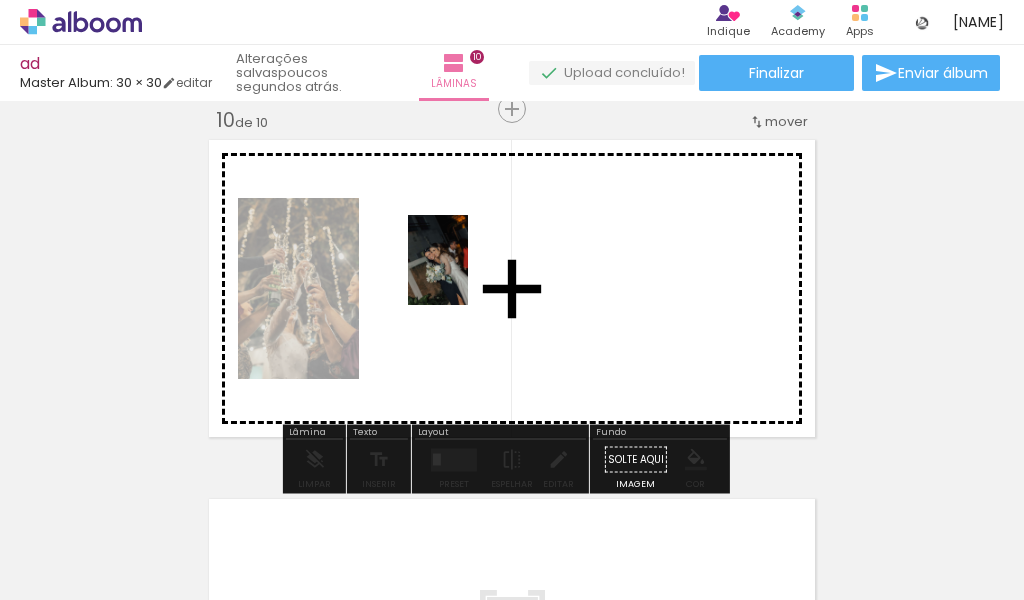 drag, startPoint x: 962, startPoint y: 529, endPoint x: 468, endPoint y: 275, distance: 555.47455 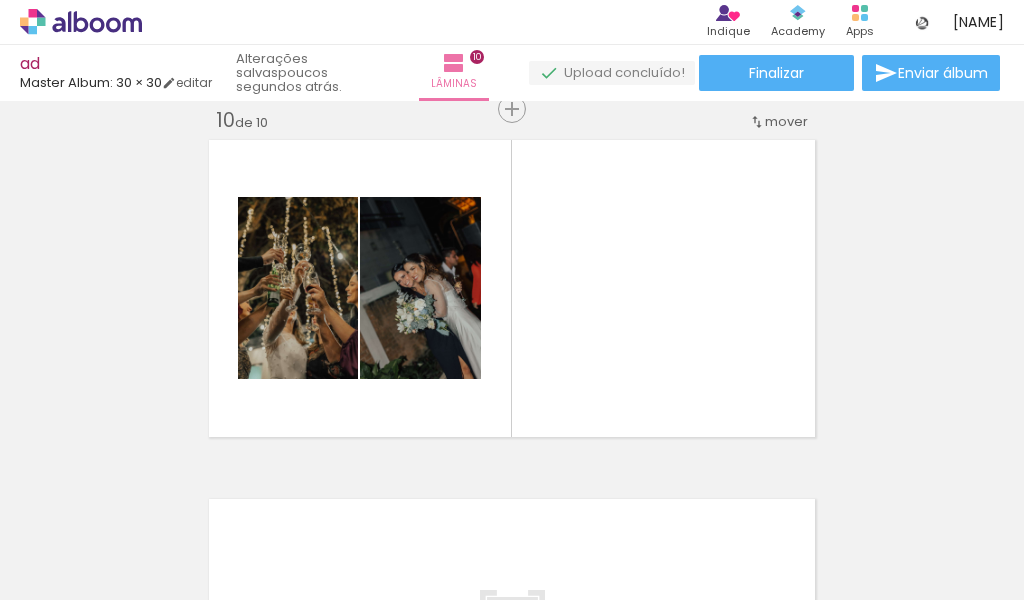 scroll, scrollTop: 0, scrollLeft: 3199, axis: horizontal 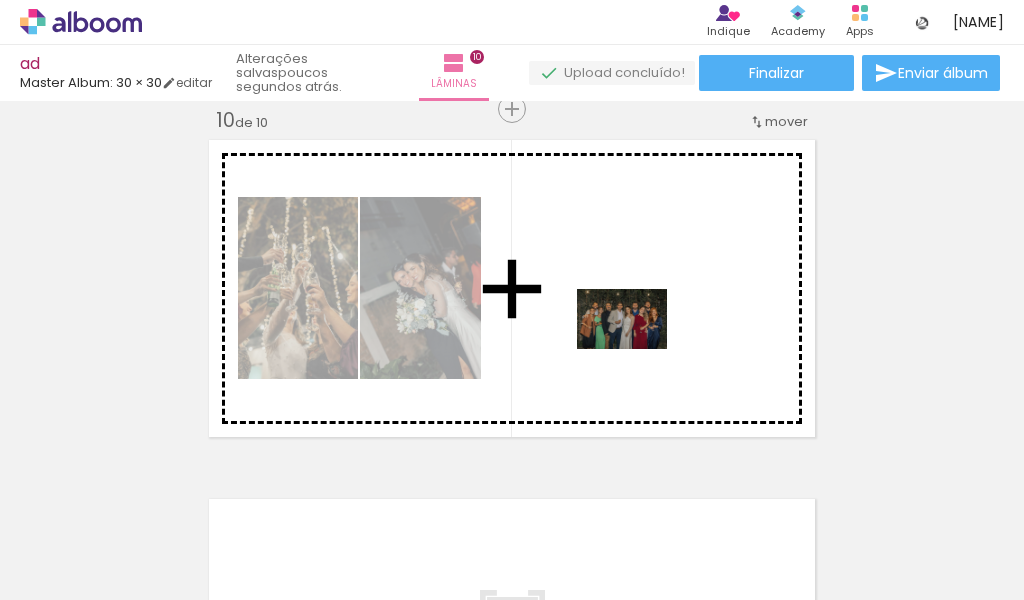 drag, startPoint x: 612, startPoint y: 527, endPoint x: 637, endPoint y: 349, distance: 179.74704 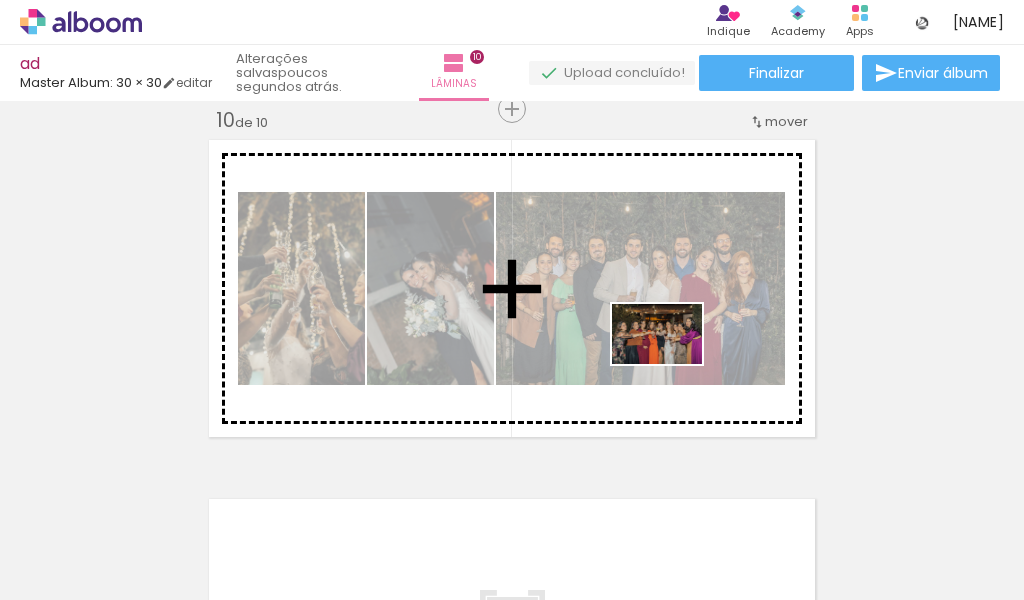 drag, startPoint x: 705, startPoint y: 549, endPoint x: 672, endPoint y: 364, distance: 187.9202 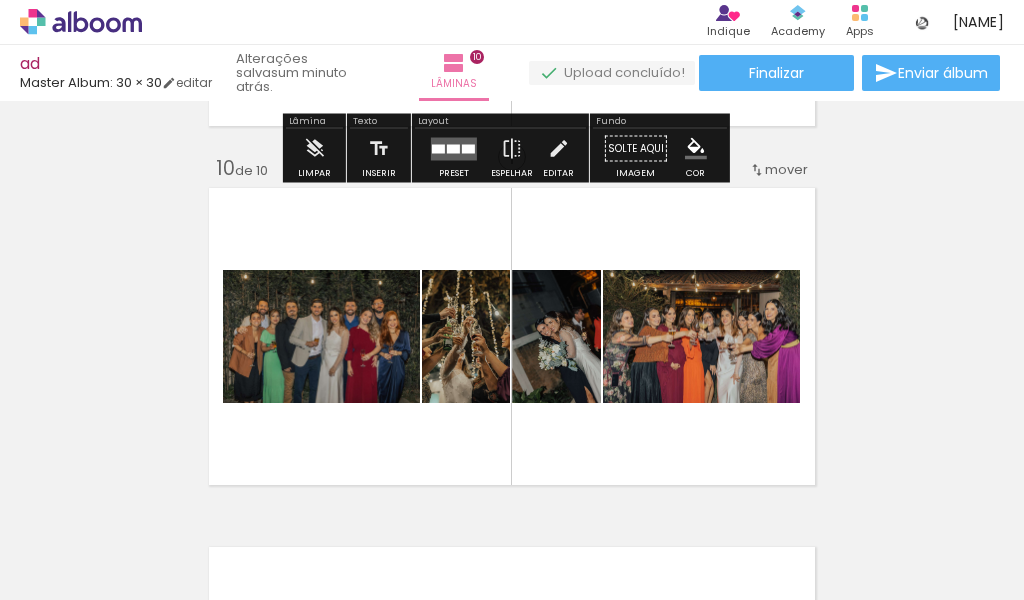 scroll, scrollTop: 3256, scrollLeft: 0, axis: vertical 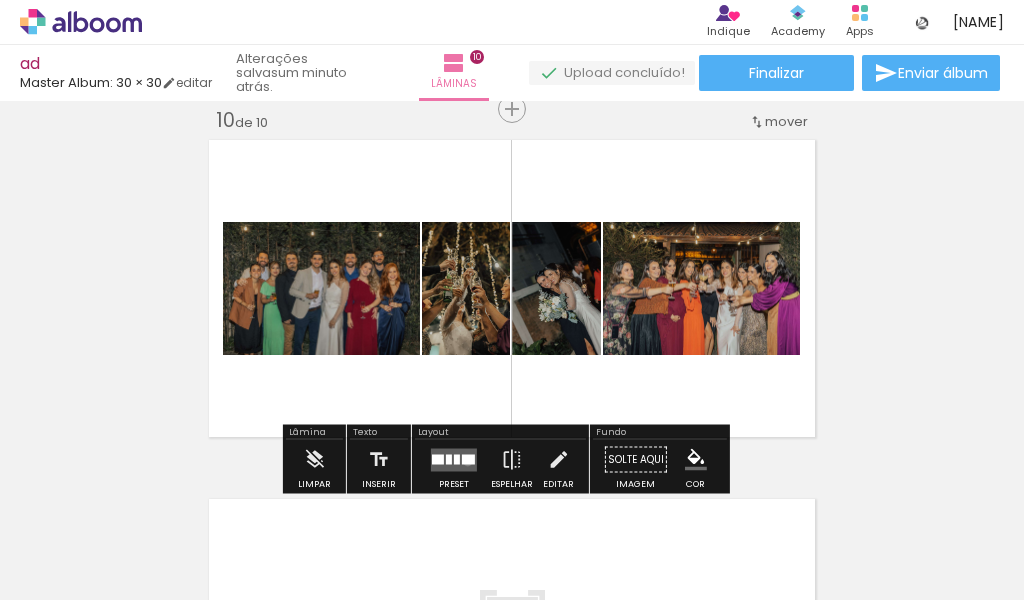 click at bounding box center [468, 459] 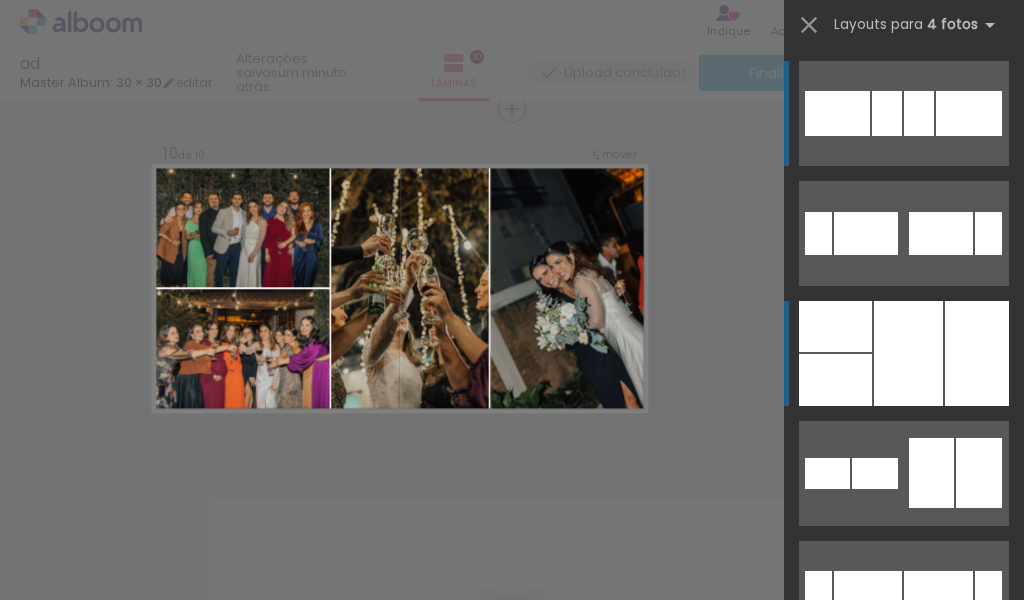 click at bounding box center (908, 353) 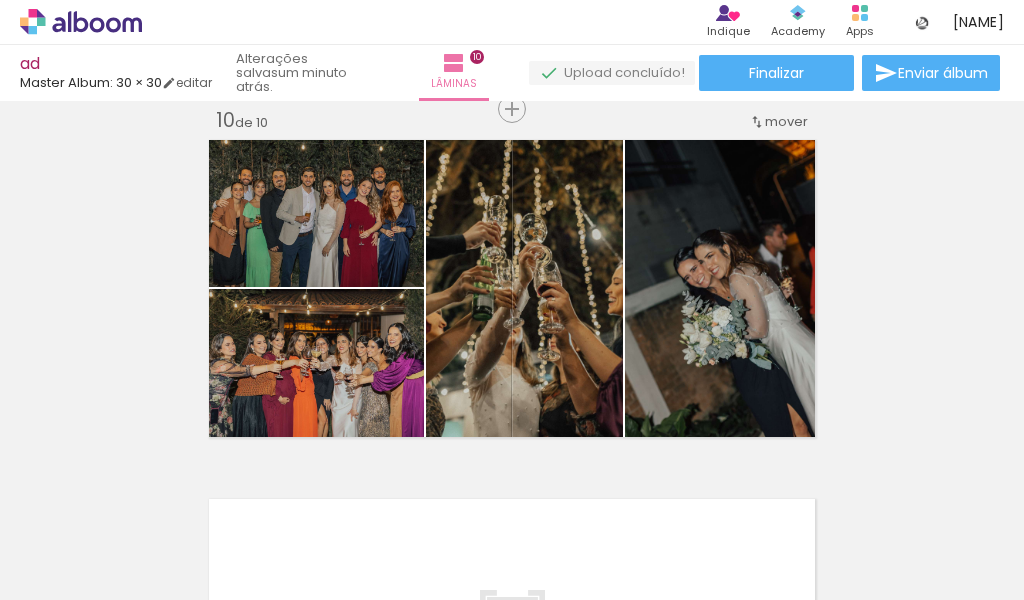 scroll, scrollTop: 0, scrollLeft: 3388, axis: horizontal 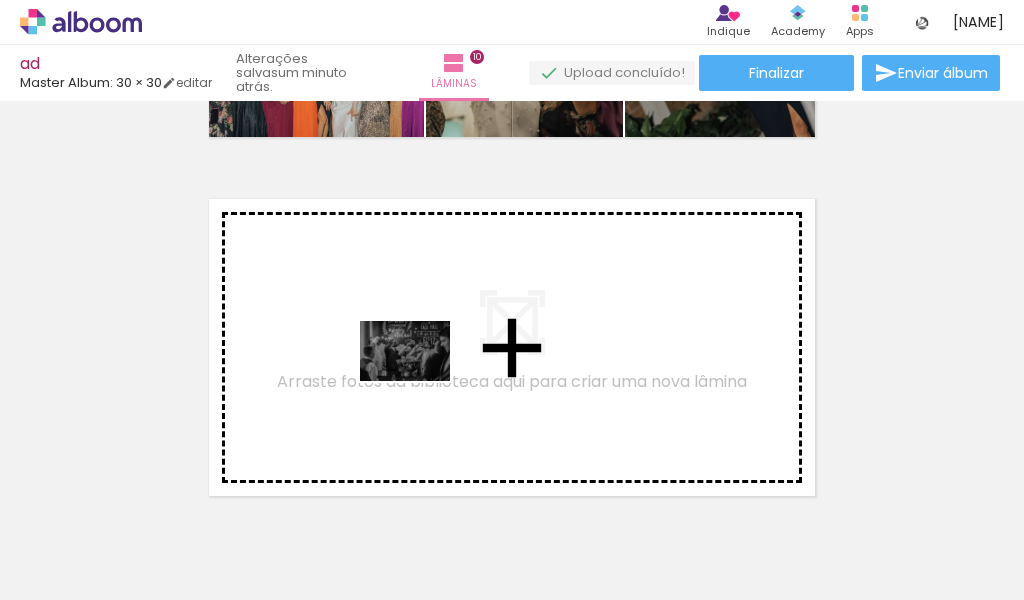 drag, startPoint x: 622, startPoint y: 536, endPoint x: 420, endPoint y: 381, distance: 254.6154 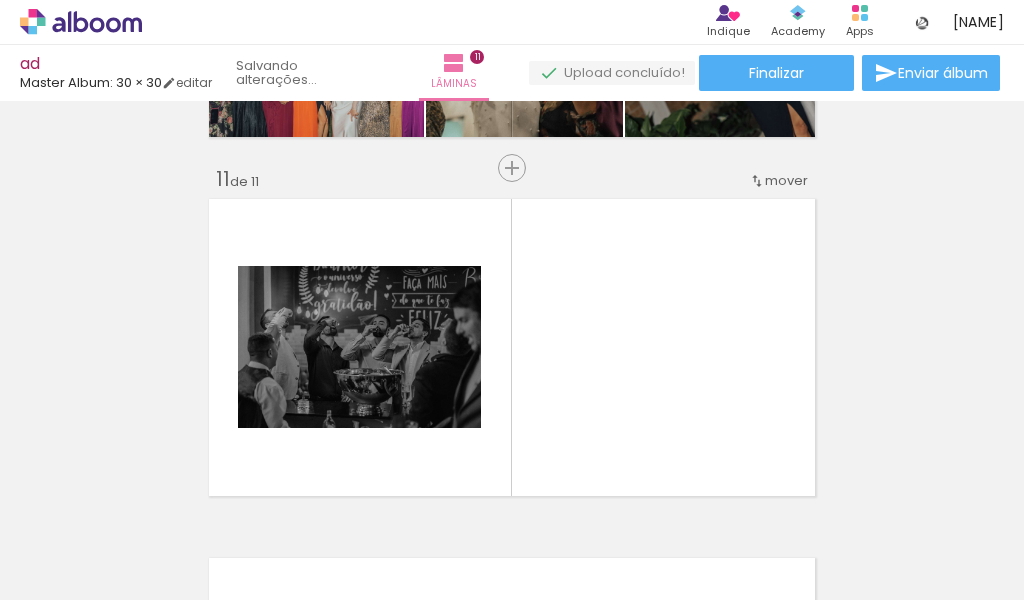 scroll, scrollTop: 3615, scrollLeft: 0, axis: vertical 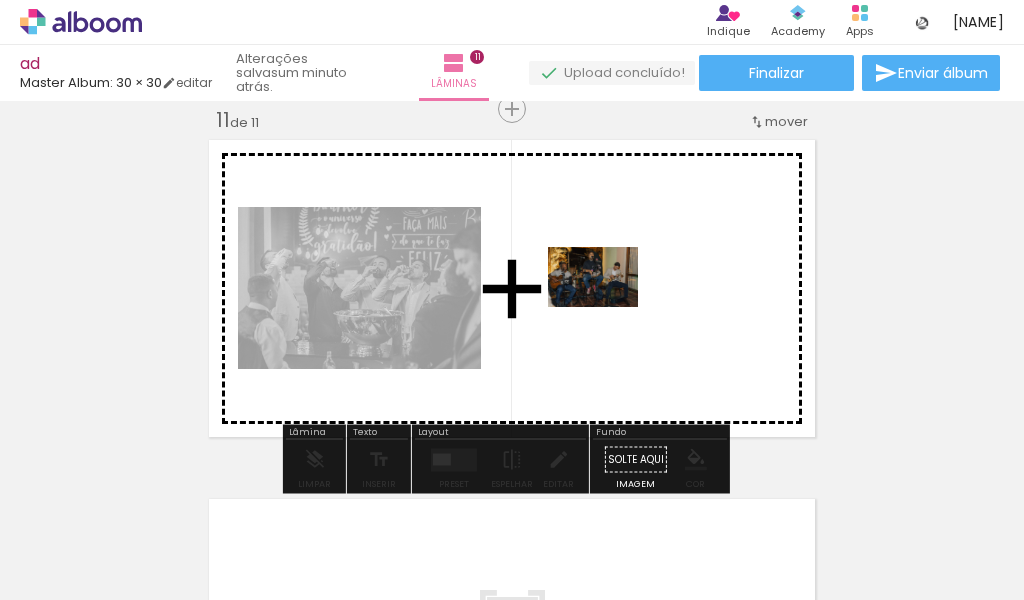 drag, startPoint x: 755, startPoint y: 549, endPoint x: 608, endPoint y: 307, distance: 283.14838 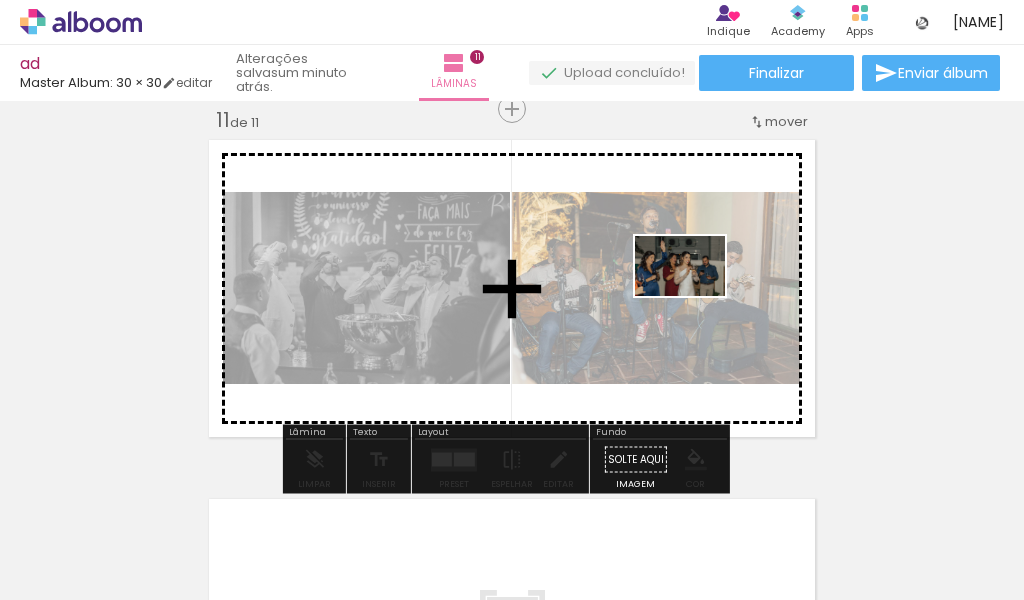 drag, startPoint x: 852, startPoint y: 532, endPoint x: 695, endPoint y: 296, distance: 283.45193 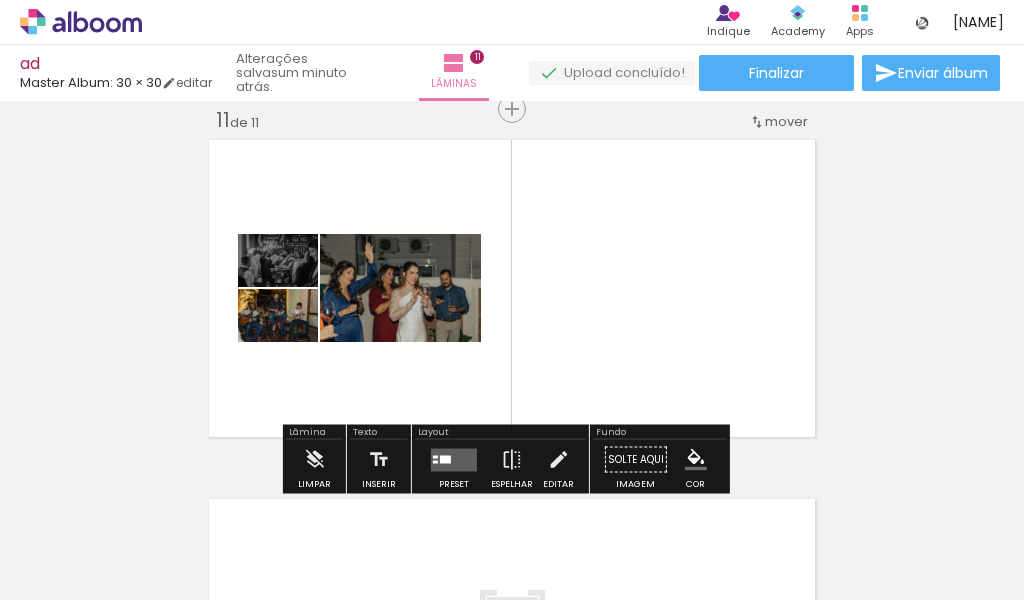 scroll, scrollTop: 0, scrollLeft: 3625, axis: horizontal 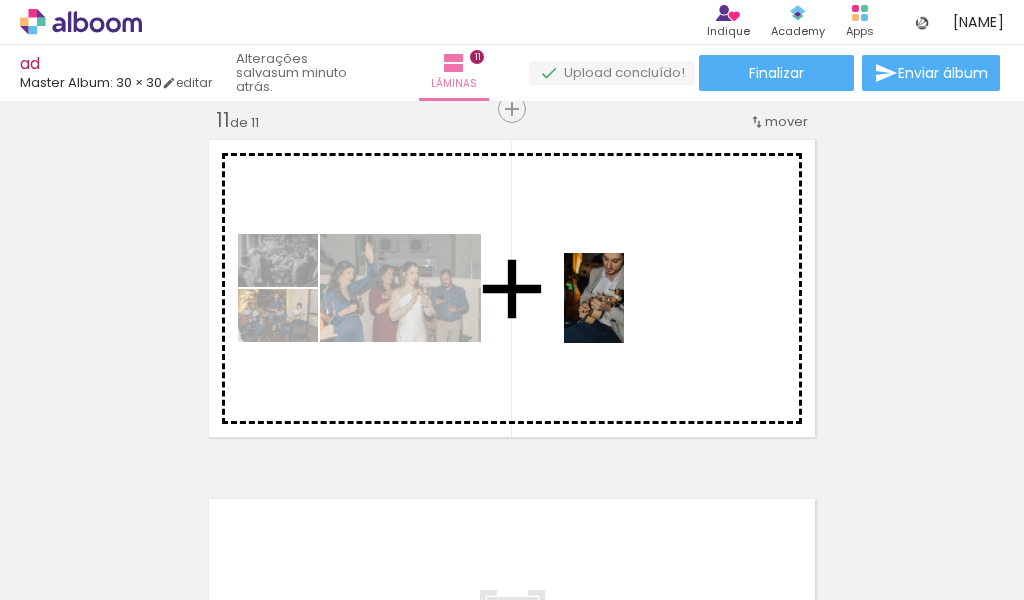 drag, startPoint x: 738, startPoint y: 542, endPoint x: 624, endPoint y: 313, distance: 255.80656 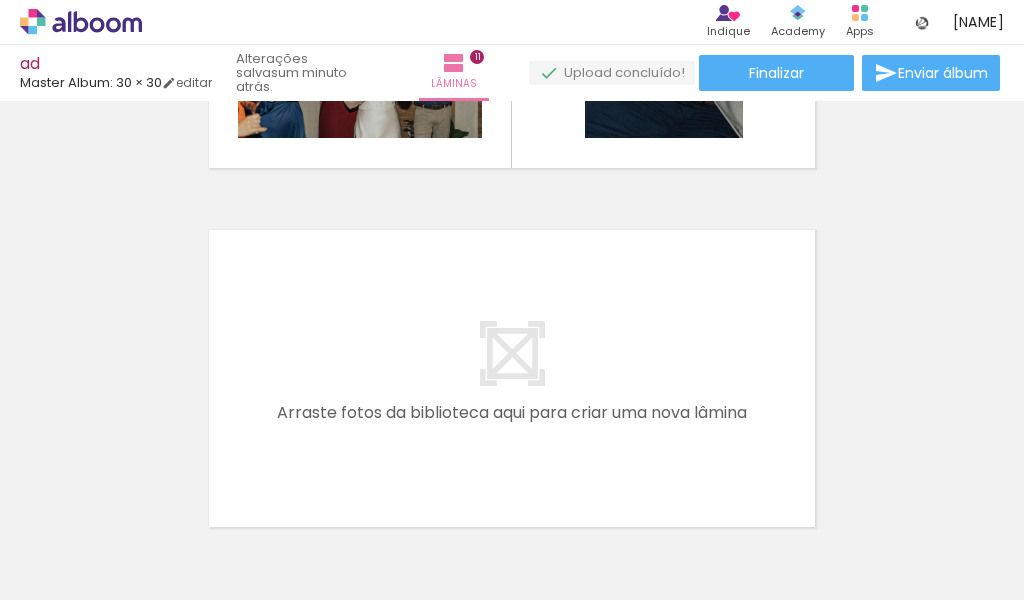 scroll, scrollTop: 3915, scrollLeft: 0, axis: vertical 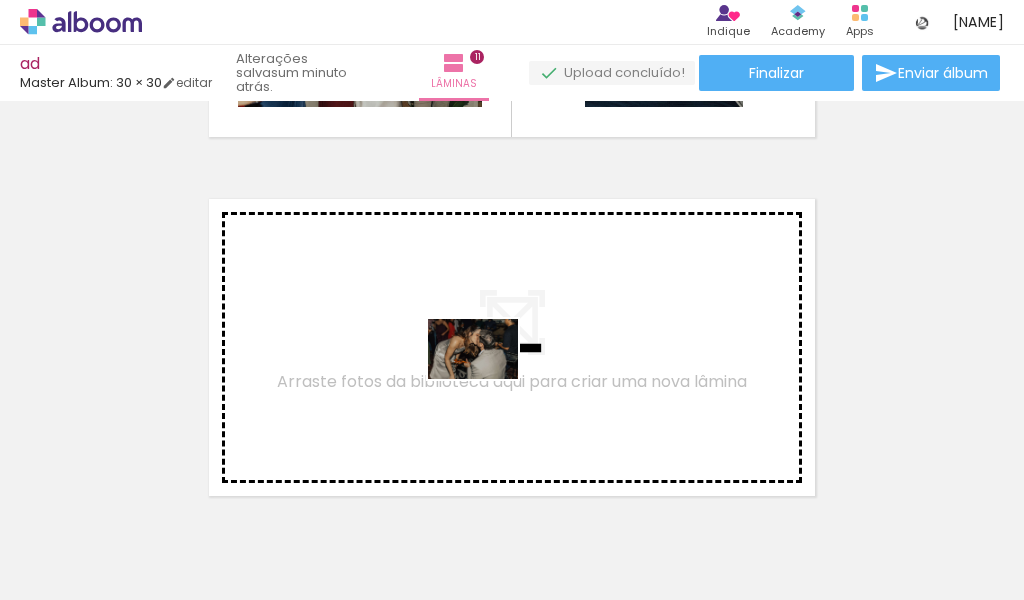 drag, startPoint x: 810, startPoint y: 557, endPoint x: 892, endPoint y: 528, distance: 86.977005 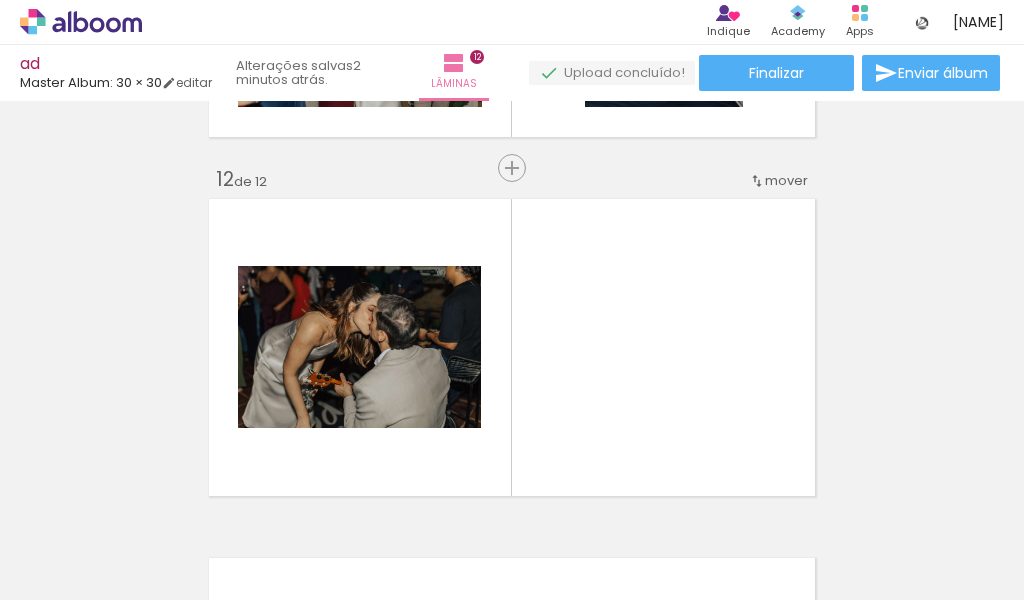 scroll, scrollTop: 3974, scrollLeft: 0, axis: vertical 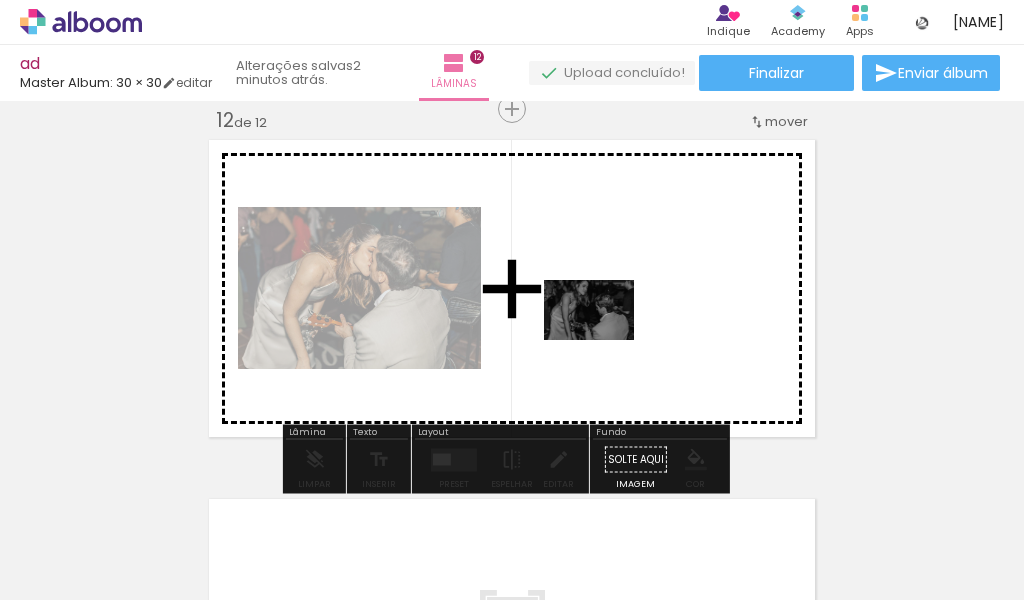 drag, startPoint x: 931, startPoint y: 541, endPoint x: 604, endPoint y: 340, distance: 383.8359 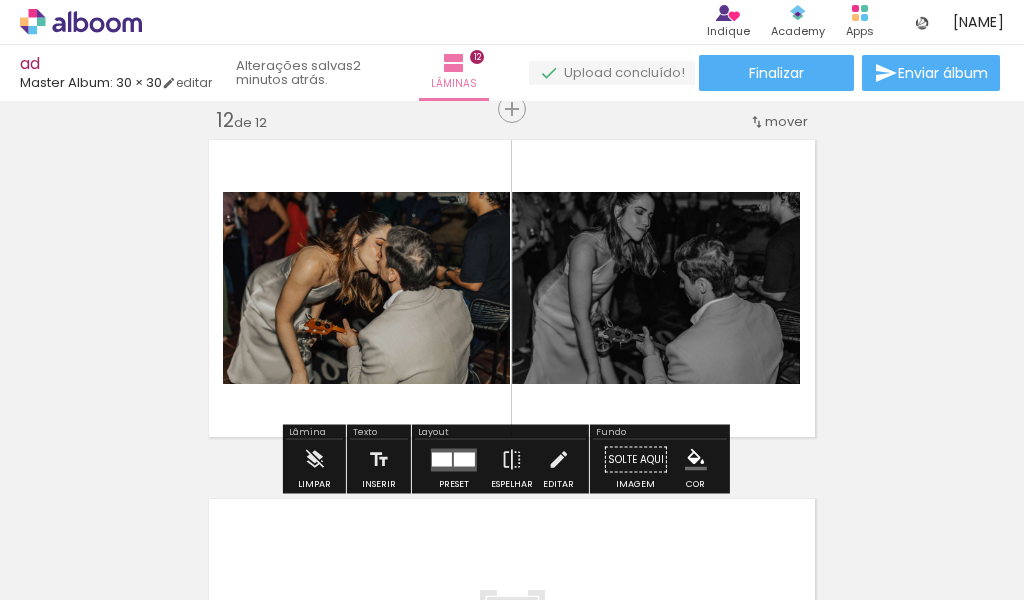 scroll, scrollTop: 0, scrollLeft: 3738, axis: horizontal 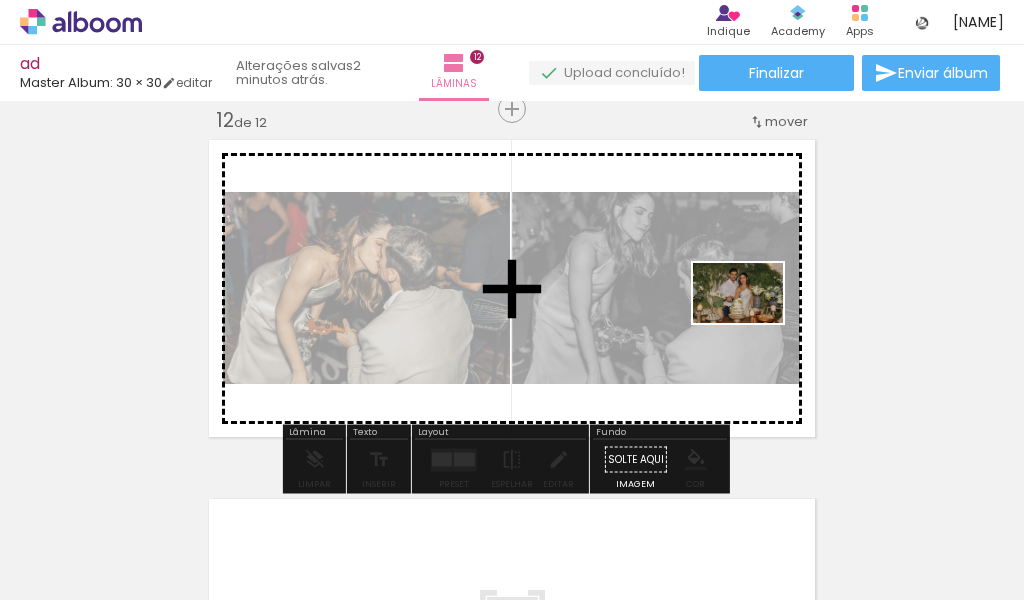 drag, startPoint x: 914, startPoint y: 489, endPoint x: 753, endPoint y: 323, distance: 231.25095 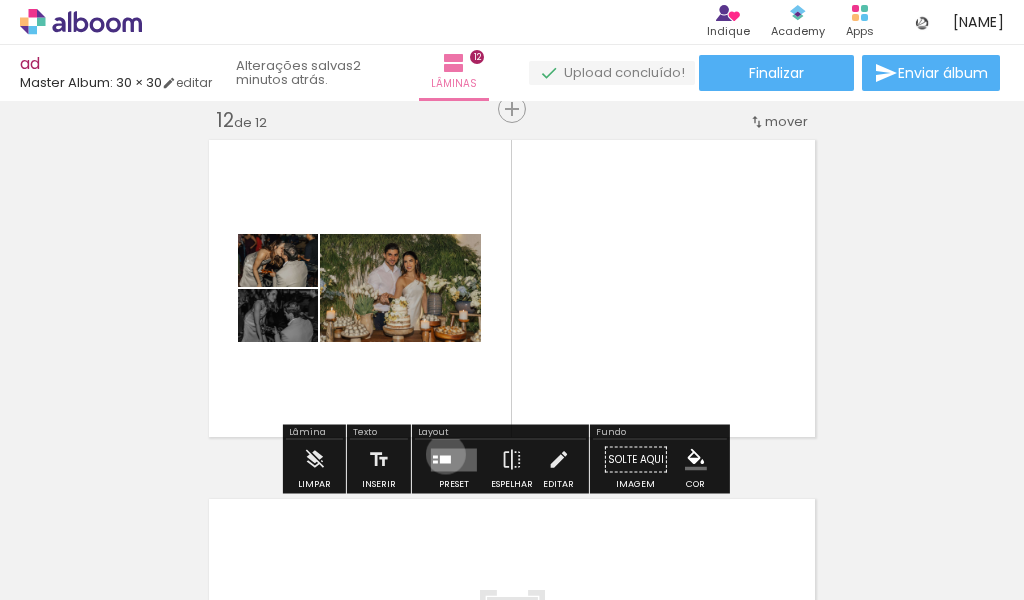 click at bounding box center (454, 459) 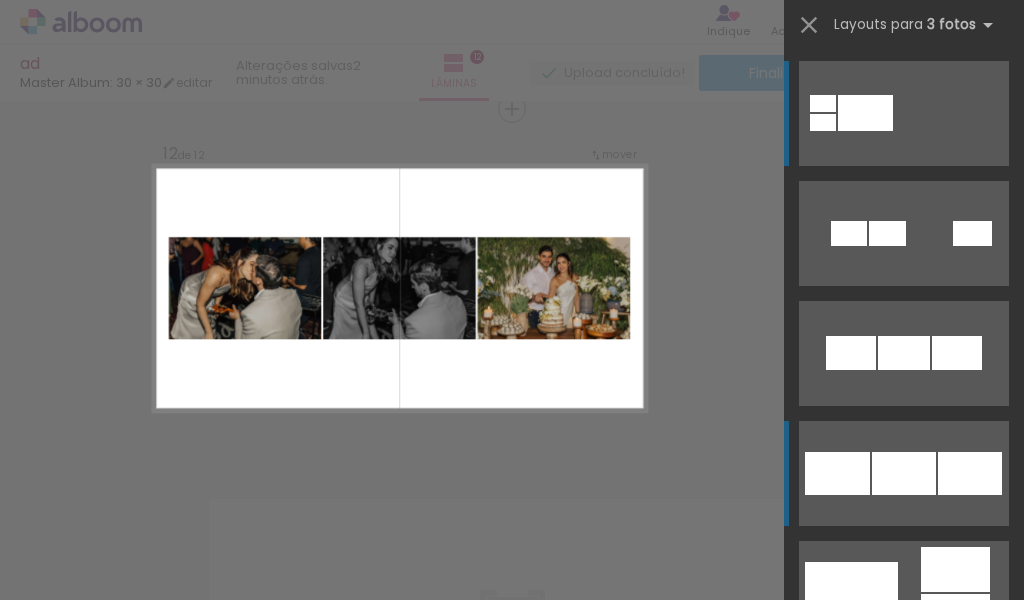 click at bounding box center [904, 353] 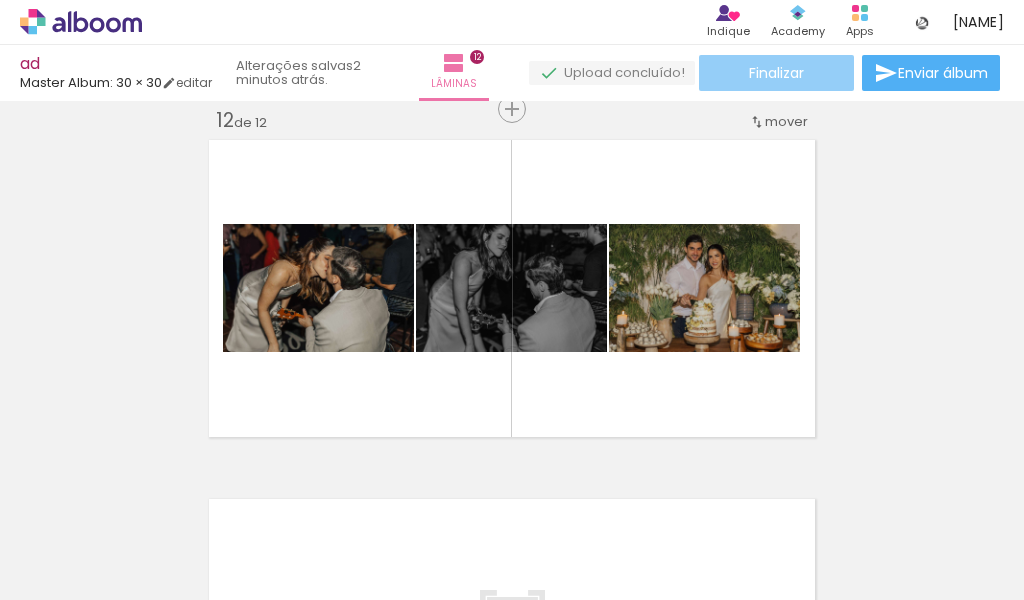 click on "Finalizar" 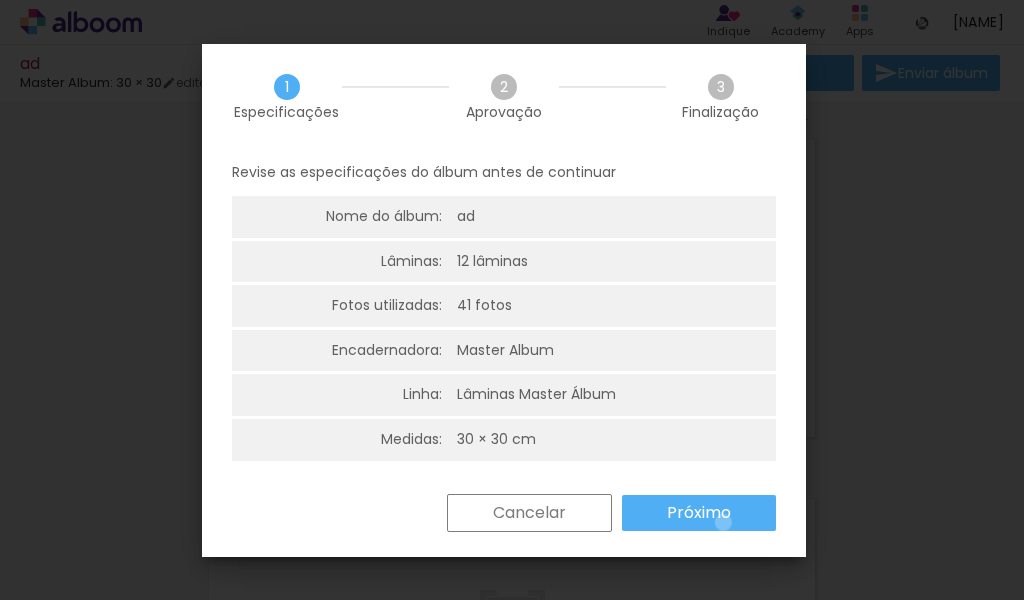 click on "Próximo" at bounding box center (0, 0) 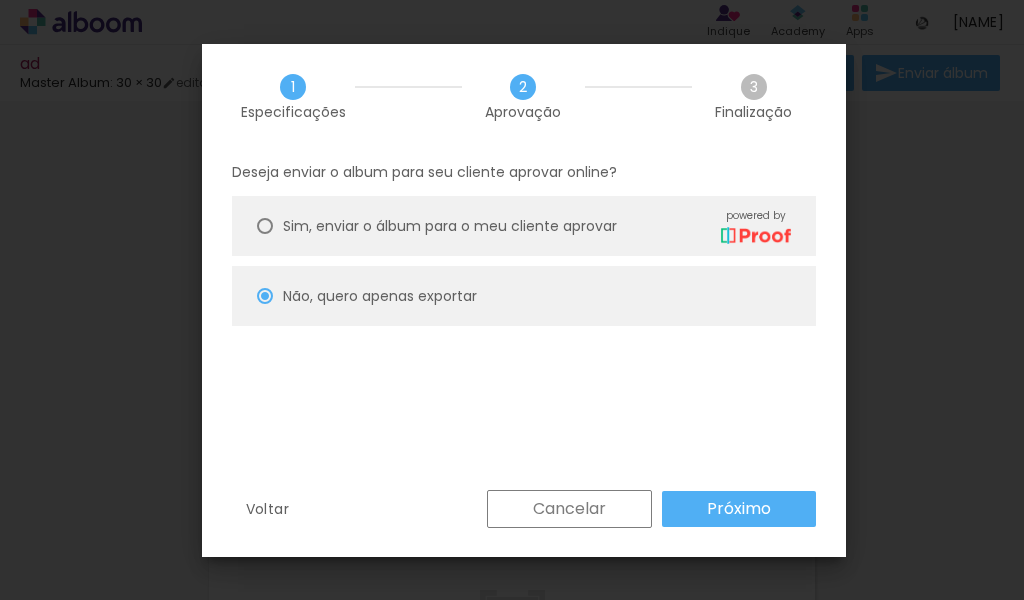 click on "Próximo" at bounding box center [0, 0] 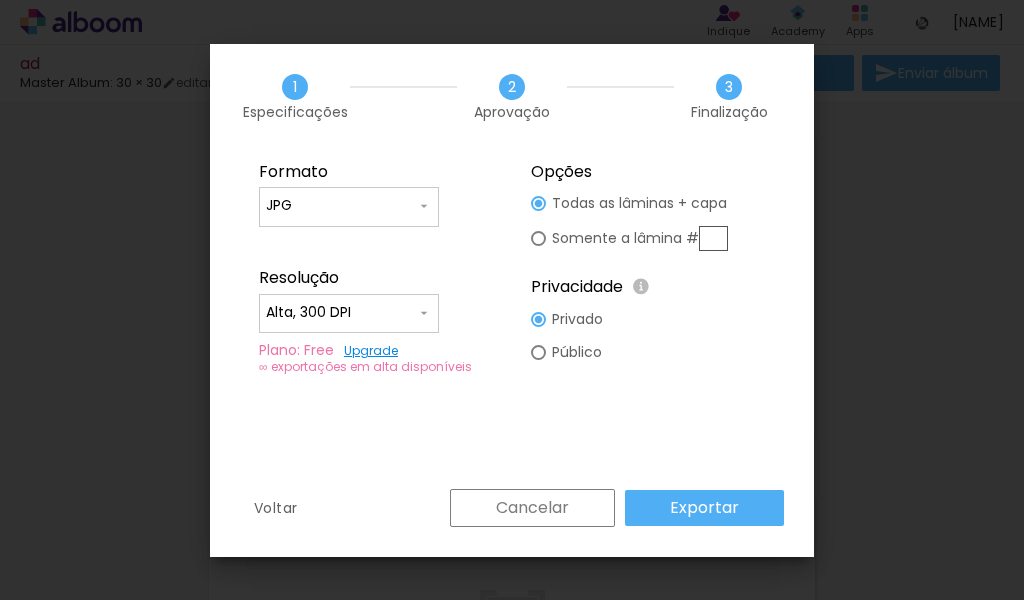 click on "Exportar" at bounding box center [704, 508] 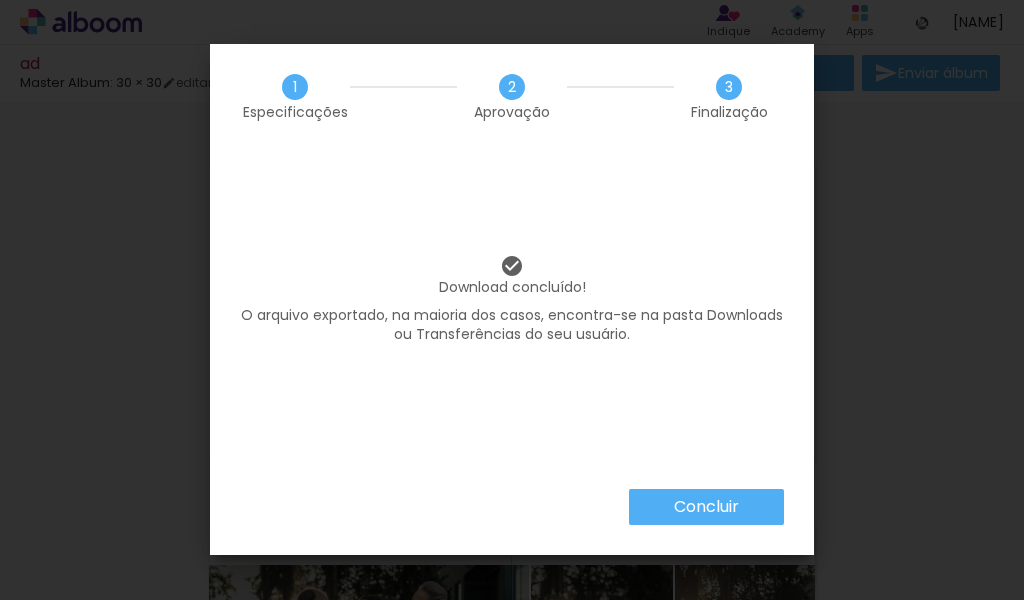 scroll, scrollTop: 0, scrollLeft: 0, axis: both 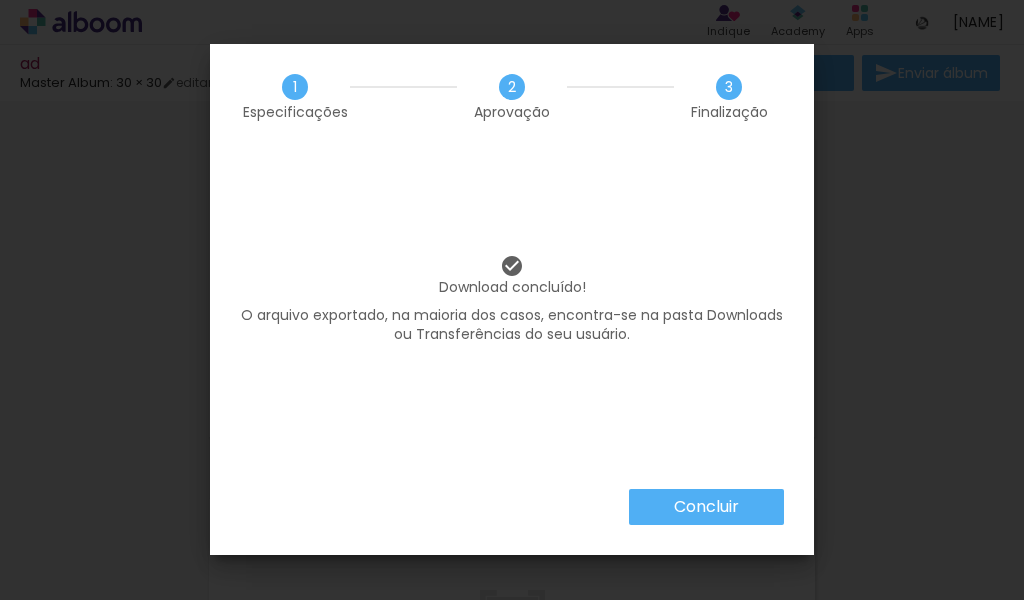 click on "Concluir" at bounding box center [0, 0] 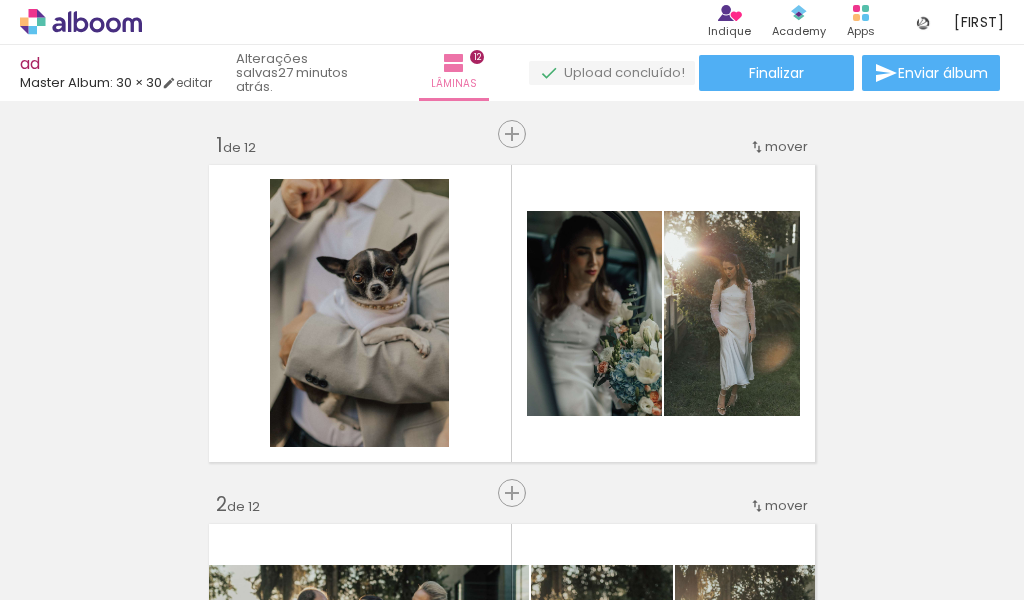 scroll, scrollTop: 0, scrollLeft: 0, axis: both 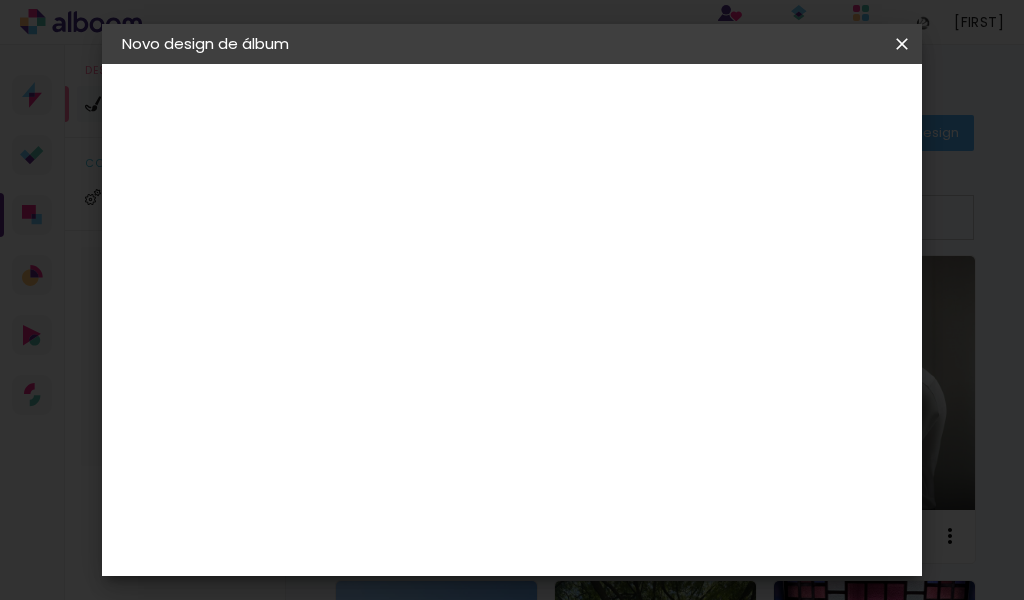 click on "Voltar Avançar" at bounding box center [579, 106] 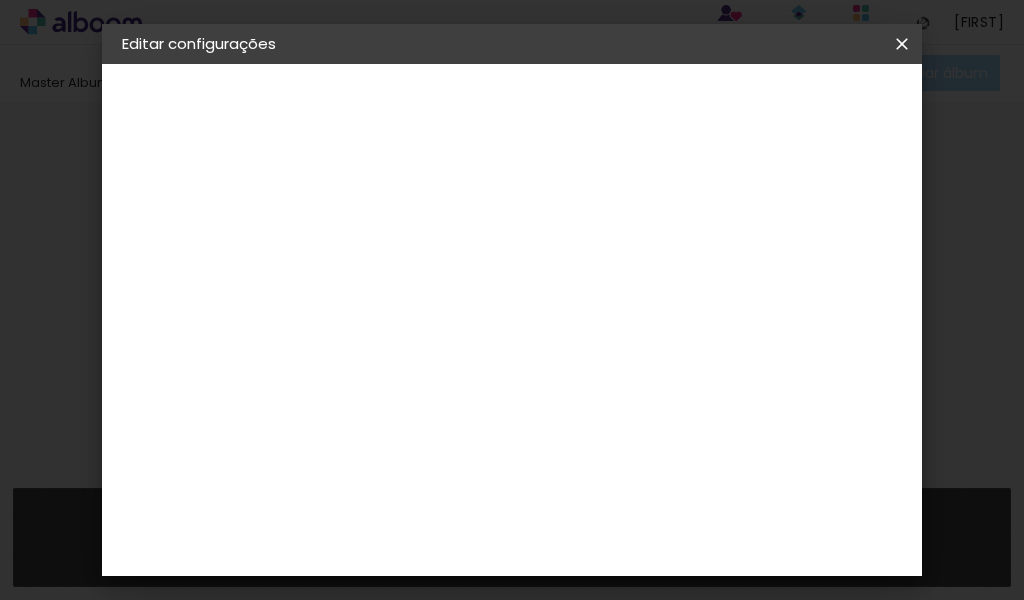 click at bounding box center (902, 44) 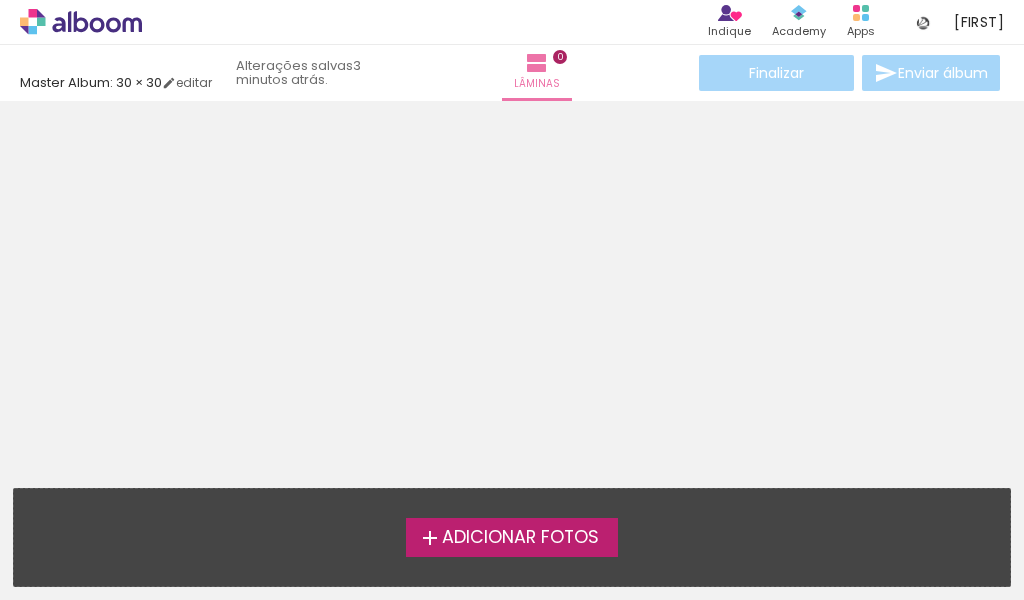 click 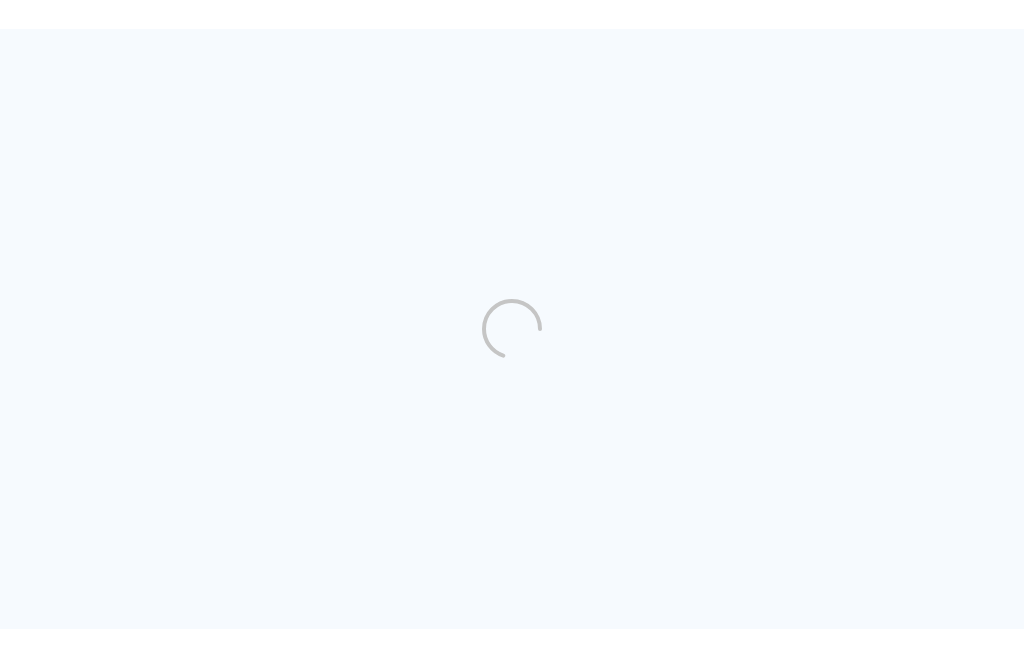 scroll, scrollTop: 0, scrollLeft: 0, axis: both 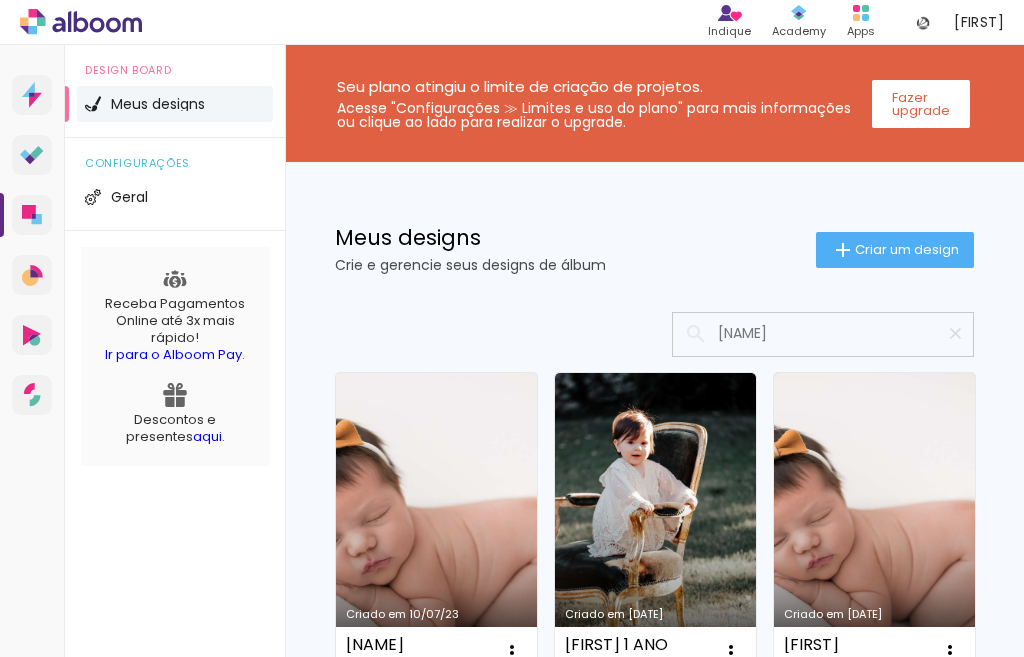 type on "[NAME]" 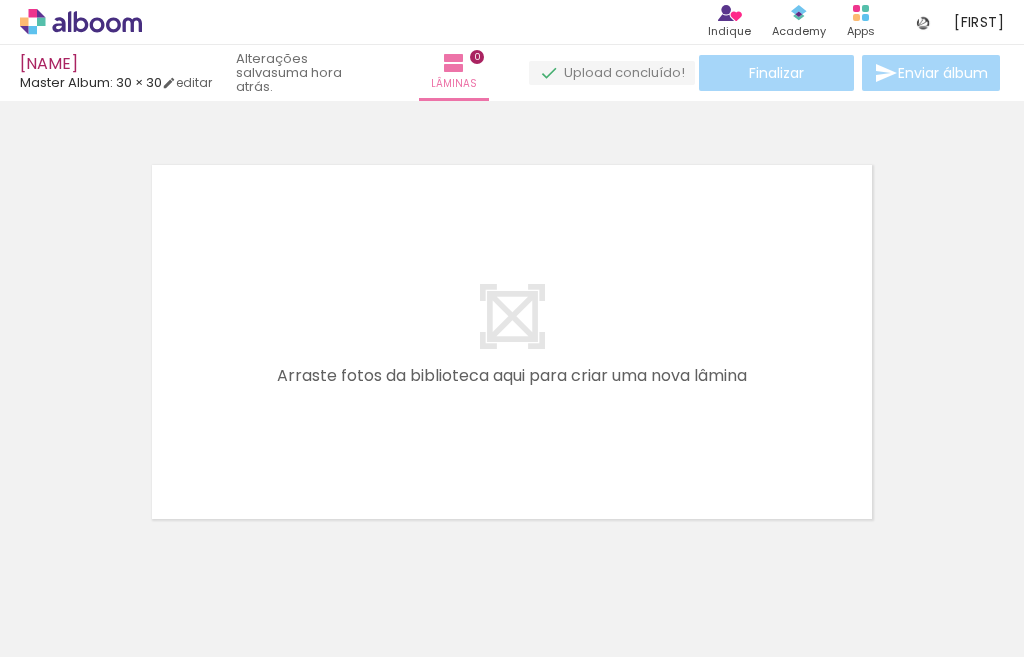 scroll, scrollTop: 63, scrollLeft: 0, axis: vertical 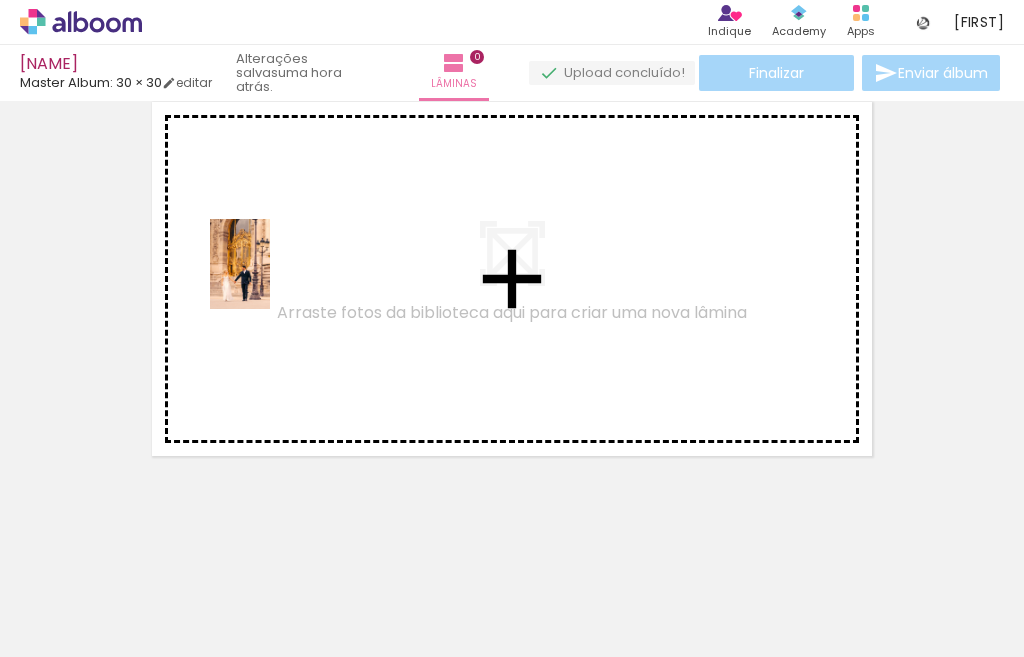 drag, startPoint x: 201, startPoint y: 609, endPoint x: 270, endPoint y: 279, distance: 337.13647 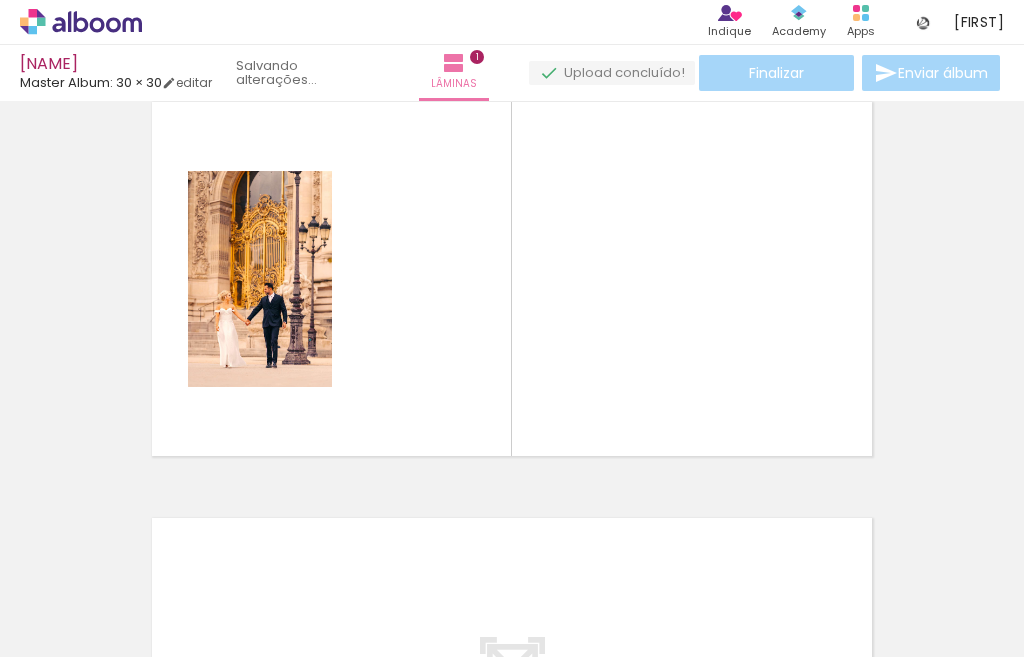 scroll, scrollTop: 25, scrollLeft: 0, axis: vertical 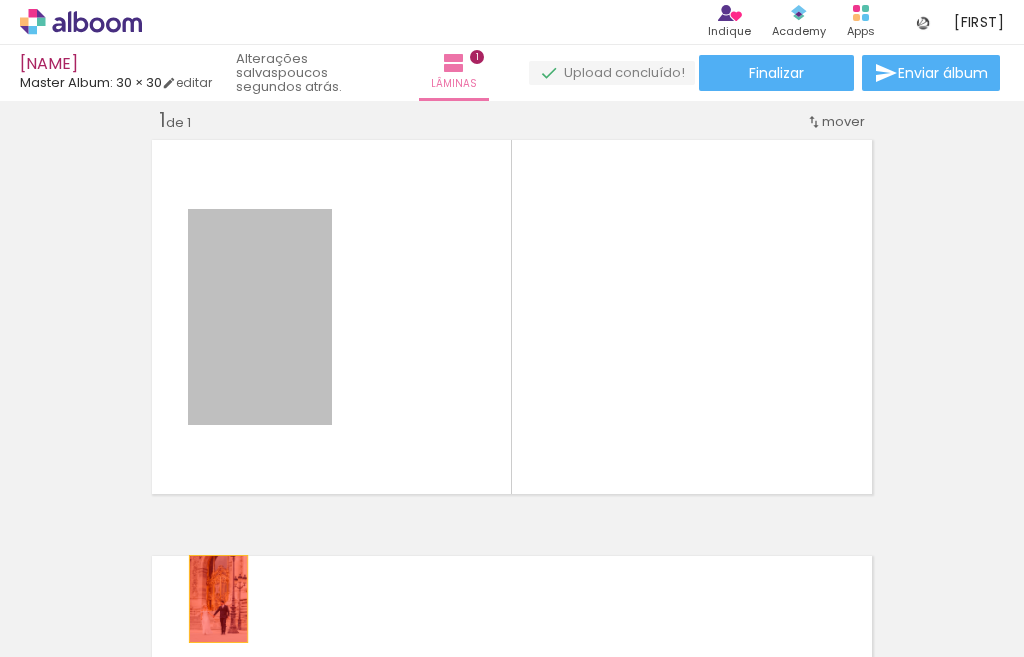 drag, startPoint x: 302, startPoint y: 340, endPoint x: 210, endPoint y: 599, distance: 274.8545 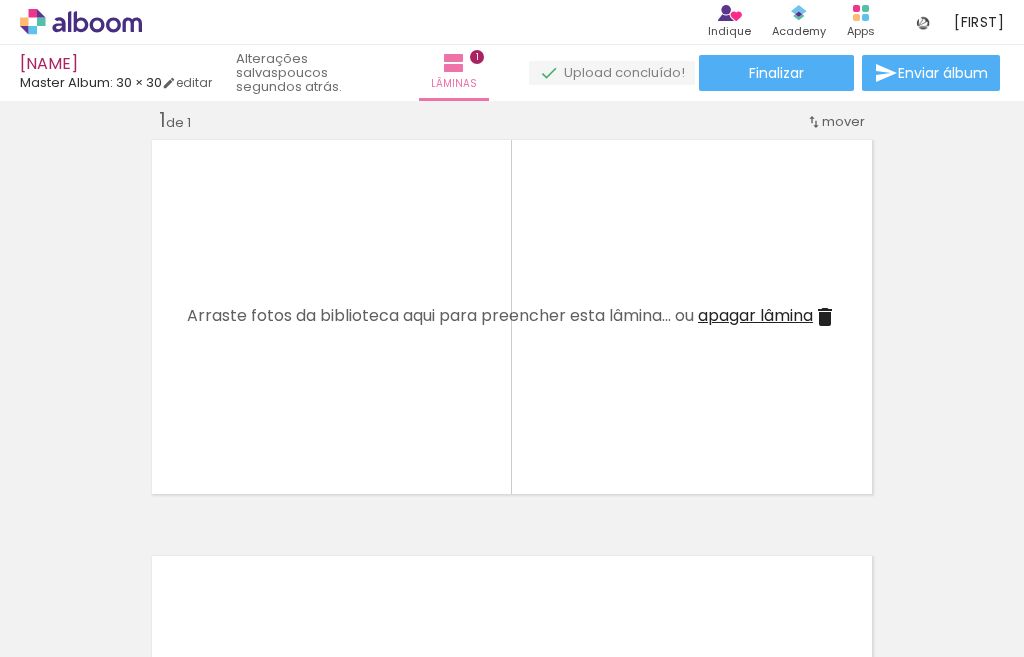 scroll, scrollTop: 0, scrollLeft: 8554, axis: horizontal 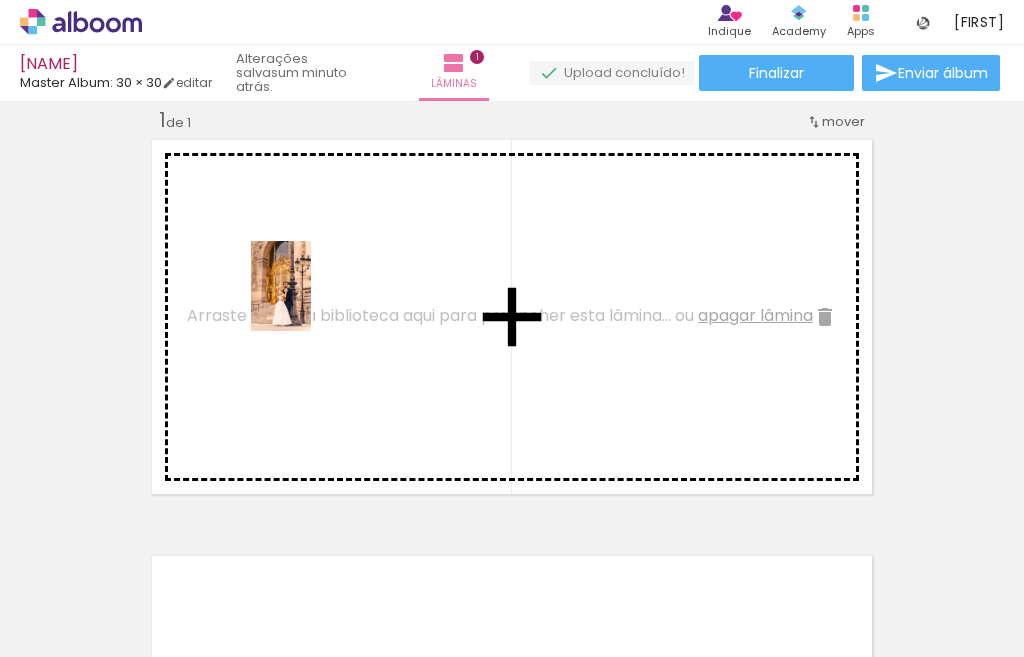 drag, startPoint x: 952, startPoint y: 604, endPoint x: 311, endPoint y: 301, distance: 709.00635 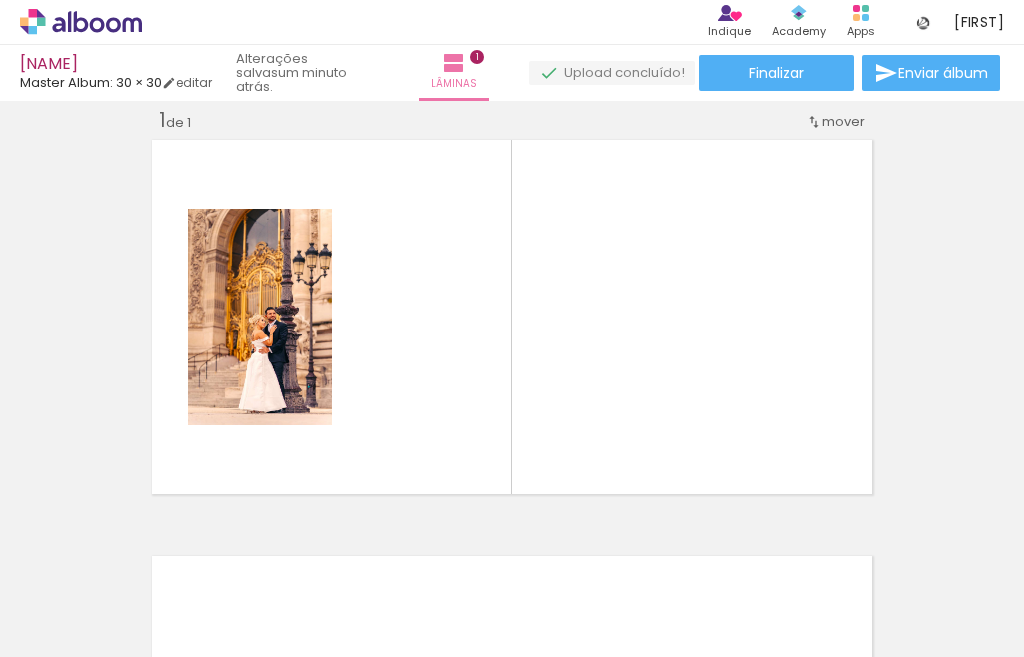scroll, scrollTop: 0, scrollLeft: 0, axis: both 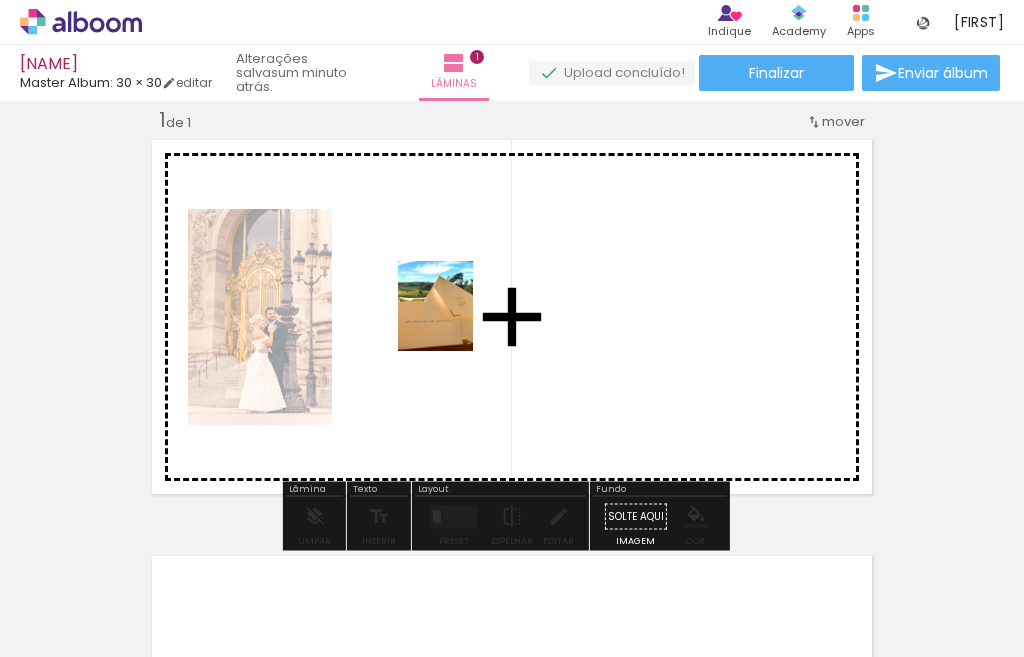 drag, startPoint x: 318, startPoint y: 616, endPoint x: 458, endPoint y: 321, distance: 326.53485 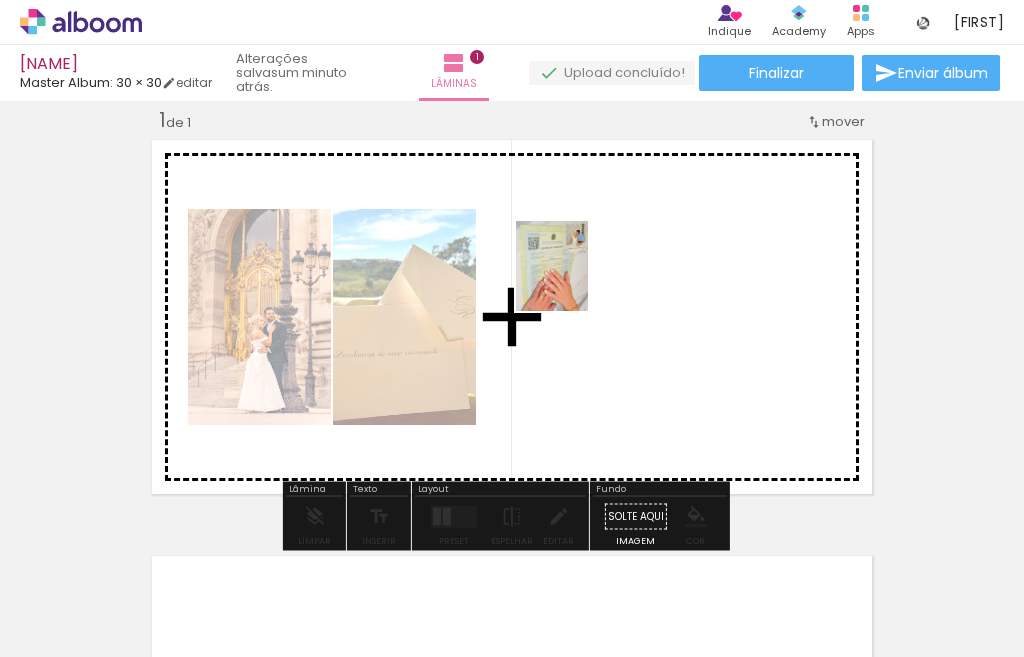 drag, startPoint x: 422, startPoint y: 608, endPoint x: 576, endPoint y: 281, distance: 361.4485 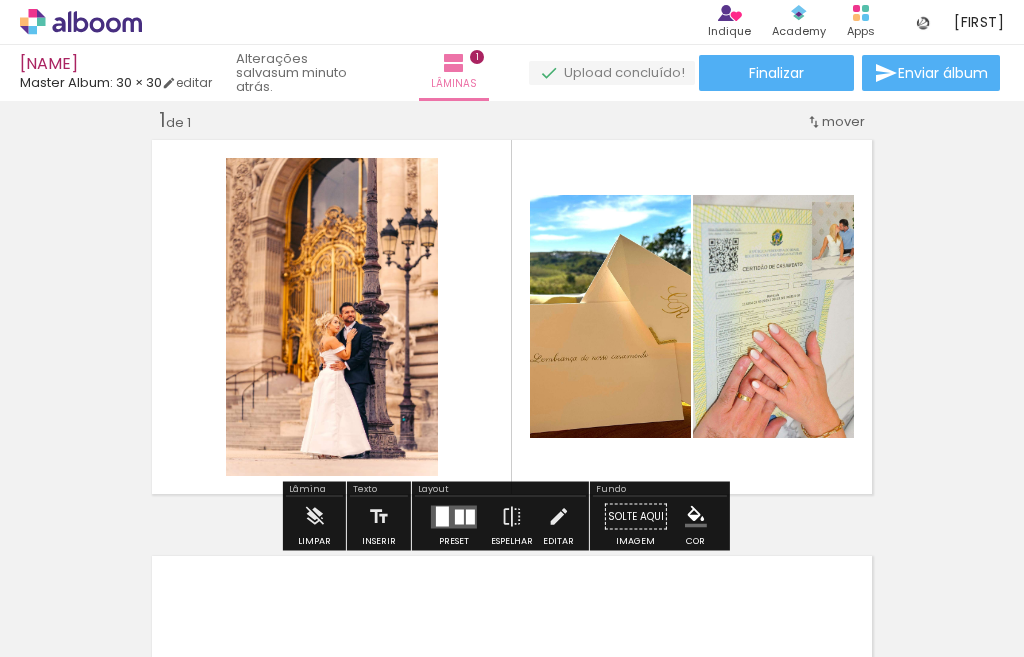 click at bounding box center (454, 516) 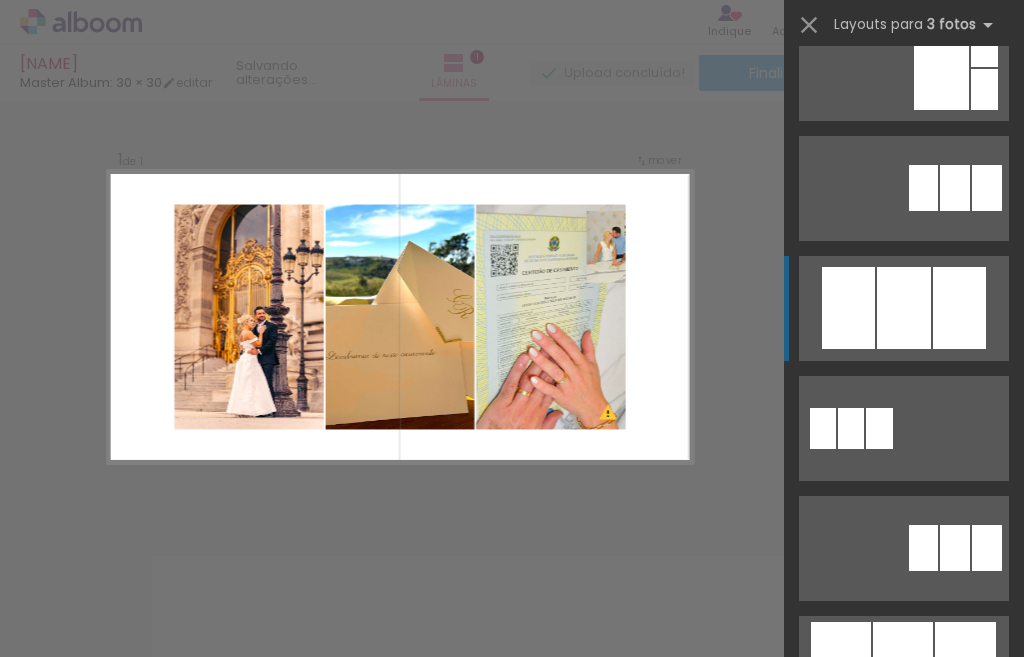 scroll, scrollTop: 800, scrollLeft: 0, axis: vertical 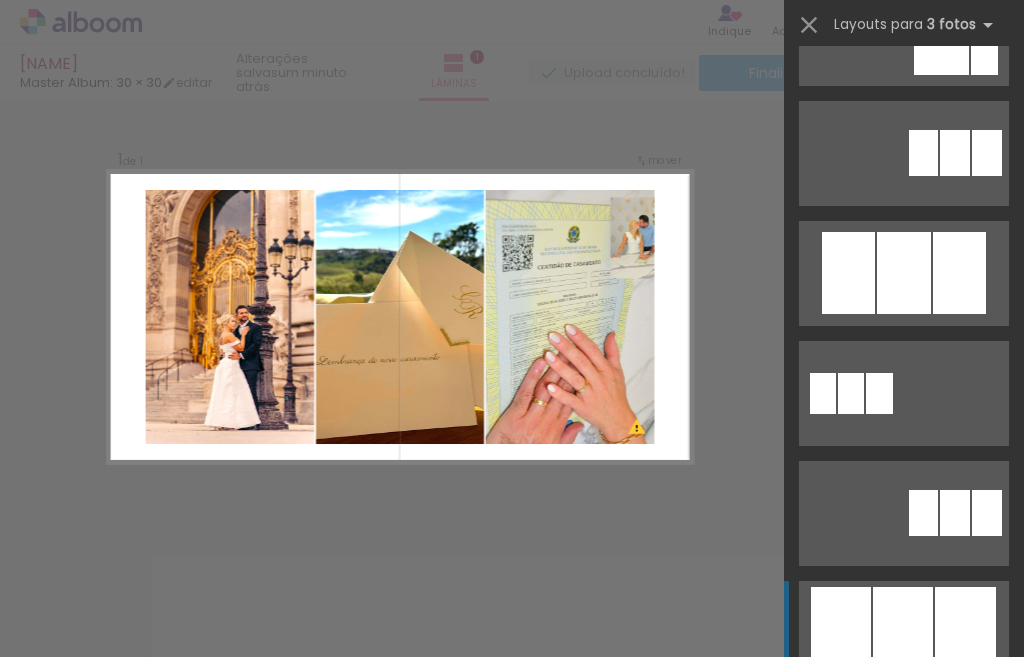 click at bounding box center (903, 873) 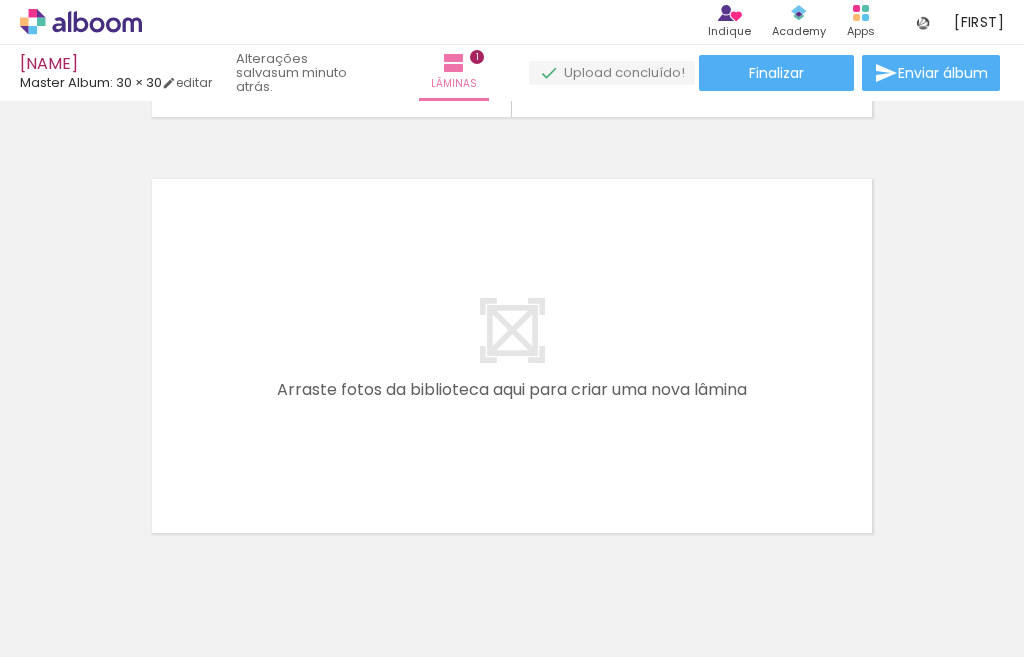 scroll, scrollTop: 425, scrollLeft: 0, axis: vertical 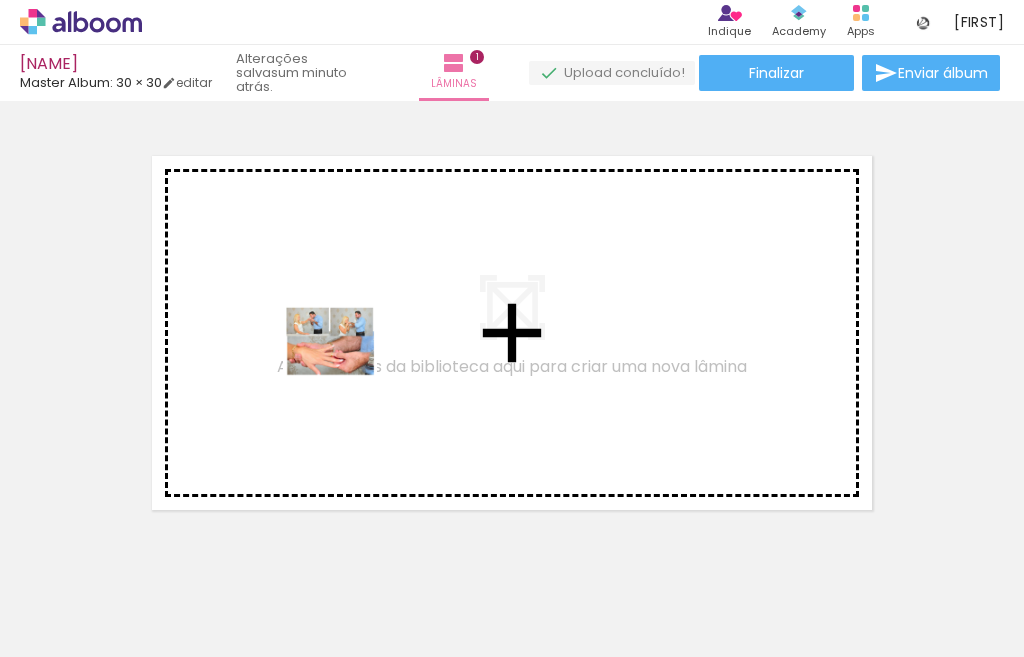 drag, startPoint x: 531, startPoint y: 594, endPoint x: 345, endPoint y: 365, distance: 295.02032 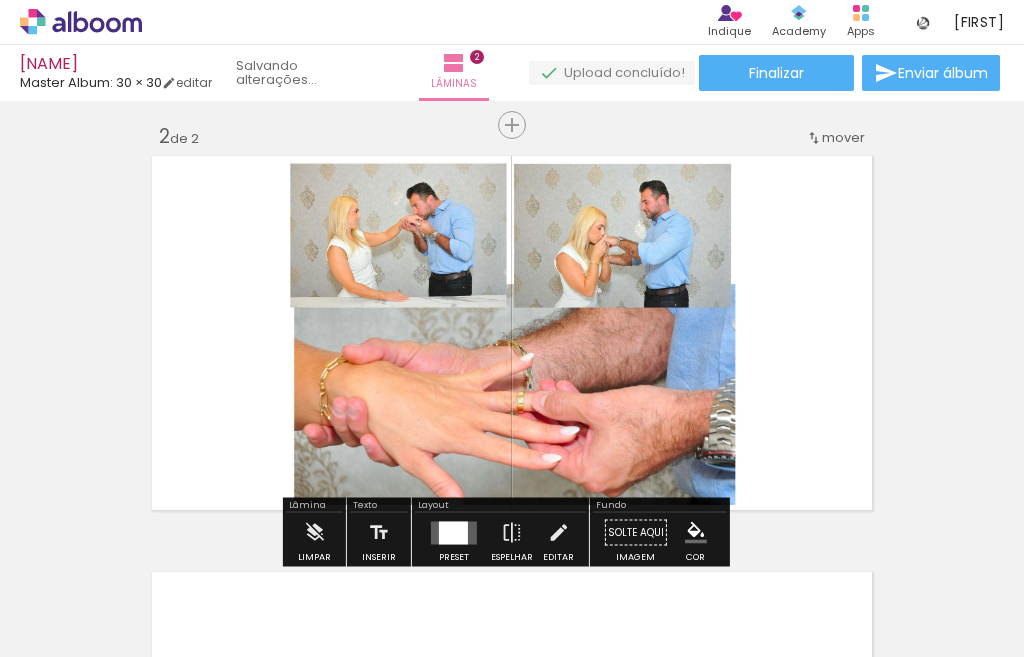 scroll, scrollTop: 441, scrollLeft: 0, axis: vertical 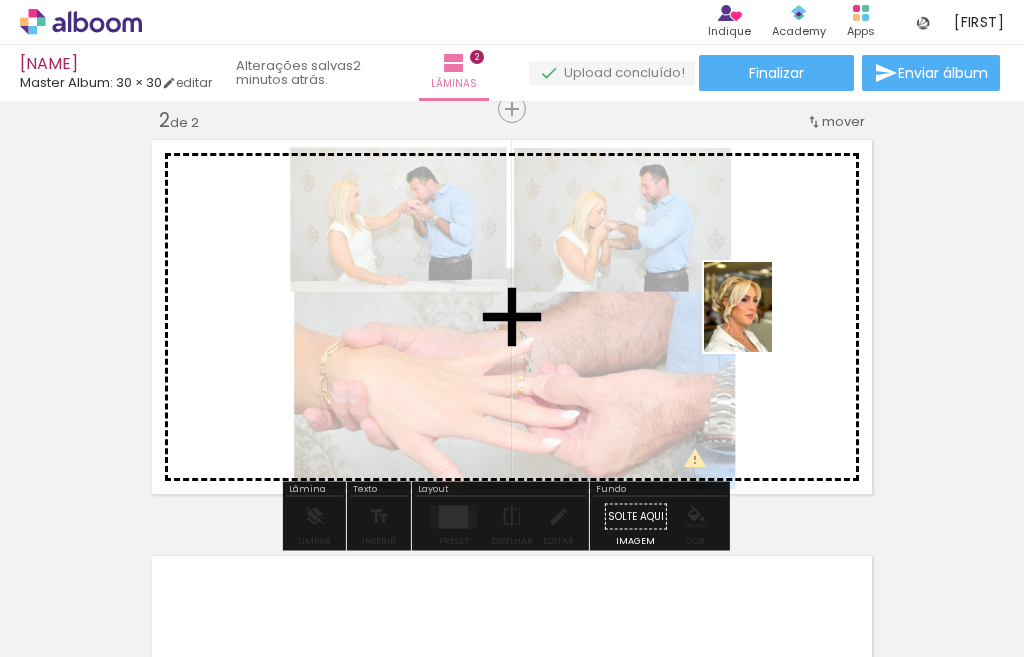 drag, startPoint x: 676, startPoint y: 602, endPoint x: 764, endPoint y: 322, distance: 293.503 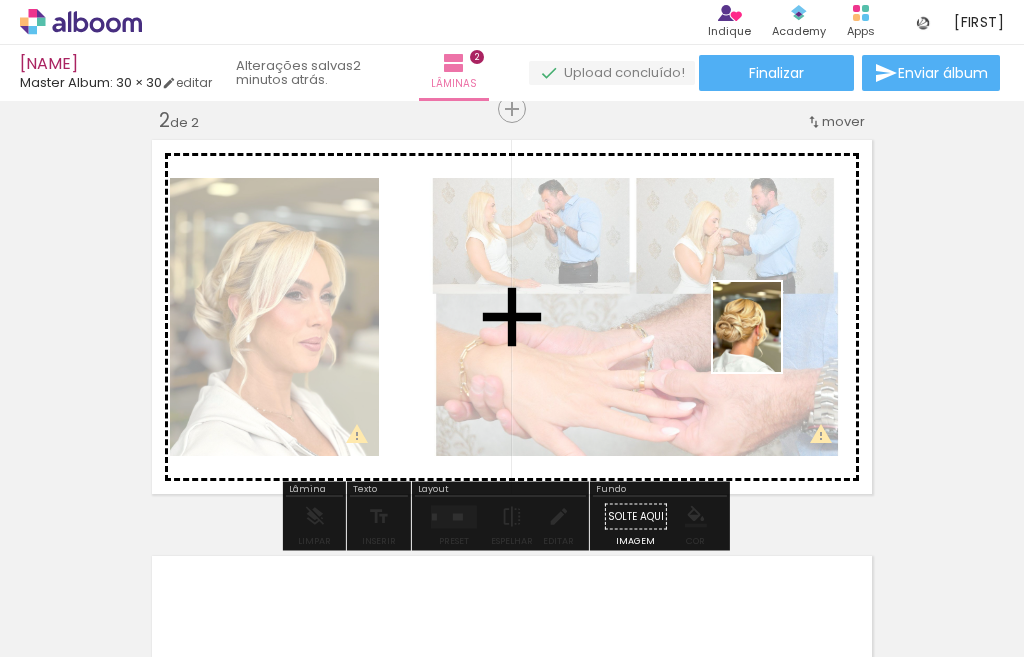 drag, startPoint x: 769, startPoint y: 605, endPoint x: 773, endPoint y: 341, distance: 264.0303 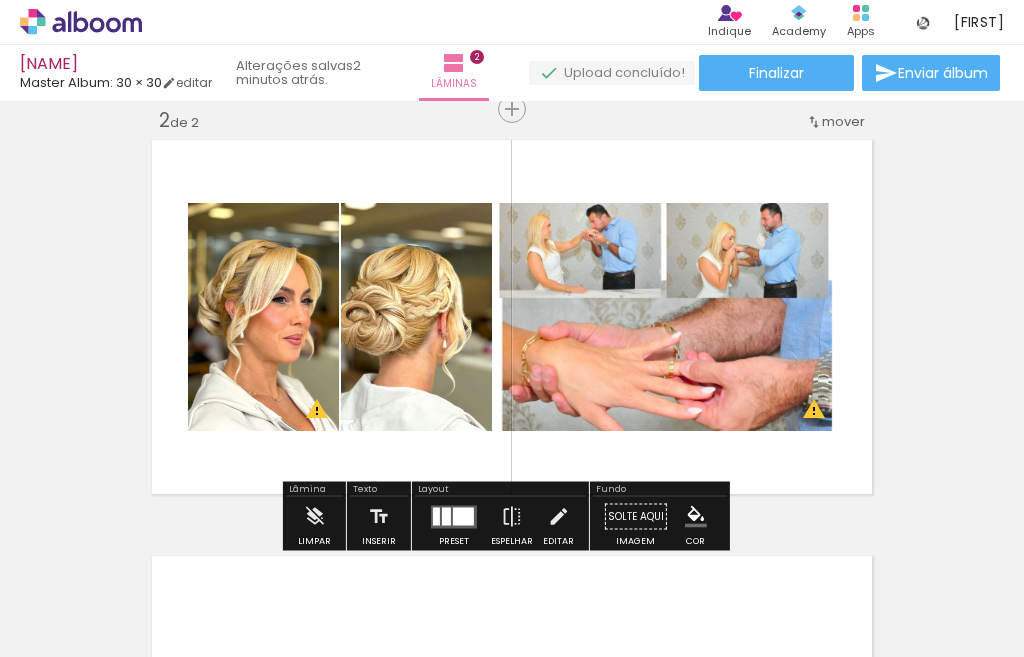click at bounding box center (463, 516) 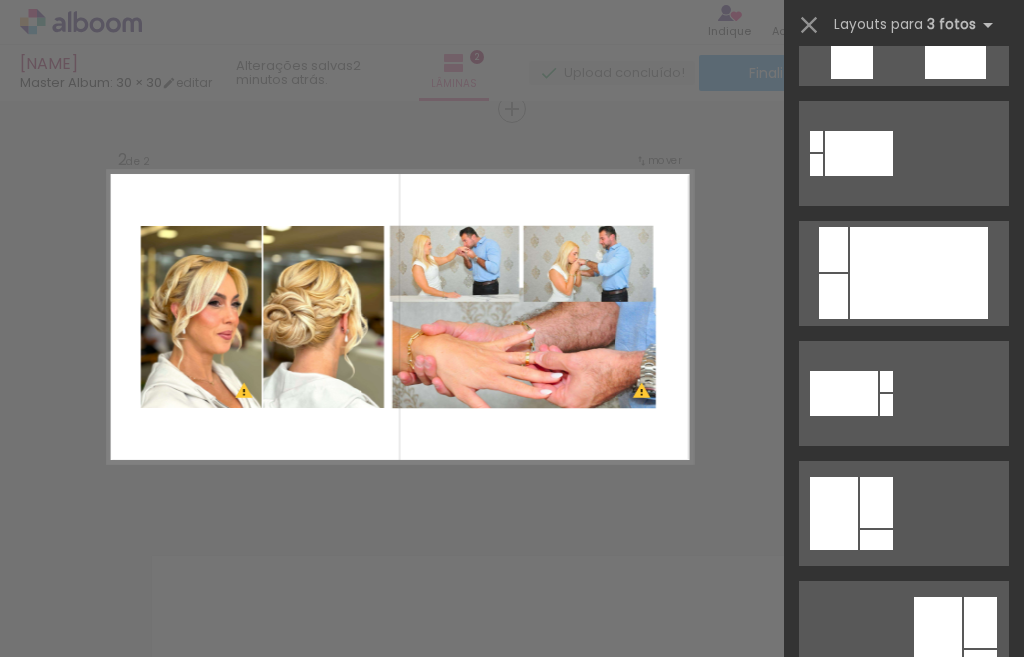 scroll, scrollTop: 0, scrollLeft: 0, axis: both 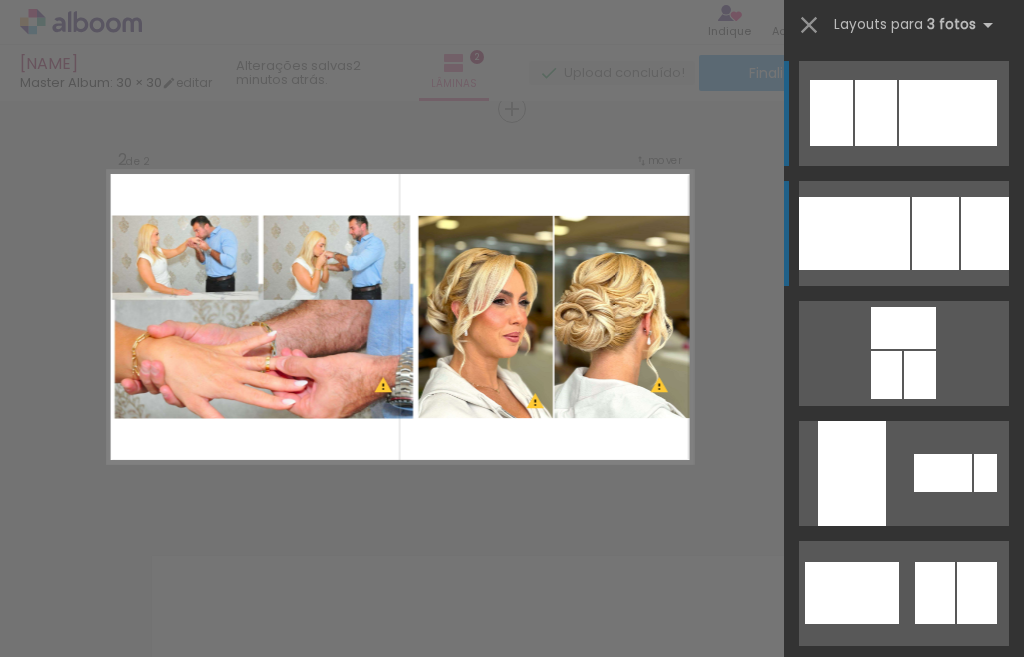 click at bounding box center [935, 233] 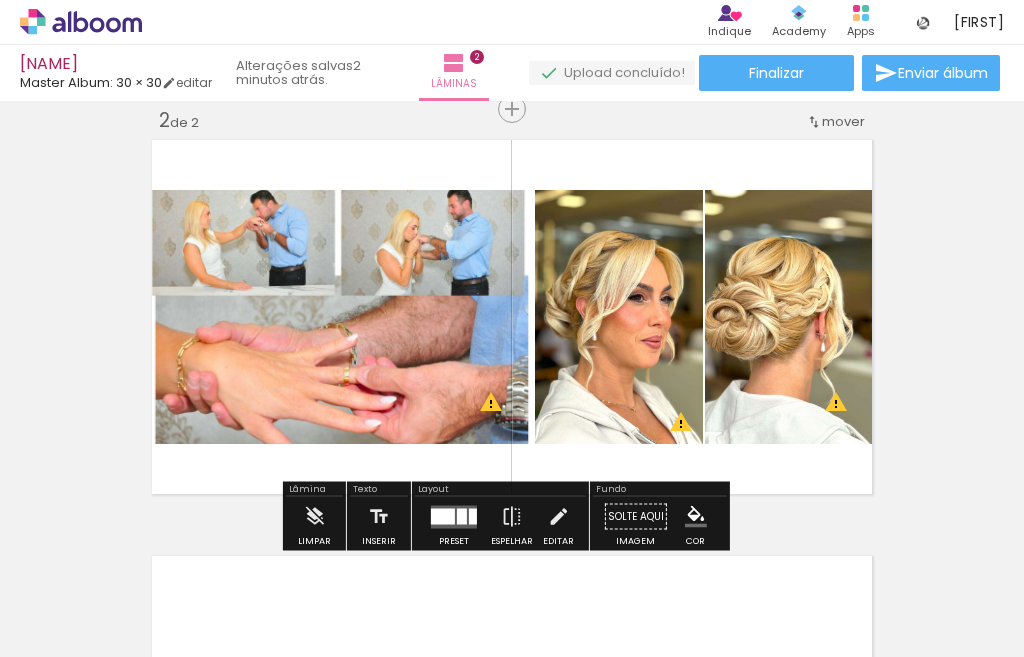 click at bounding box center (454, 516) 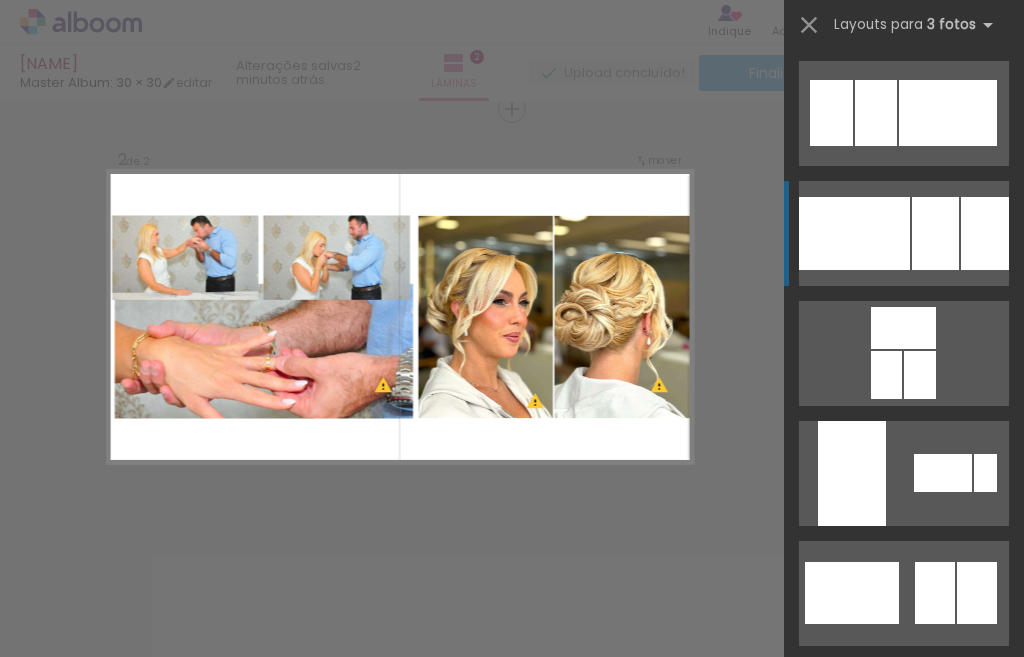 scroll, scrollTop: 120, scrollLeft: 0, axis: vertical 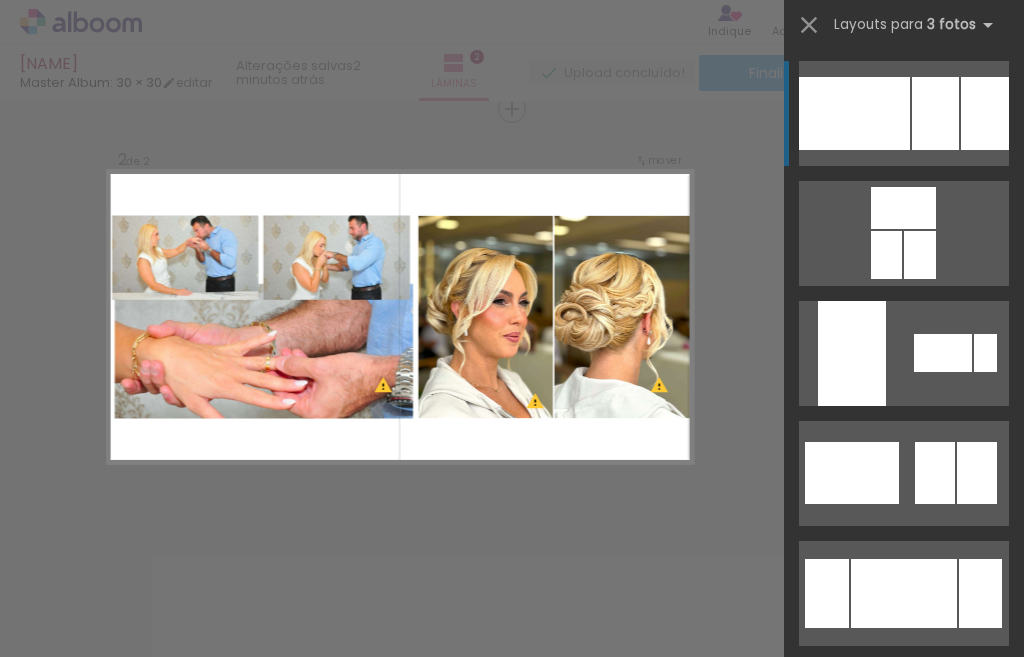 click 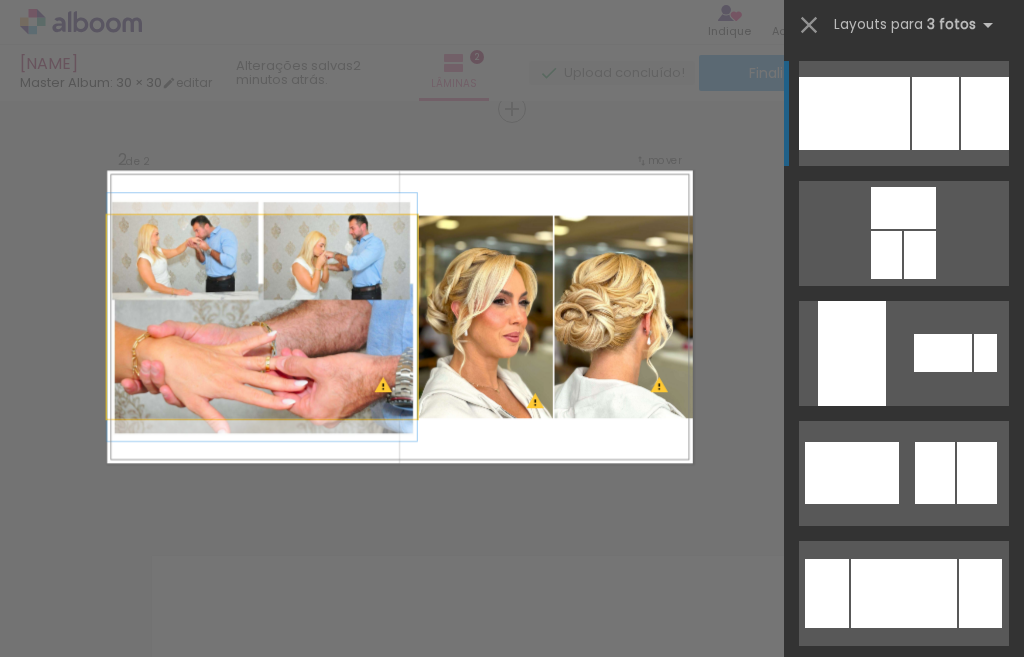 click 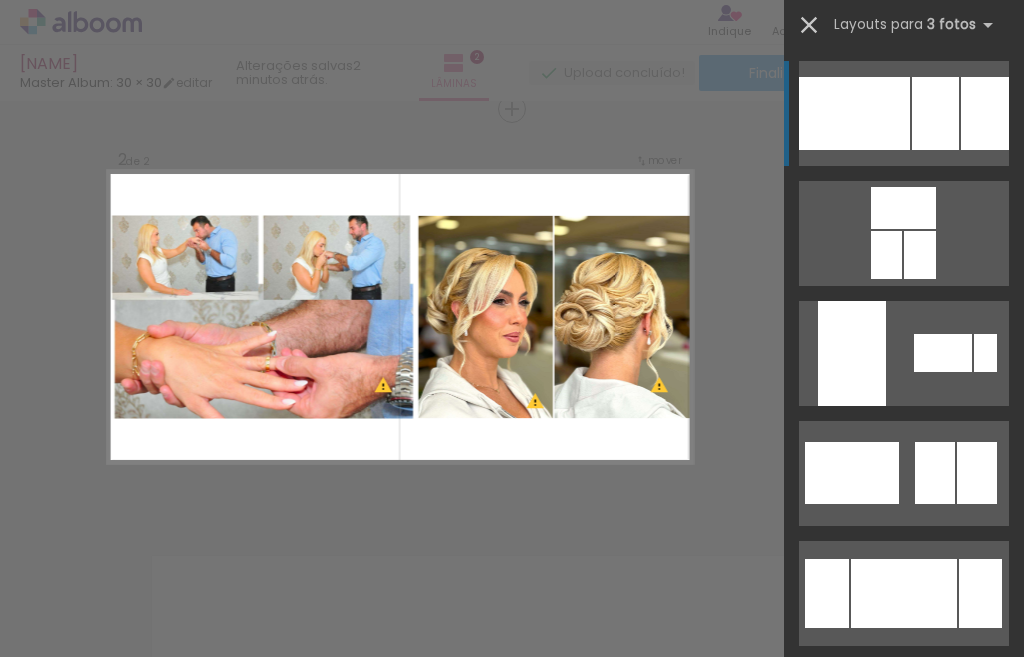 click at bounding box center [809, 25] 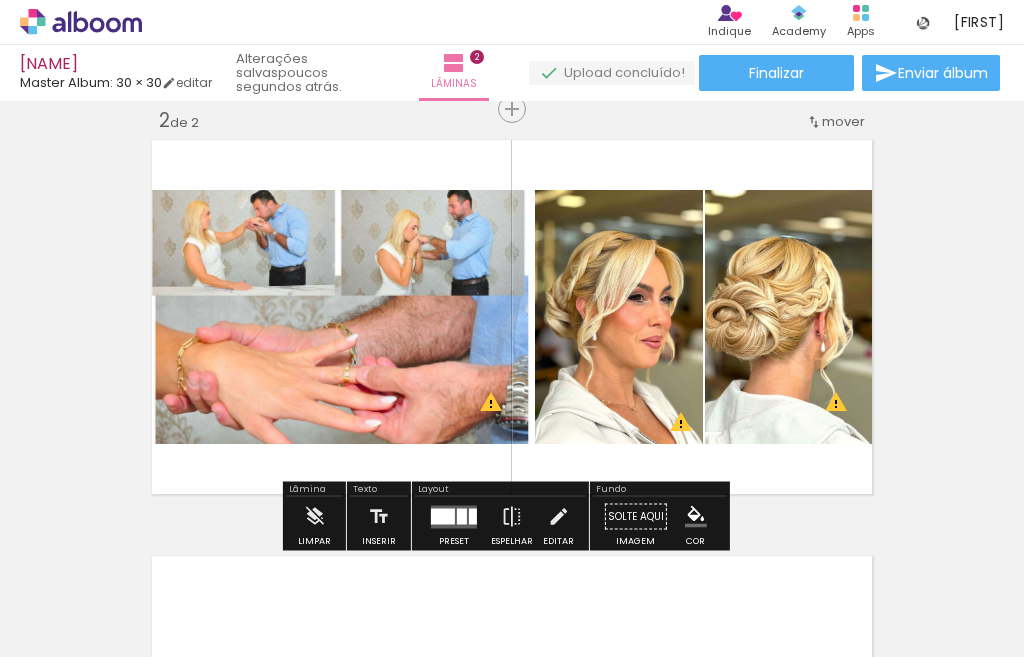 click 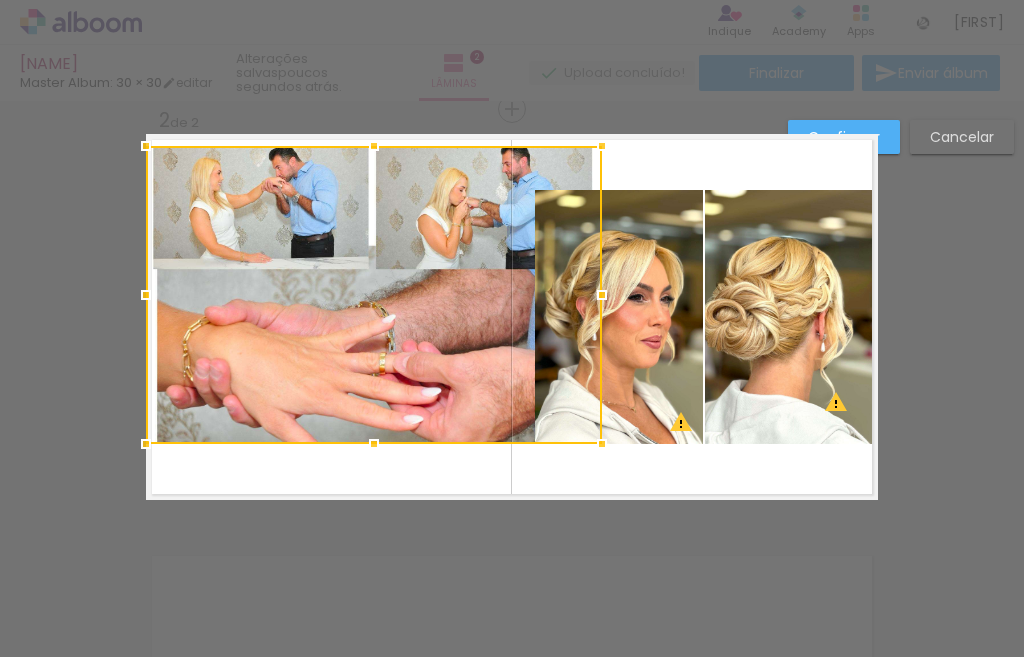 drag, startPoint x: 527, startPoint y: 192, endPoint x: 596, endPoint y: 148, distance: 81.8352 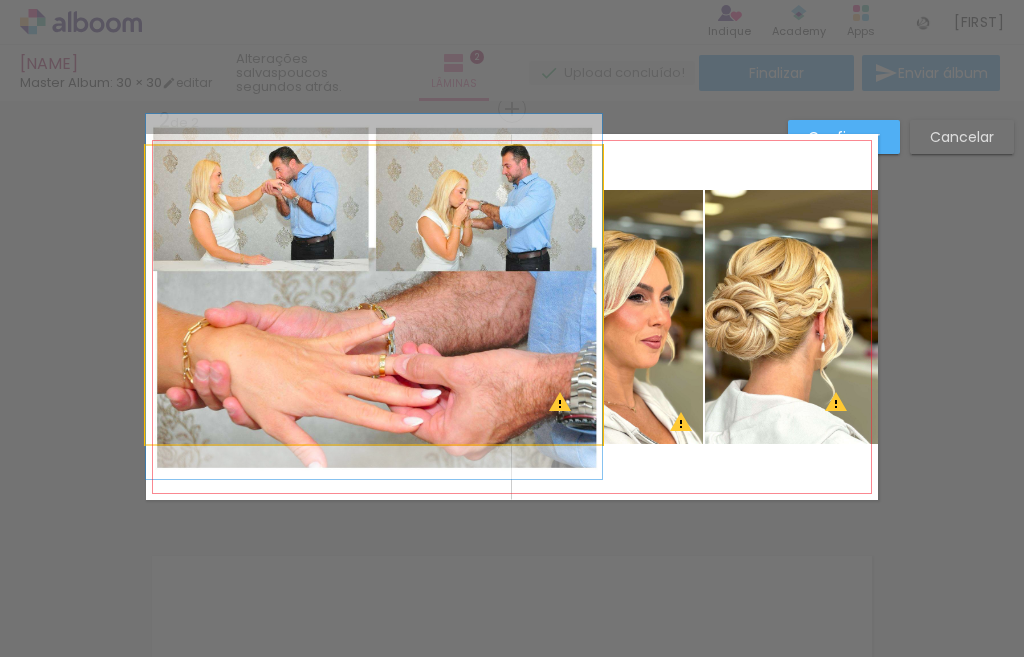 drag, startPoint x: 426, startPoint y: 389, endPoint x: 375, endPoint y: 391, distance: 51.0392 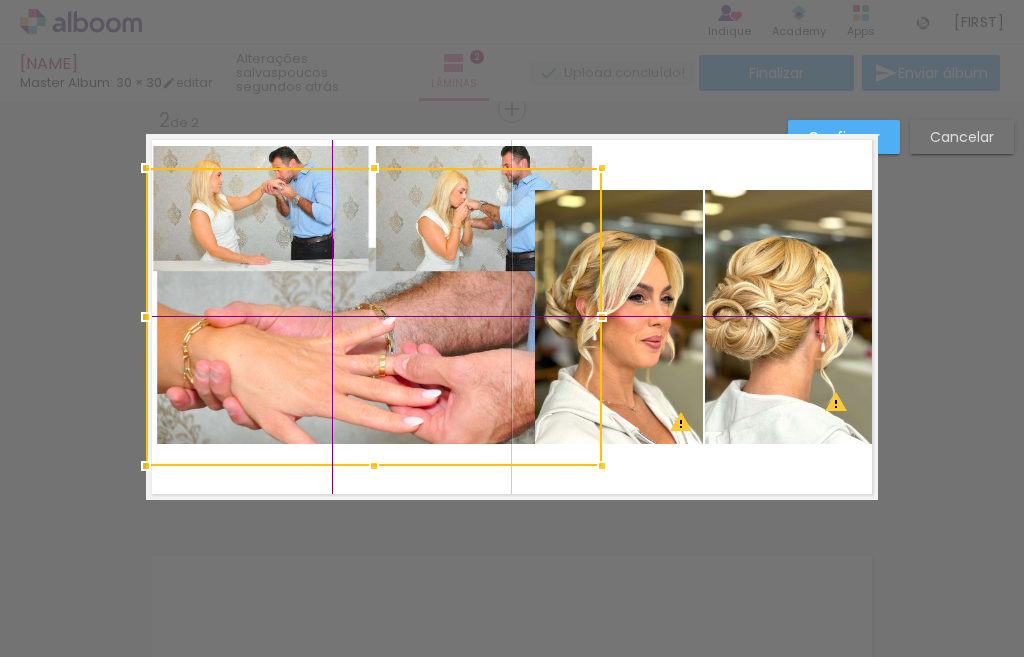 click at bounding box center [374, 317] 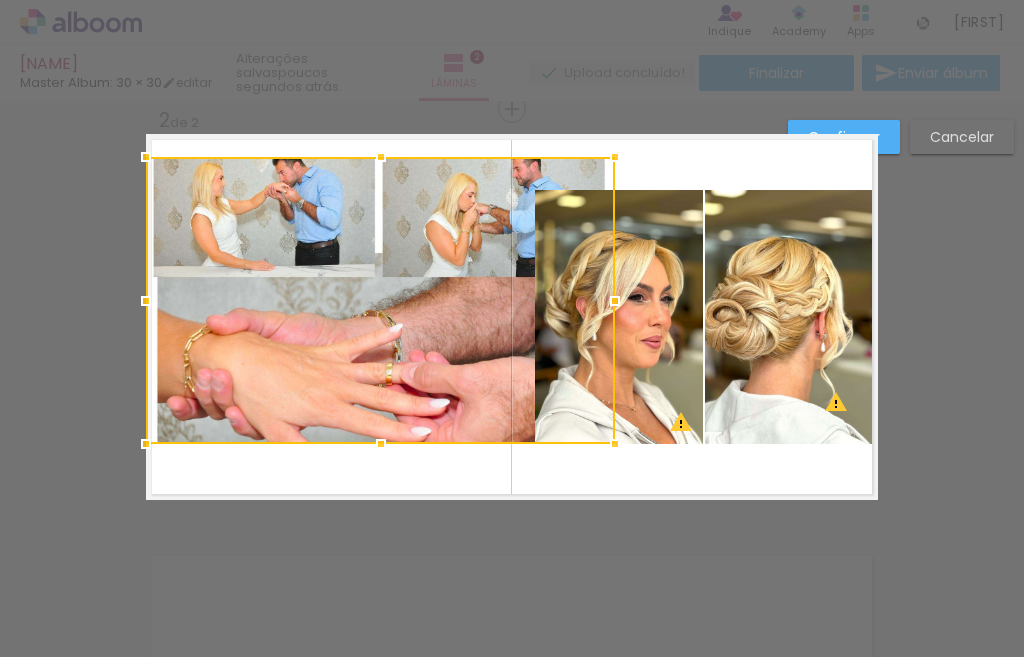 drag, startPoint x: 525, startPoint y: 193, endPoint x: 632, endPoint y: 161, distance: 111.68259 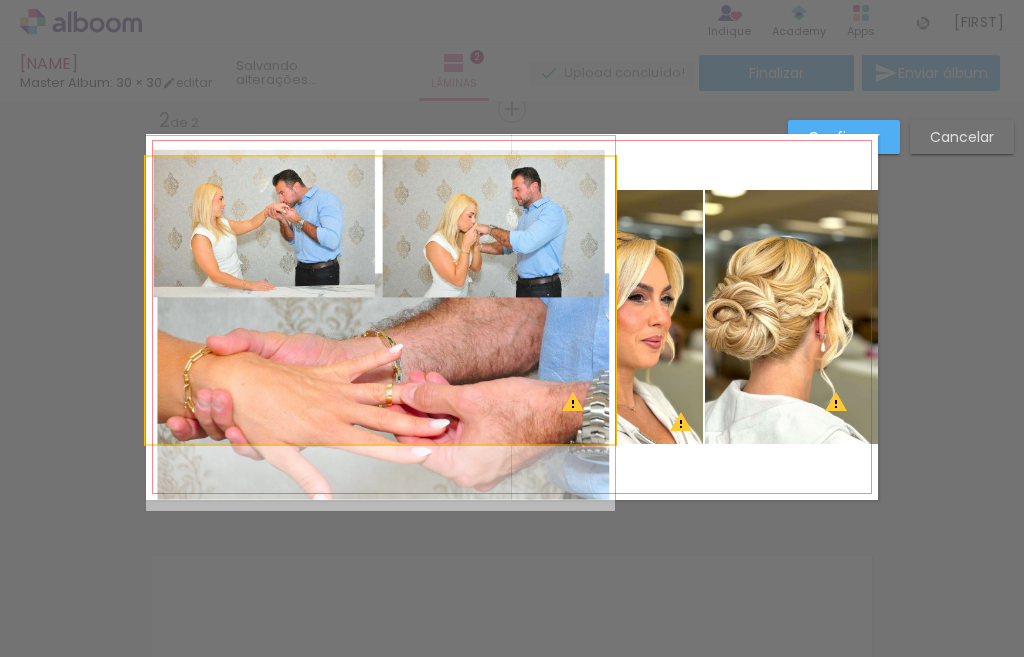 drag, startPoint x: 451, startPoint y: 335, endPoint x: 449, endPoint y: 355, distance: 20.09975 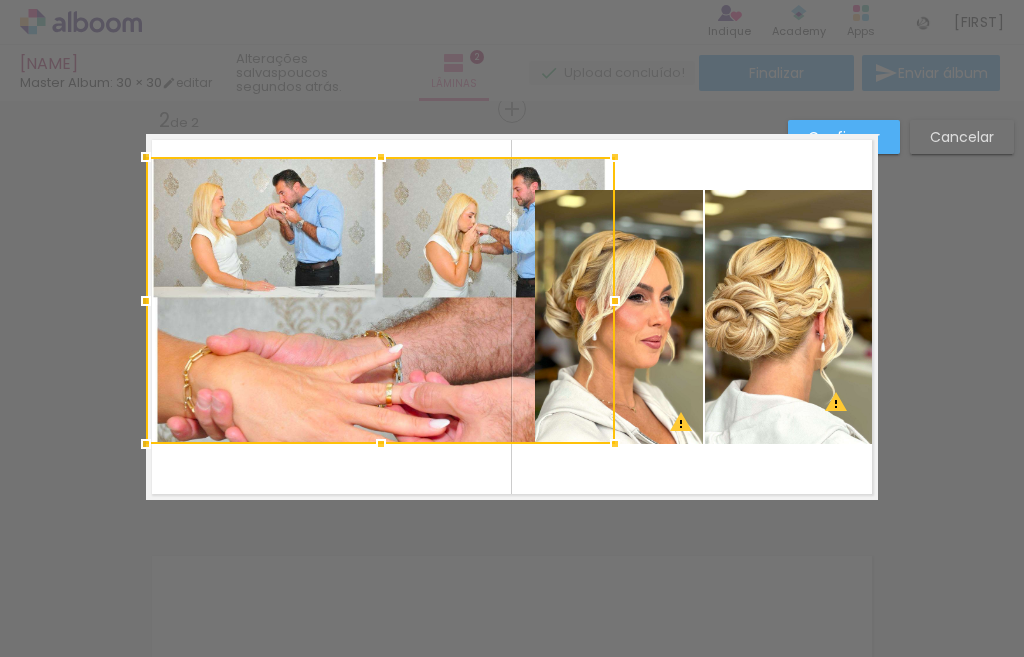 click at bounding box center [380, 300] 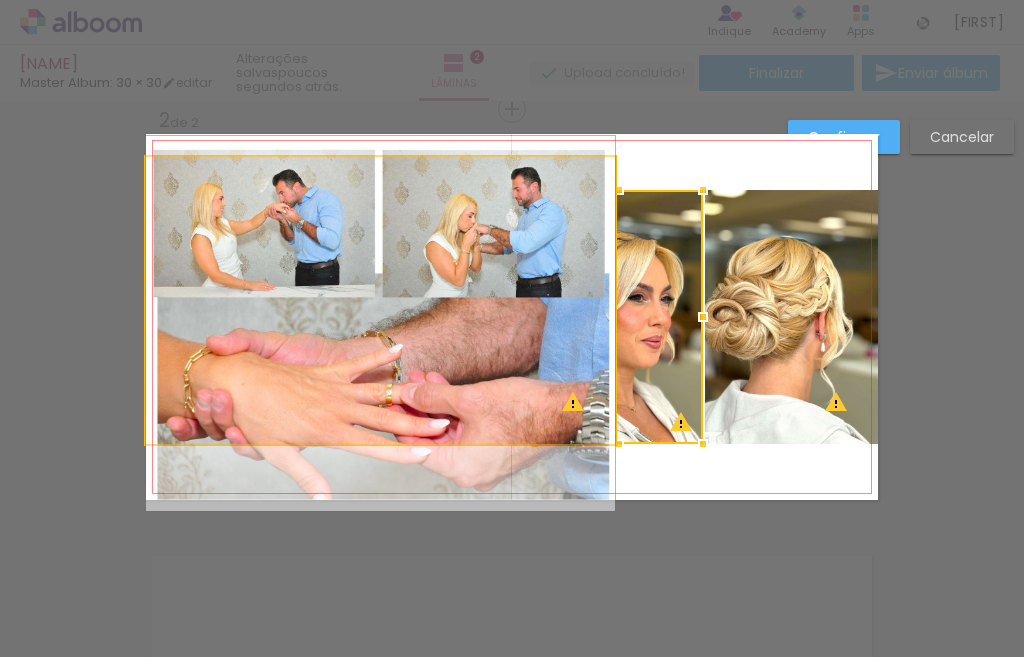click 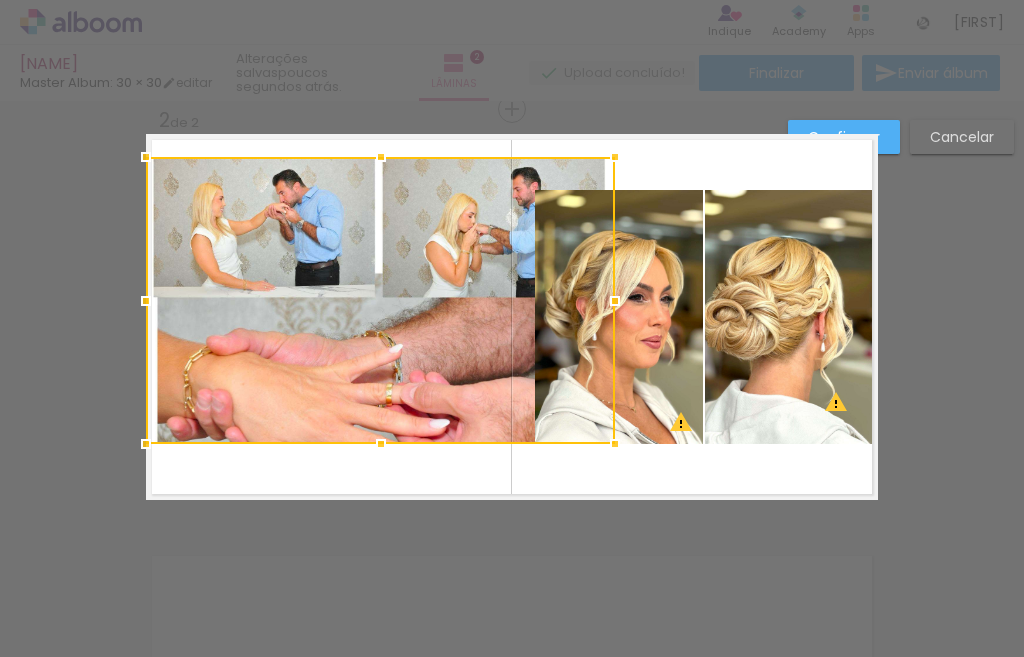 click on "Confirmar Cancelar" at bounding box center [512, 308] 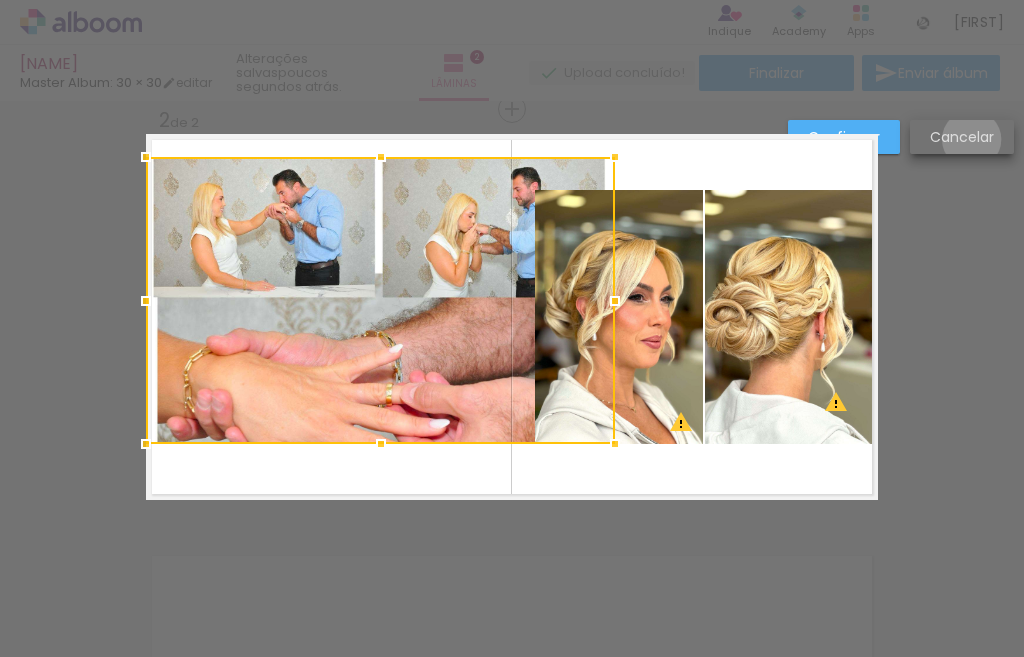 click on "Cancelar" at bounding box center (0, 0) 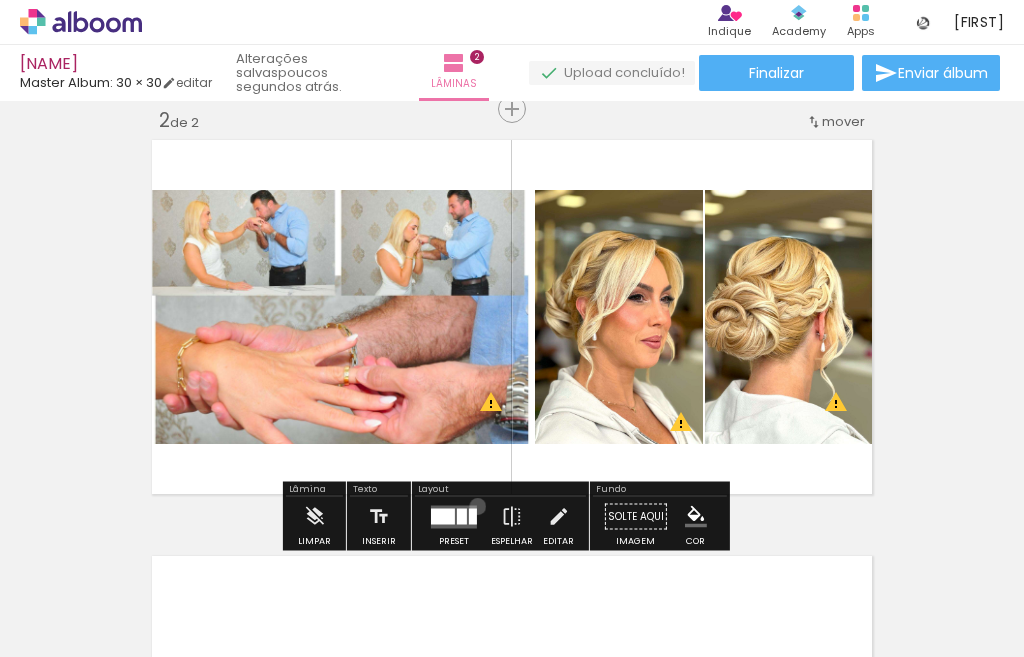 click at bounding box center [454, 517] 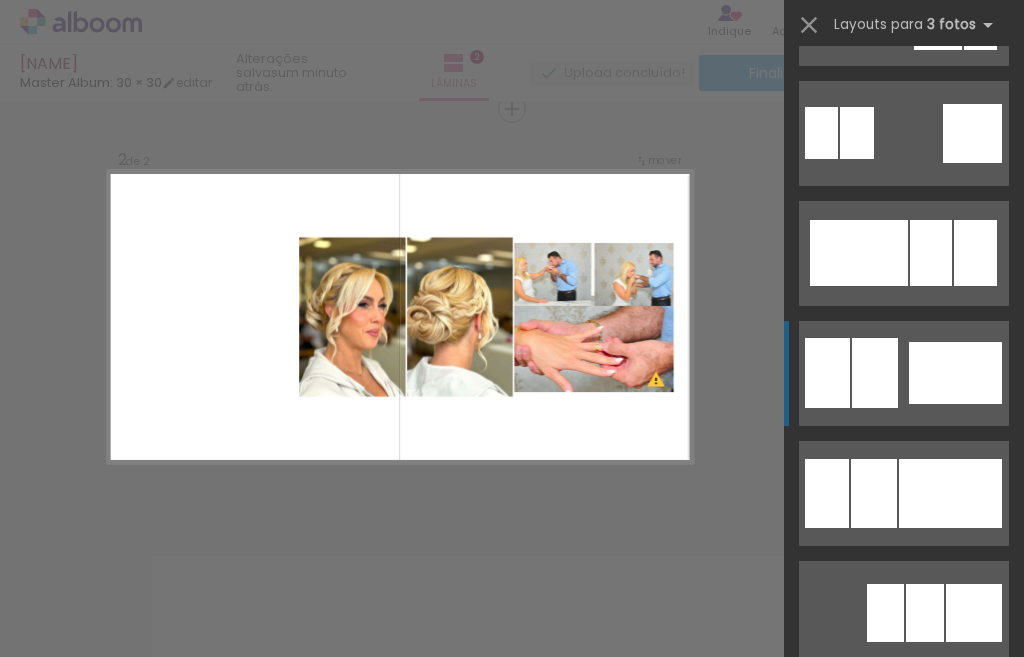 scroll, scrollTop: 1520, scrollLeft: 0, axis: vertical 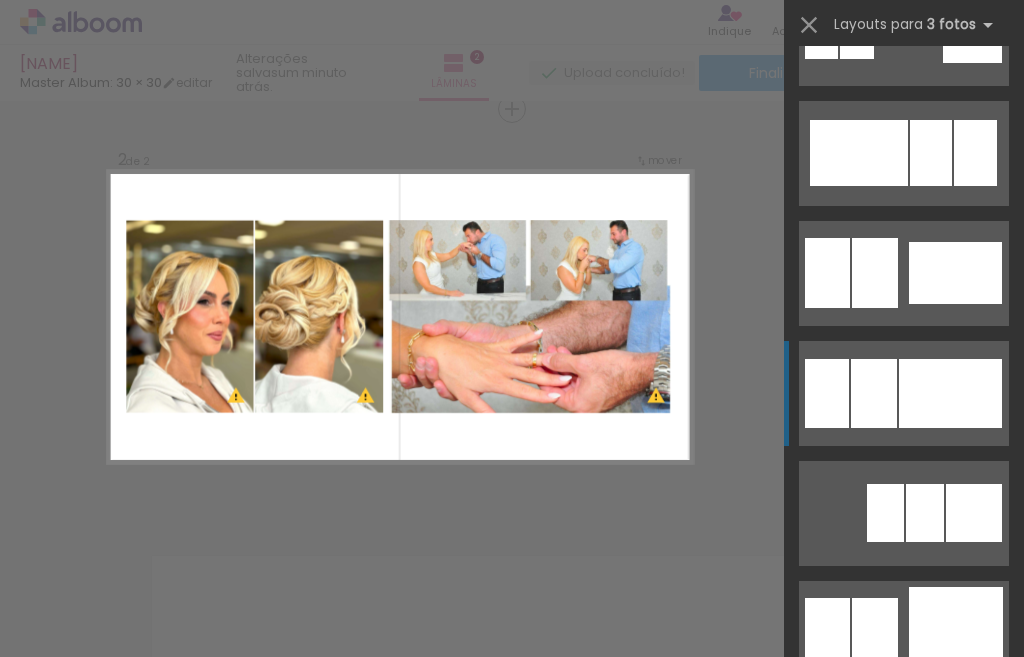 click at bounding box center (935, -11407) 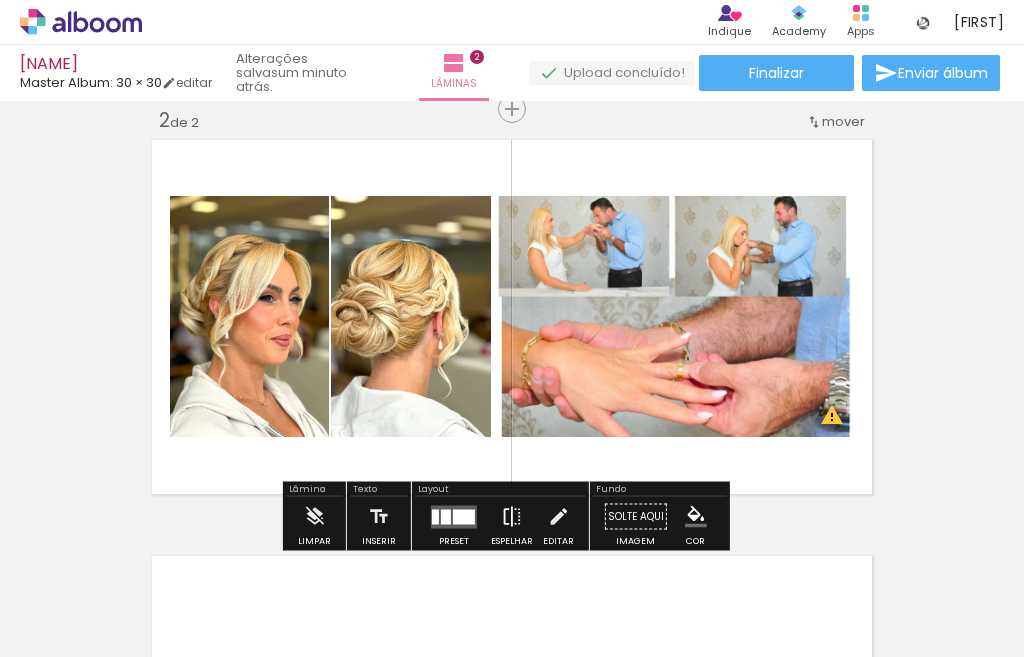 click at bounding box center (512, 517) 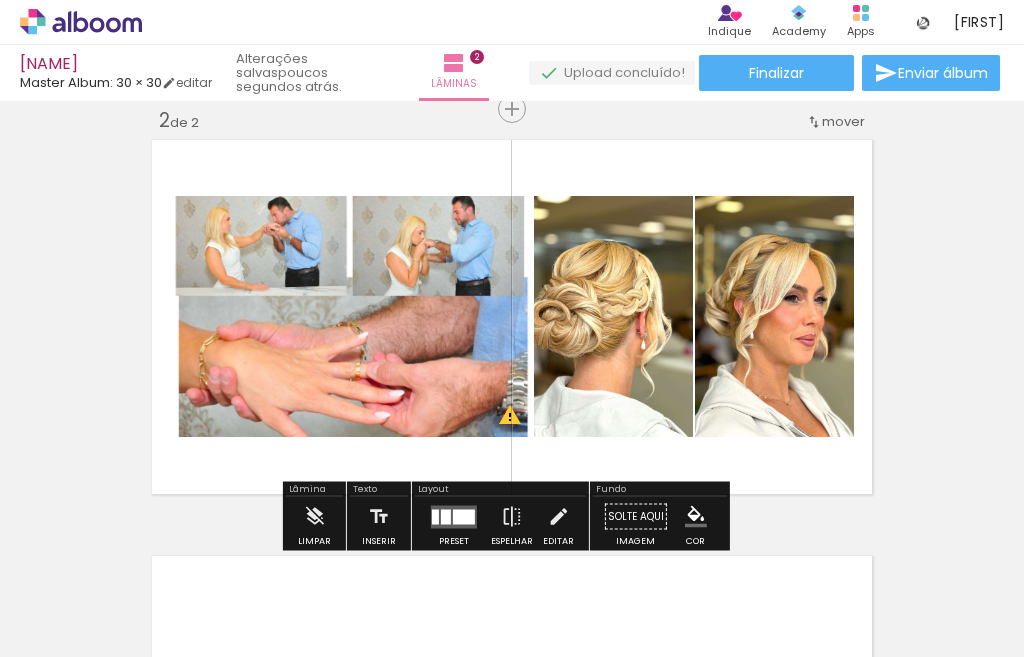 scroll, scrollTop: 0, scrollLeft: 165, axis: horizontal 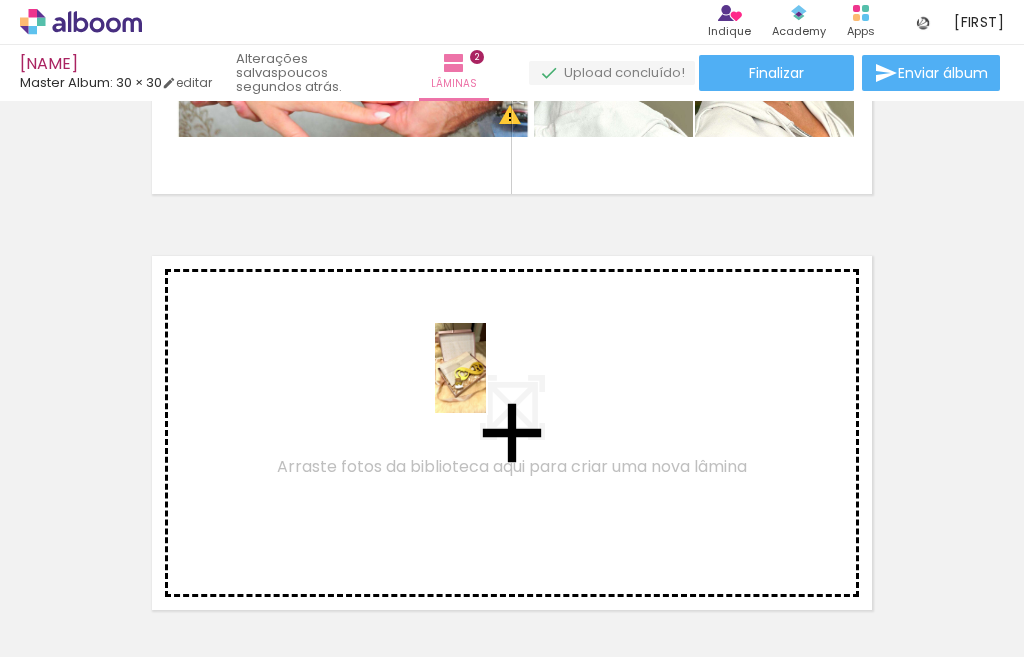drag, startPoint x: 714, startPoint y: 580, endPoint x: 495, endPoint y: 383, distance: 294.56747 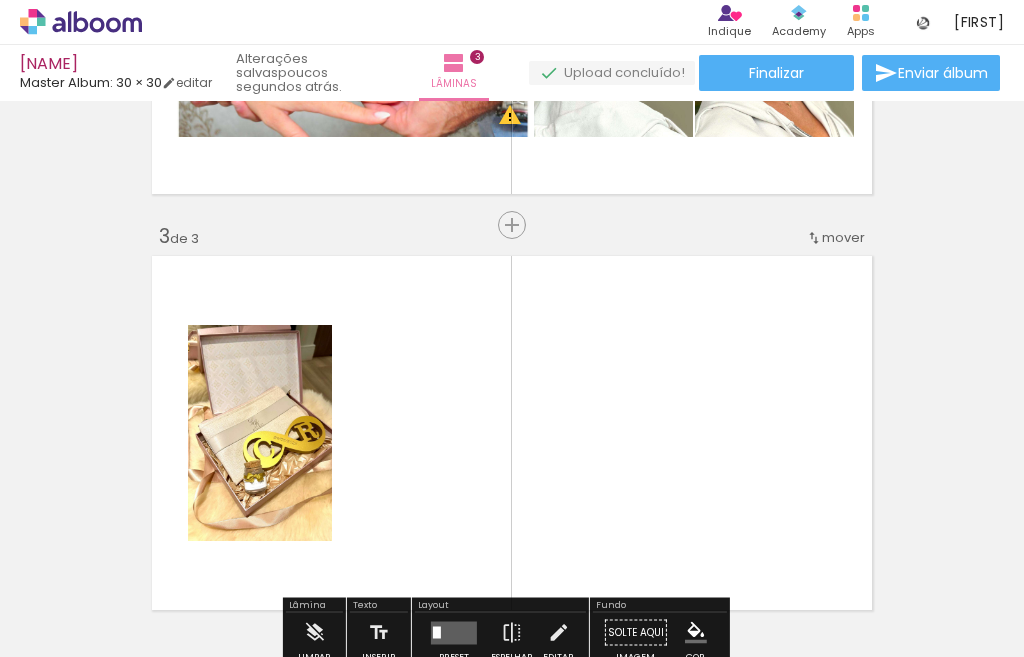 scroll, scrollTop: 857, scrollLeft: 0, axis: vertical 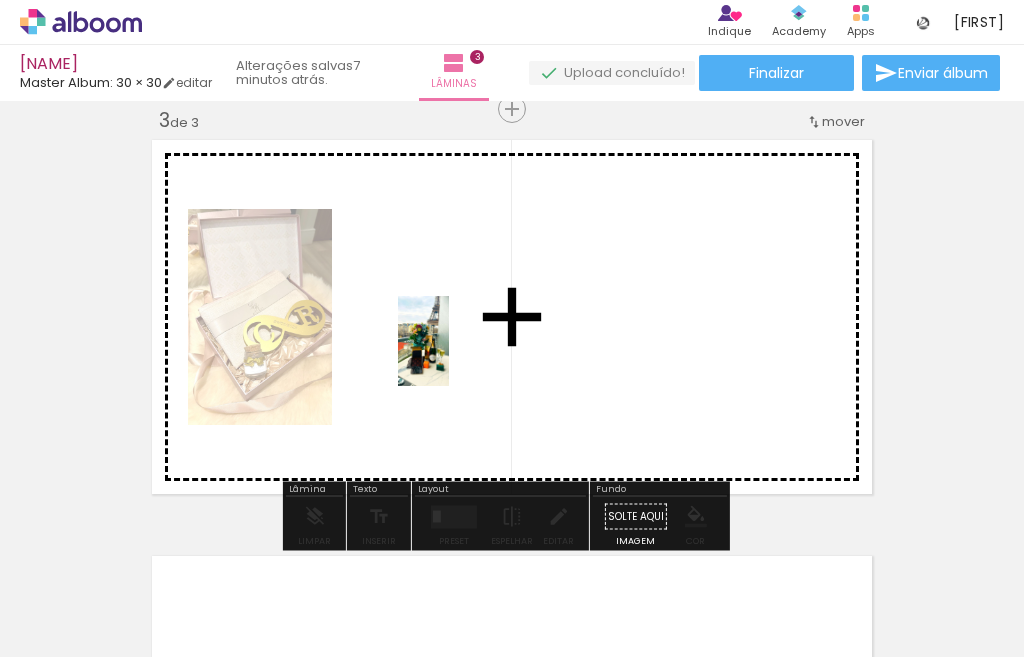 drag, startPoint x: 823, startPoint y: 615, endPoint x: 458, endPoint y: 356, distance: 447.55557 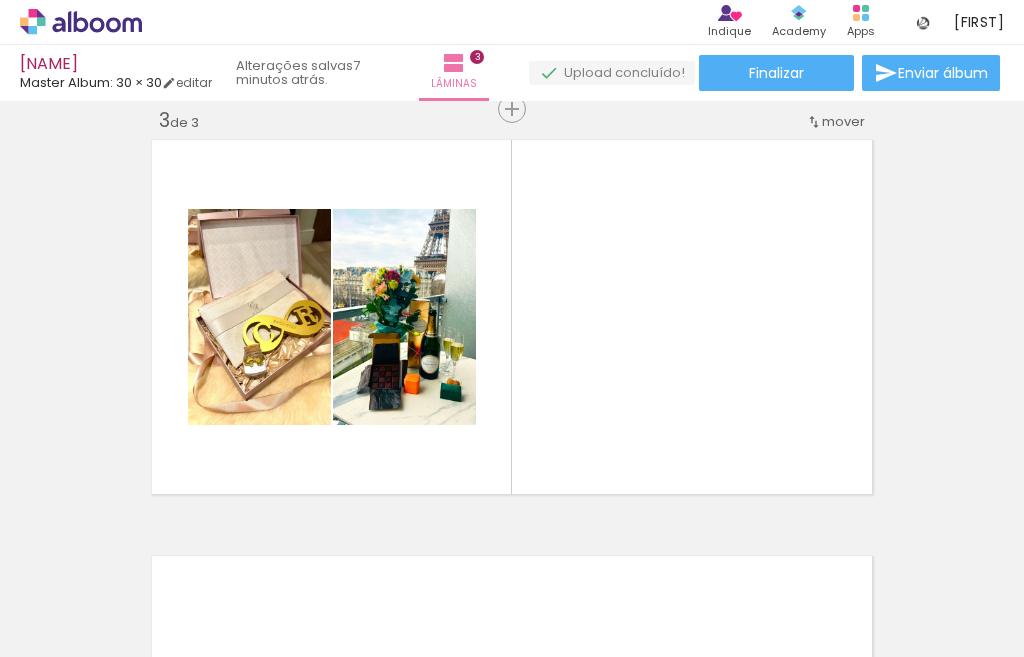 scroll, scrollTop: 0, scrollLeft: 483, axis: horizontal 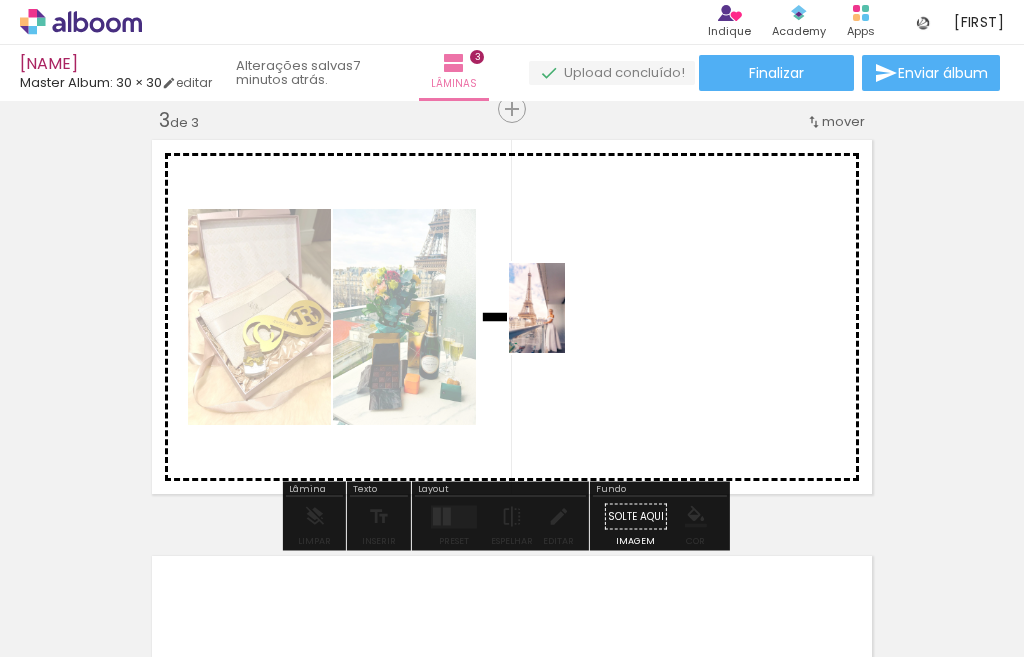 drag, startPoint x: 621, startPoint y: 612, endPoint x: 569, endPoint y: 323, distance: 293.64093 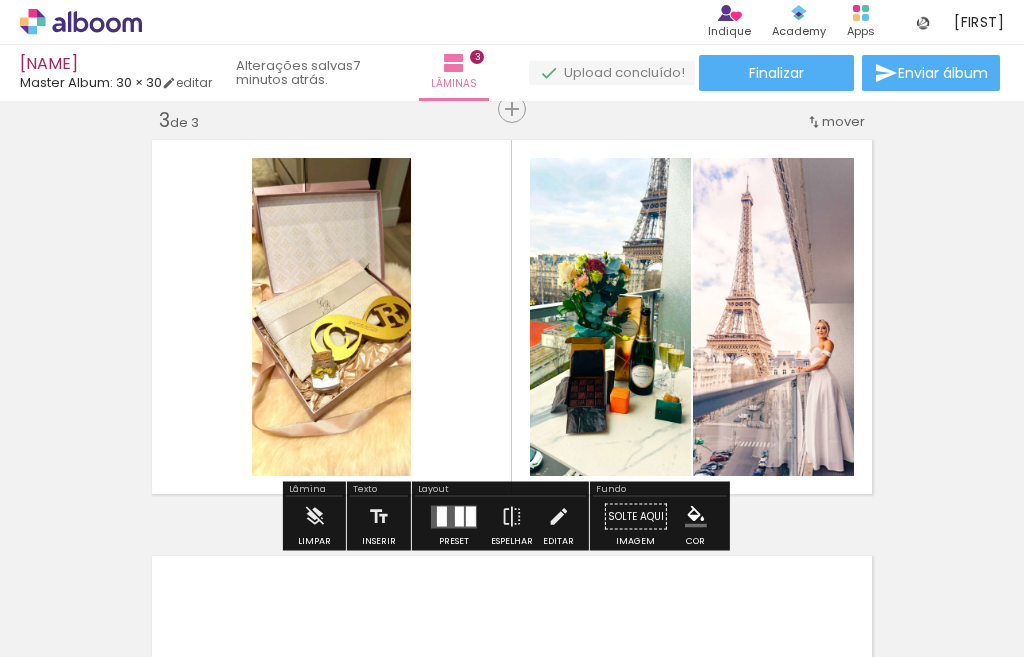 click at bounding box center (471, 516) 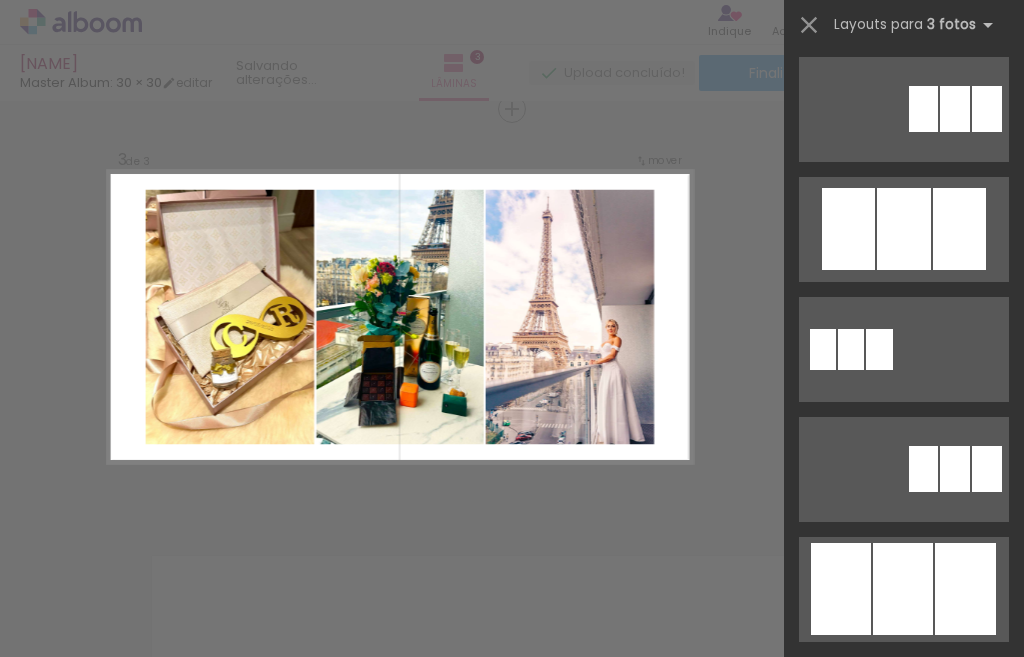 scroll, scrollTop: 1100, scrollLeft: 0, axis: vertical 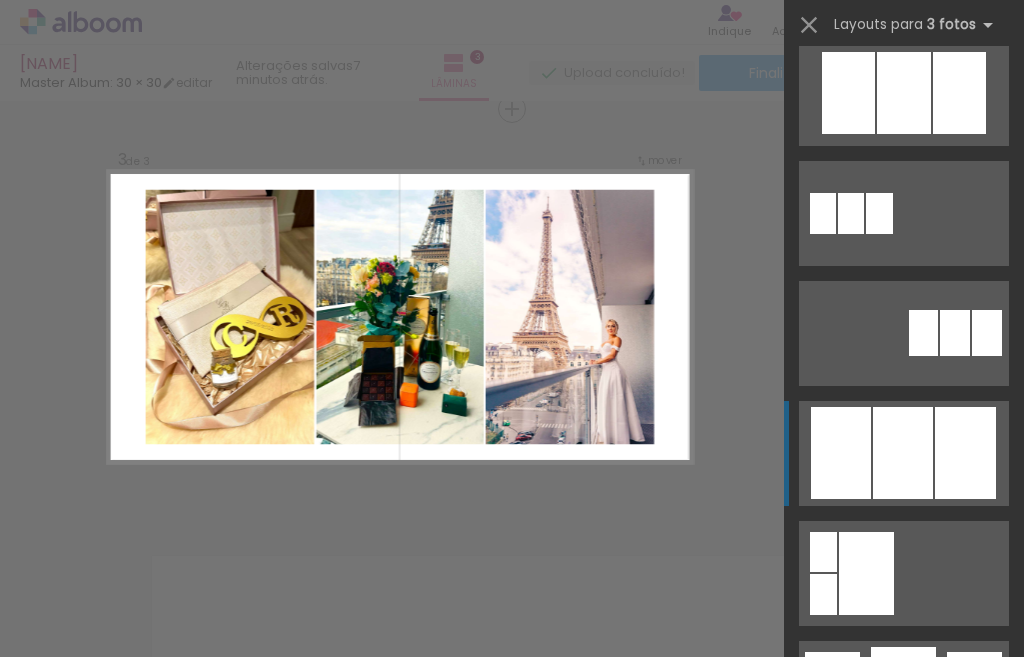 click at bounding box center [903, 693] 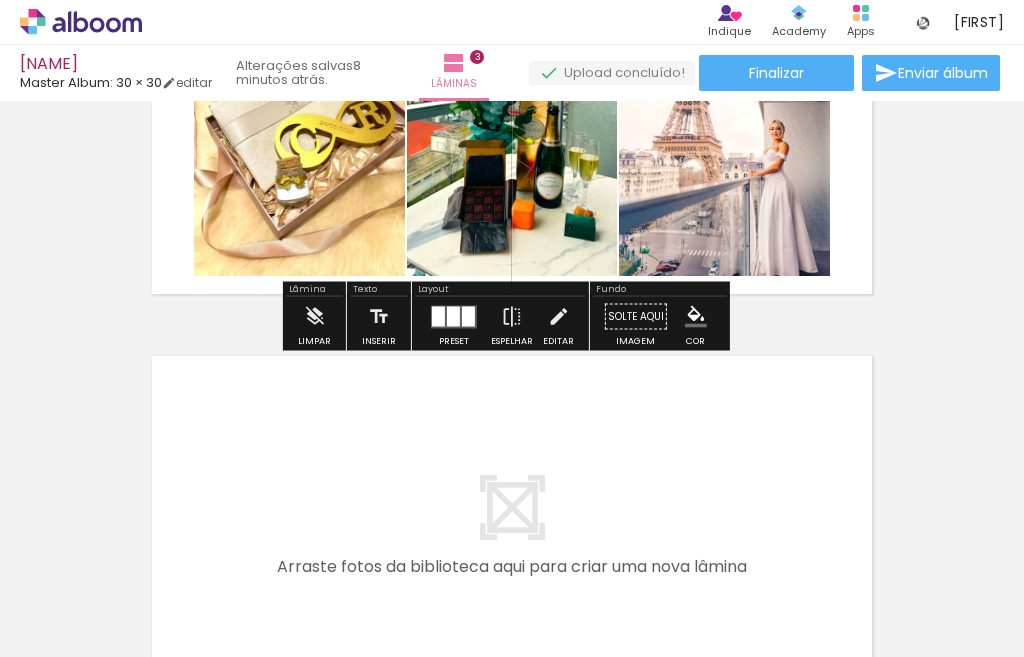 scroll, scrollTop: 1157, scrollLeft: 0, axis: vertical 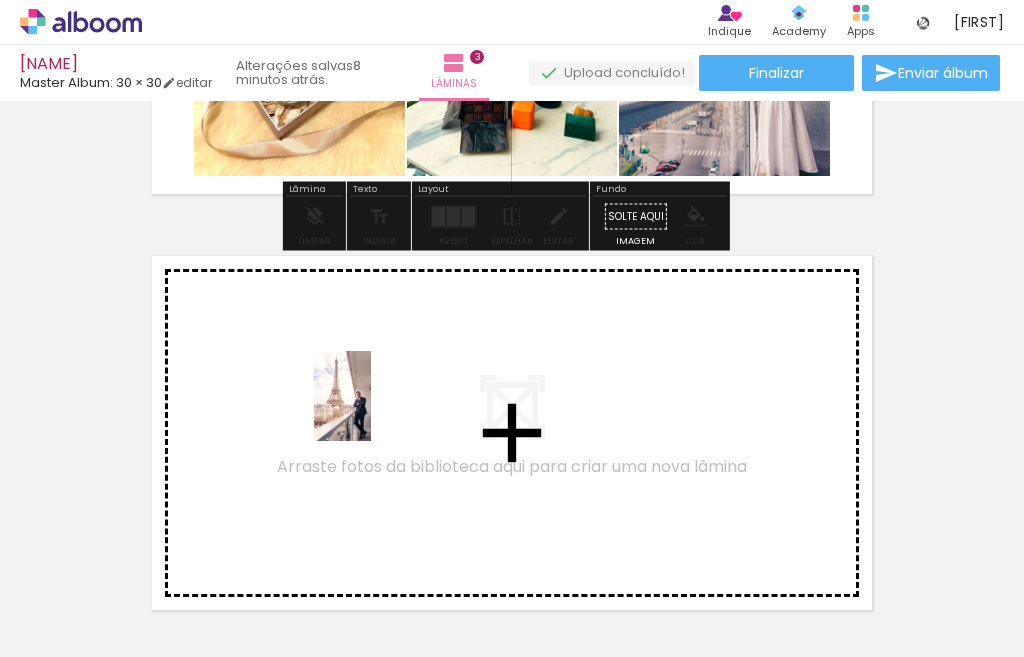 drag, startPoint x: 728, startPoint y: 599, endPoint x: 374, endPoint y: 411, distance: 400.82416 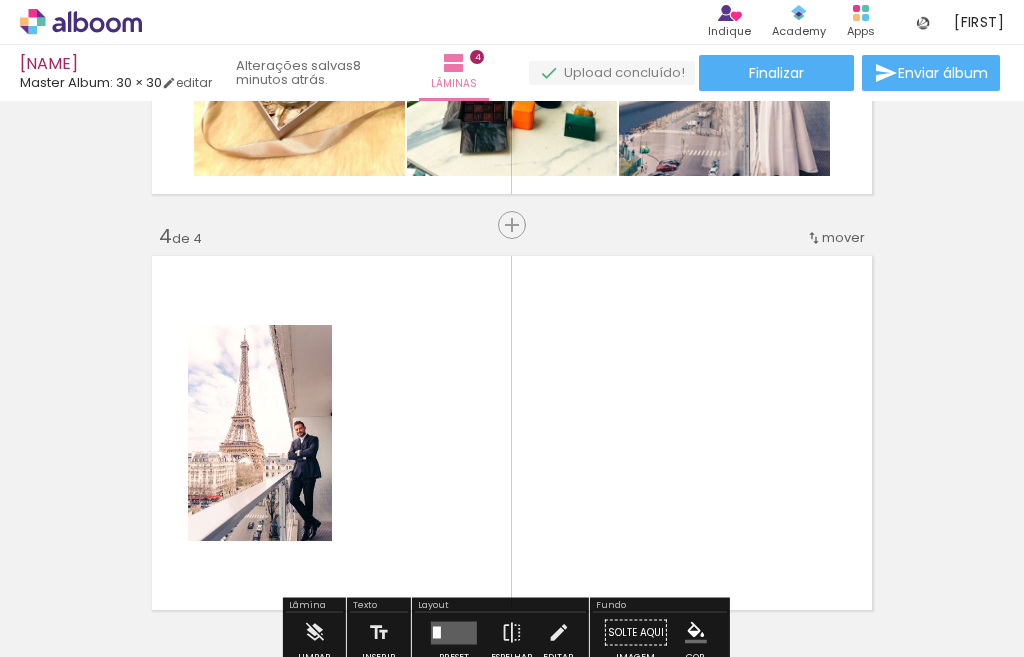 scroll, scrollTop: 1273, scrollLeft: 0, axis: vertical 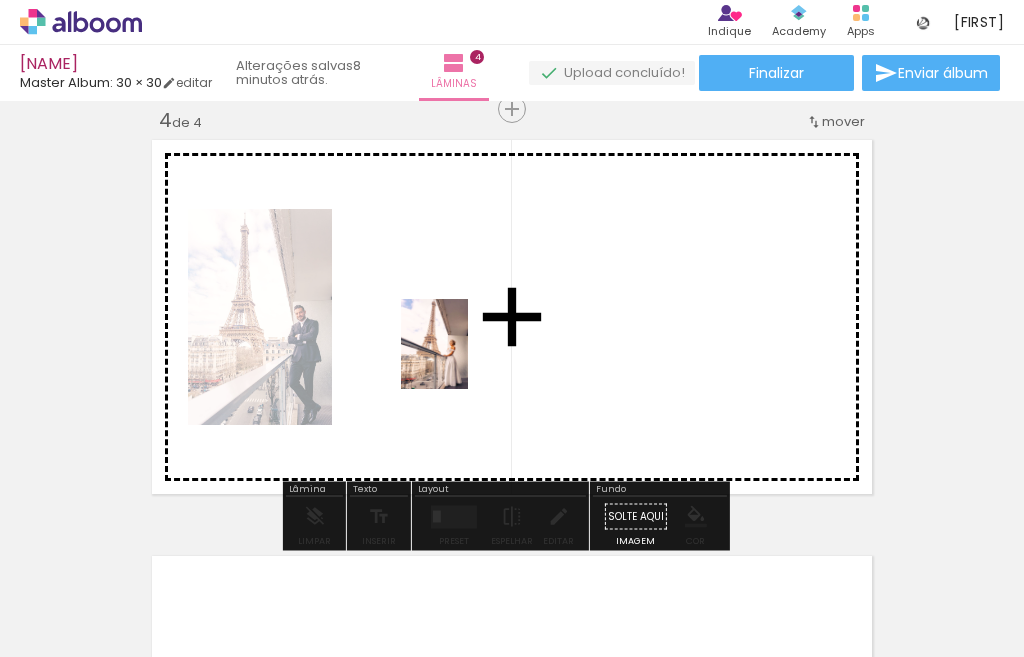 drag, startPoint x: 844, startPoint y: 615, endPoint x: 461, endPoint y: 359, distance: 460.67883 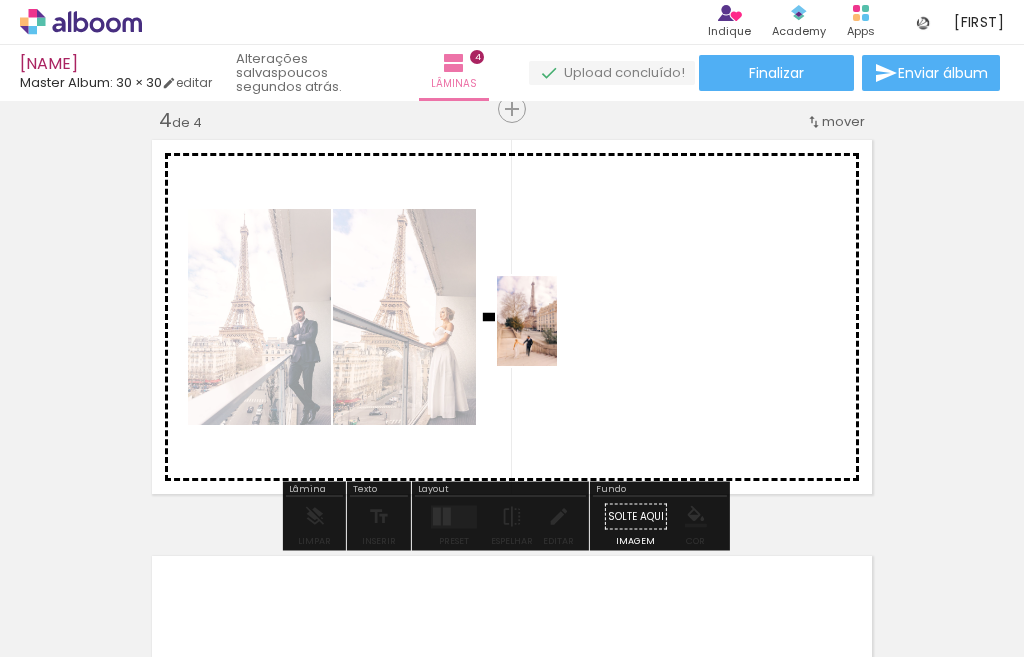 drag, startPoint x: 941, startPoint y: 587, endPoint x: 557, endPoint y: 336, distance: 458.75592 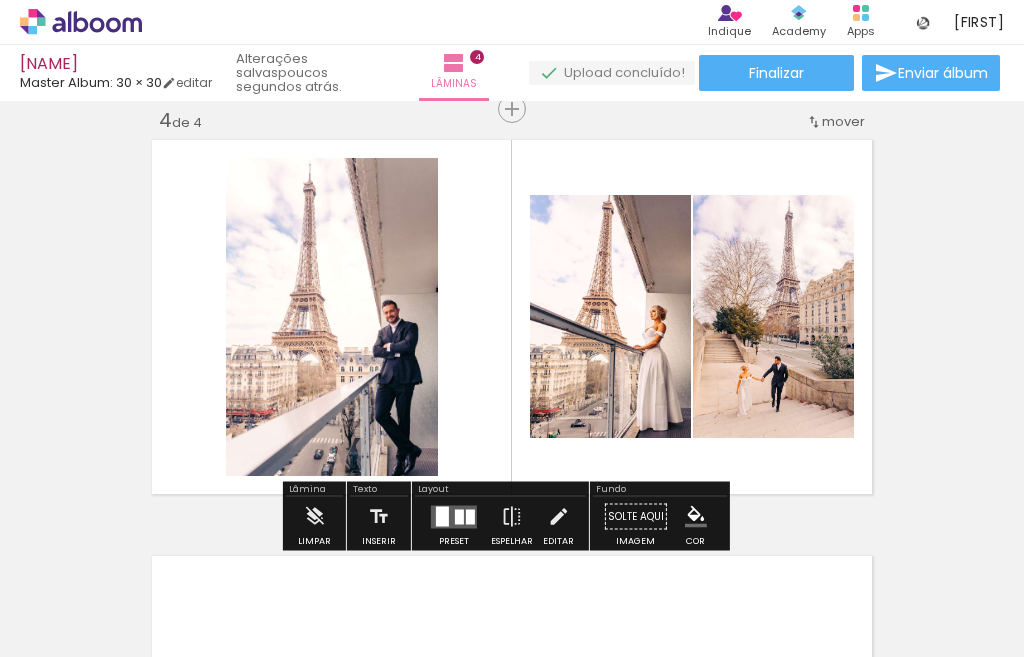 click at bounding box center [459, 516] 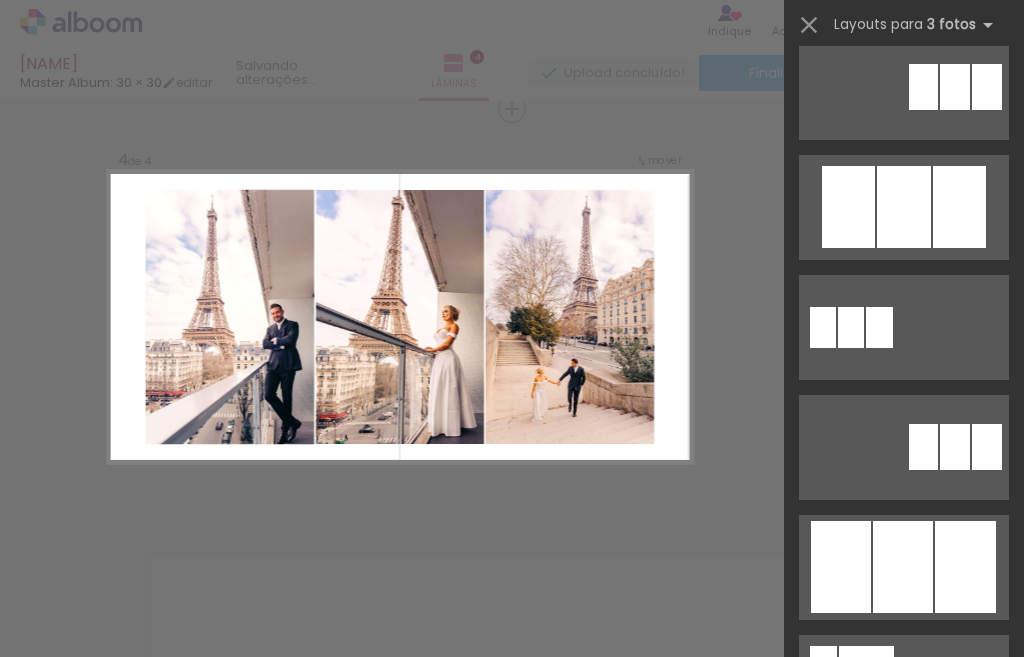 scroll, scrollTop: 900, scrollLeft: 0, axis: vertical 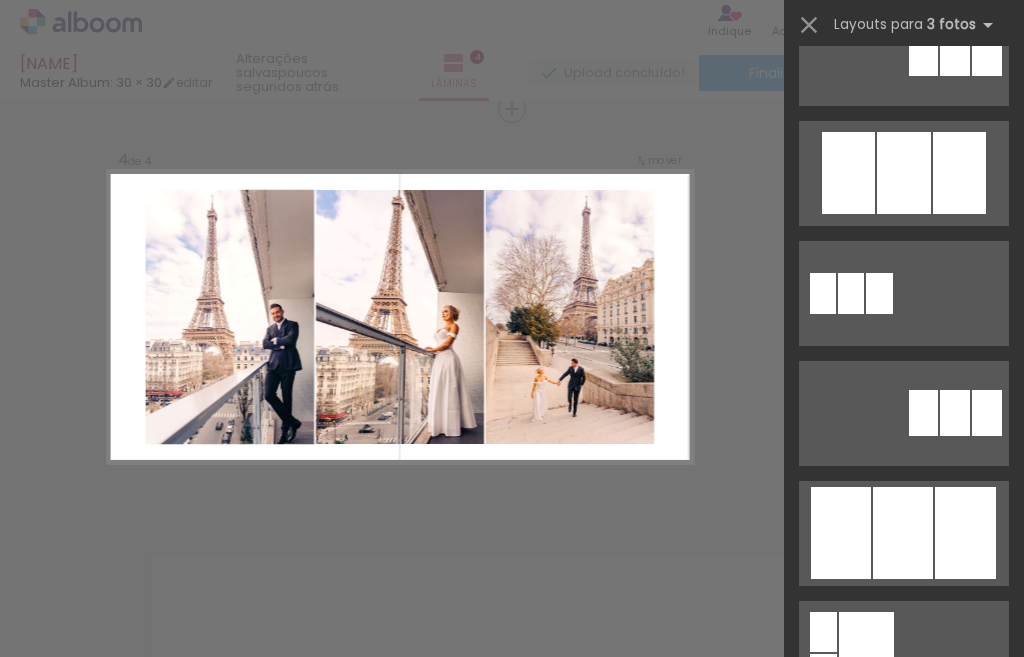 click at bounding box center (903, 893) 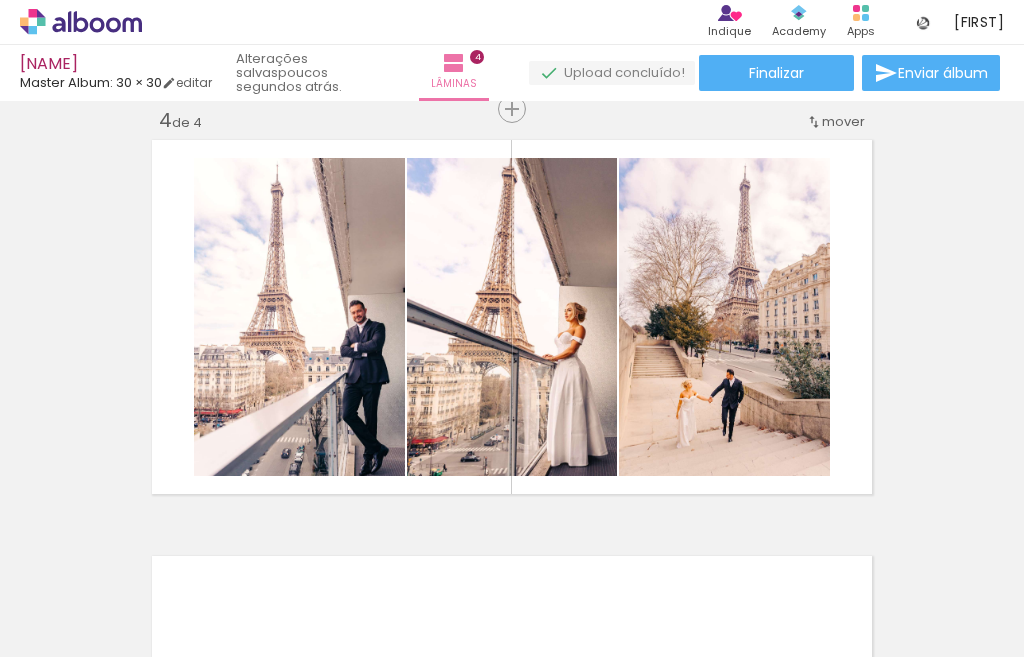 scroll, scrollTop: 0, scrollLeft: 736, axis: horizontal 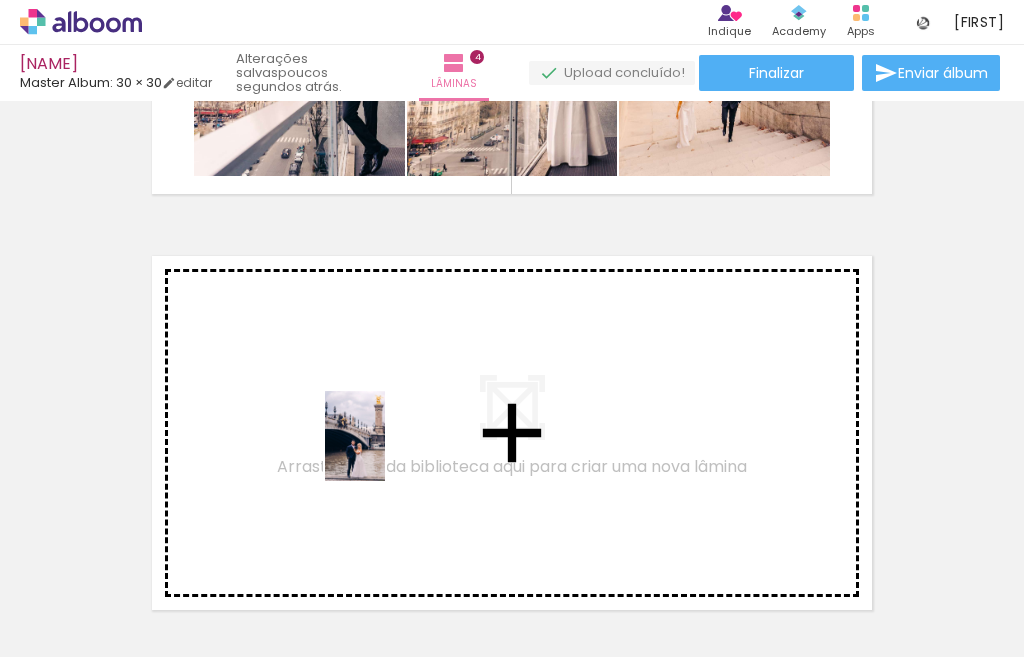 drag, startPoint x: 823, startPoint y: 592, endPoint x: 385, endPoint y: 451, distance: 460.13586 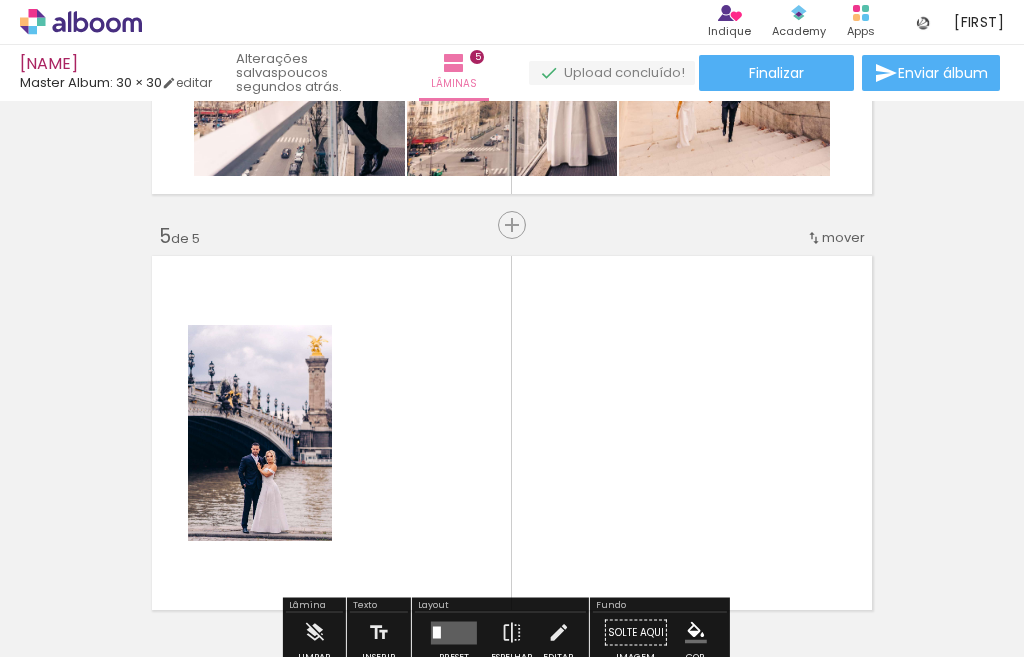 scroll, scrollTop: 1689, scrollLeft: 0, axis: vertical 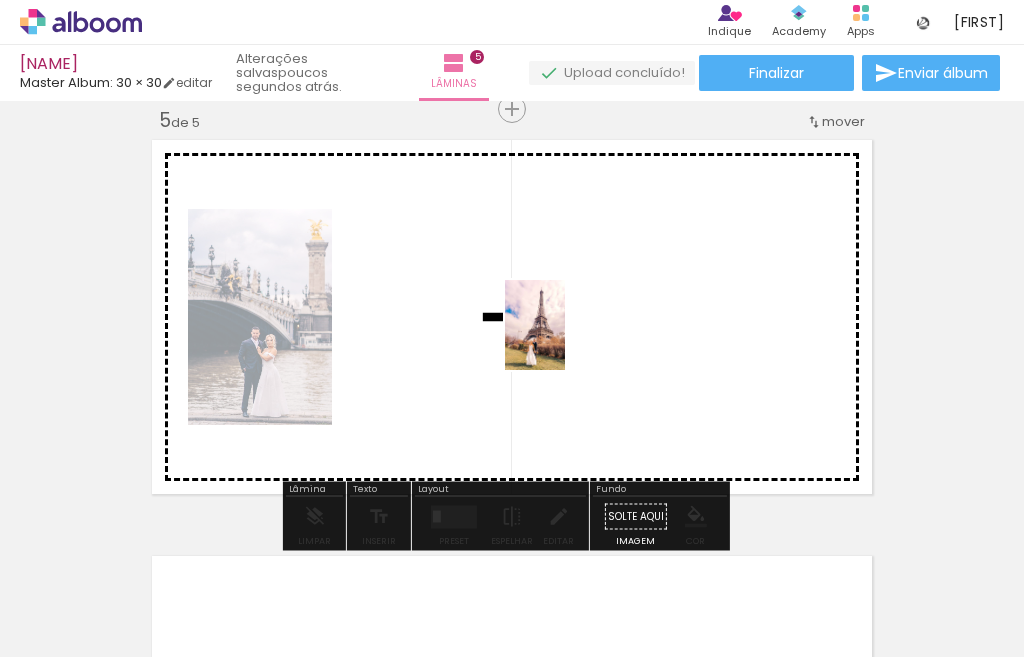 drag, startPoint x: 664, startPoint y: 606, endPoint x: 563, endPoint y: 335, distance: 289.20926 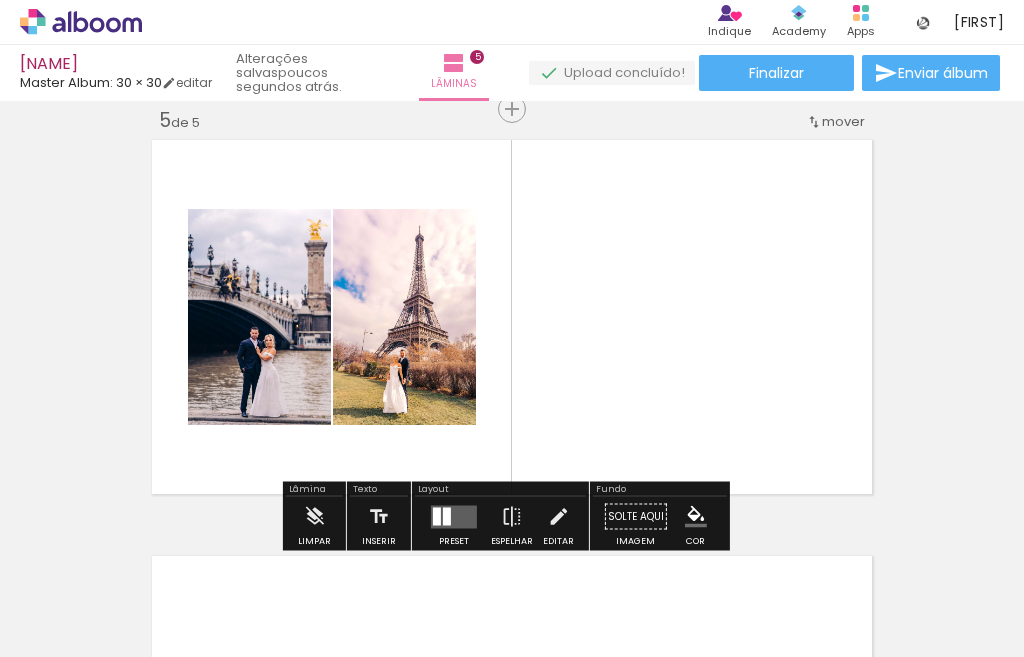 click at bounding box center [454, 516] 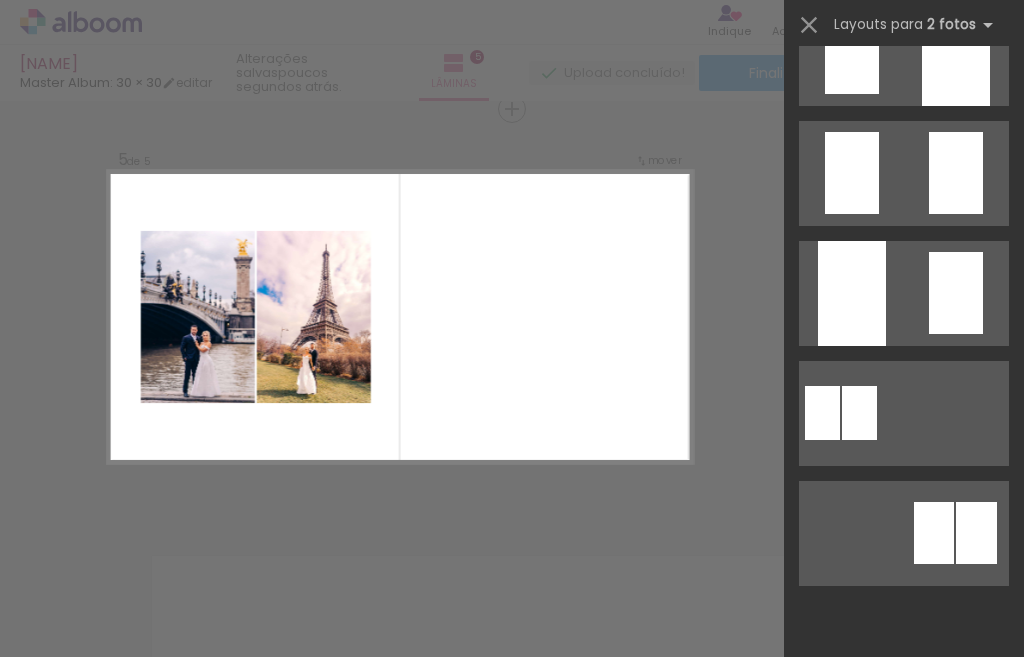 scroll, scrollTop: 0, scrollLeft: 0, axis: both 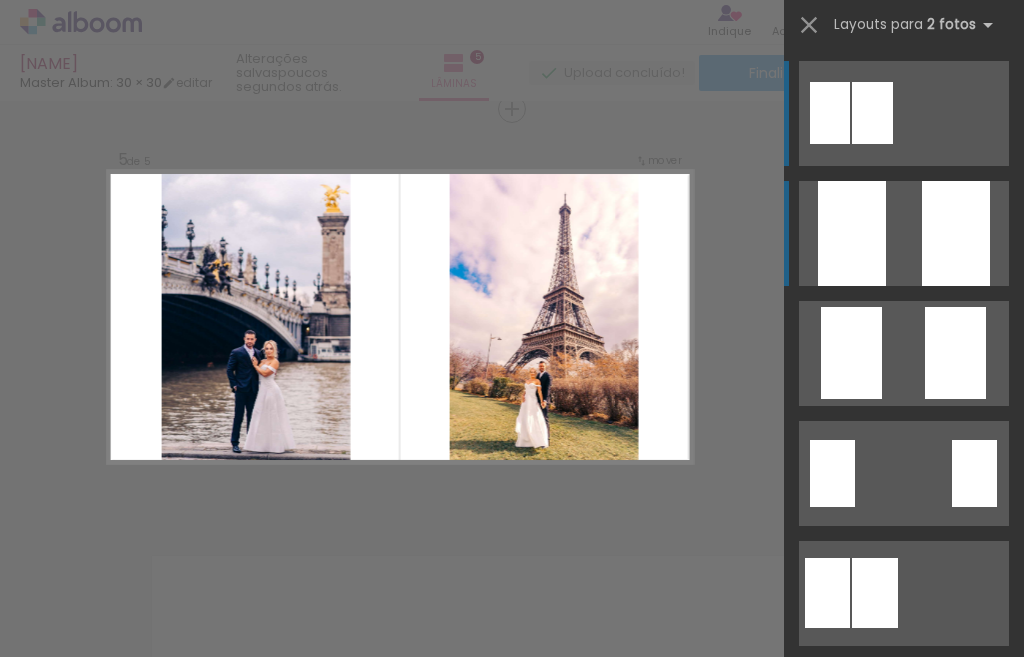 click at bounding box center [938, 833] 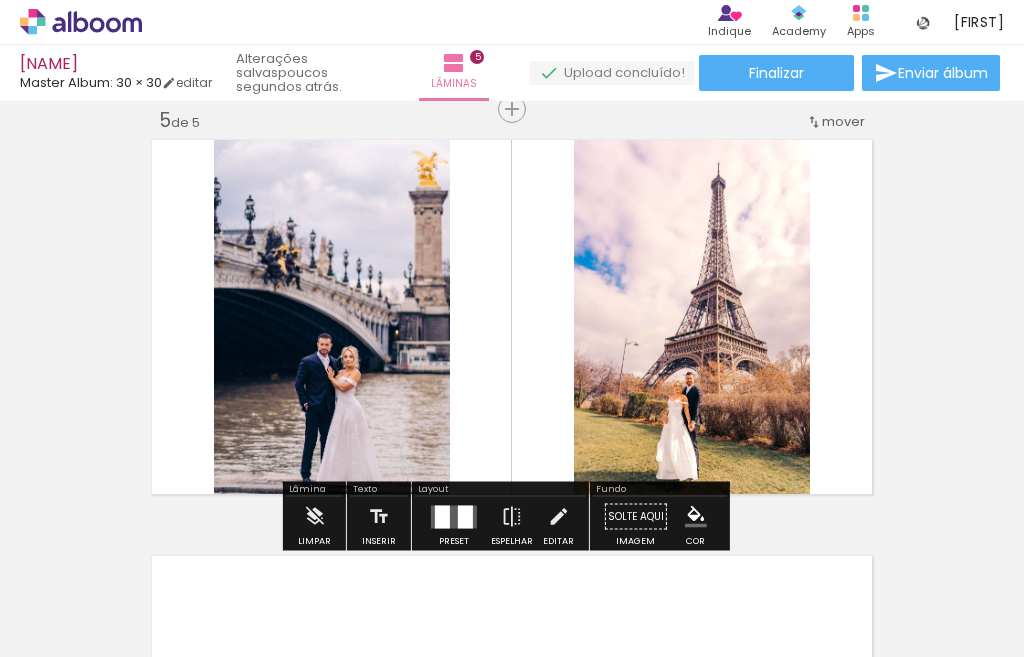 scroll, scrollTop: 0, scrollLeft: 1307, axis: horizontal 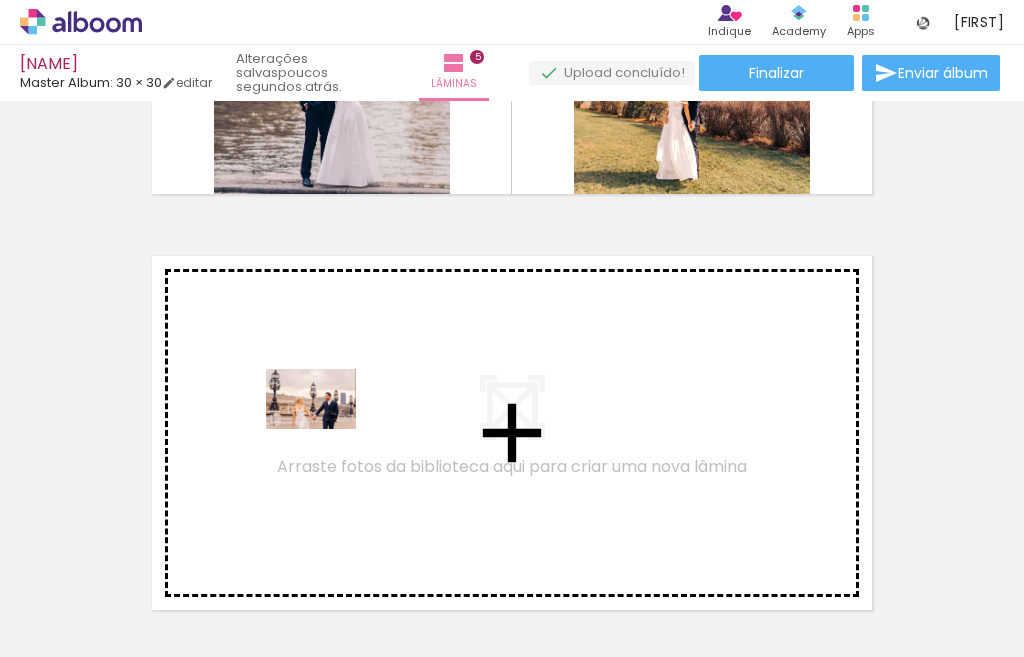 drag, startPoint x: 463, startPoint y: 613, endPoint x: 326, endPoint y: 429, distance: 229.4014 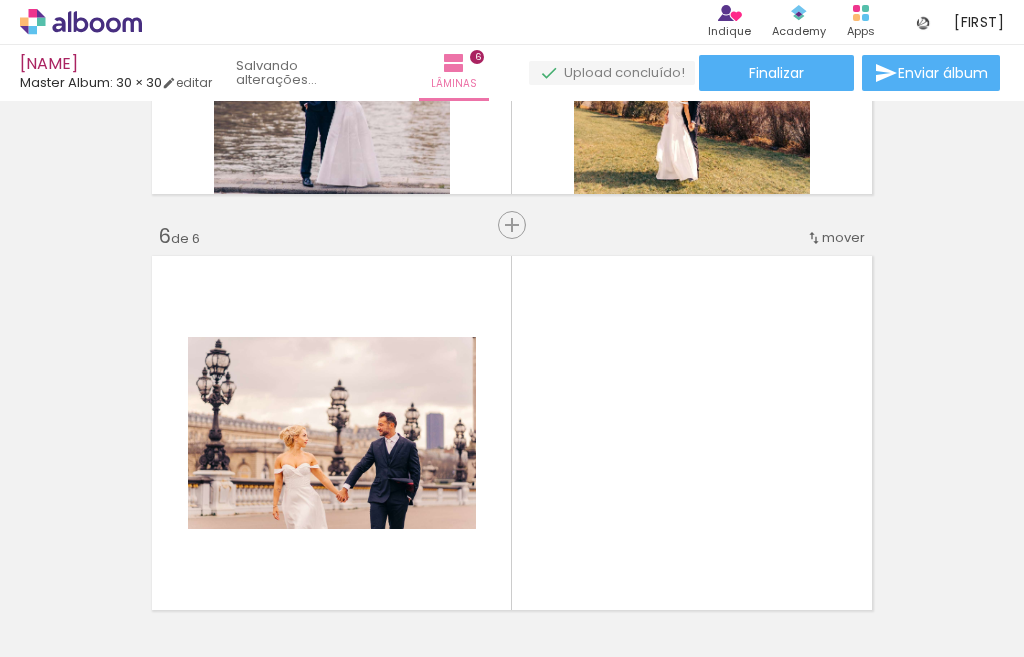 scroll, scrollTop: 2105, scrollLeft: 0, axis: vertical 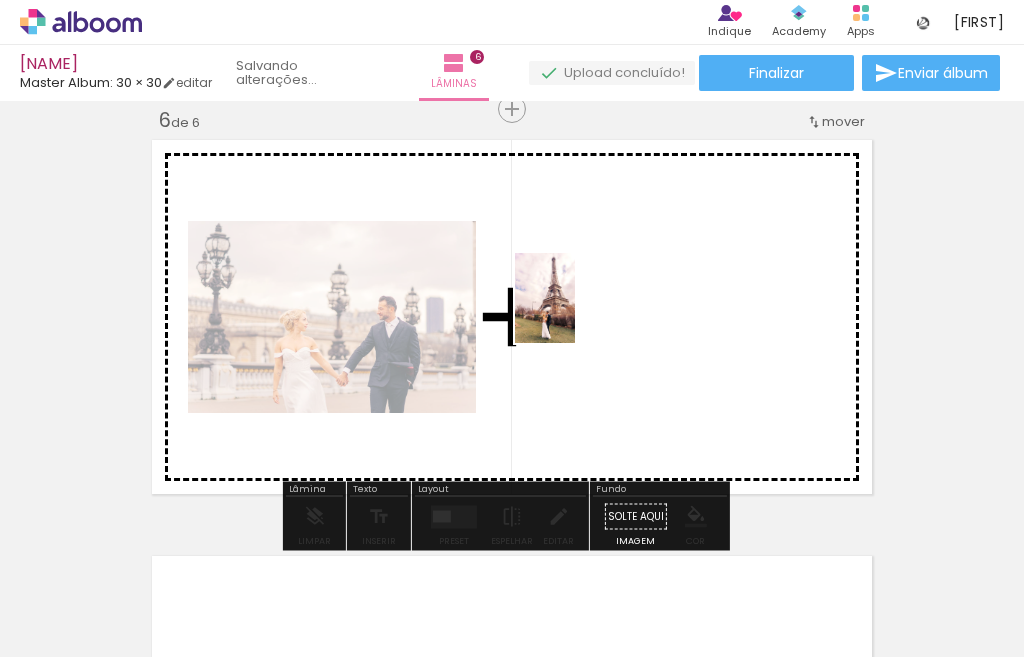 drag, startPoint x: 596, startPoint y: 591, endPoint x: 575, endPoint y: 313, distance: 278.79202 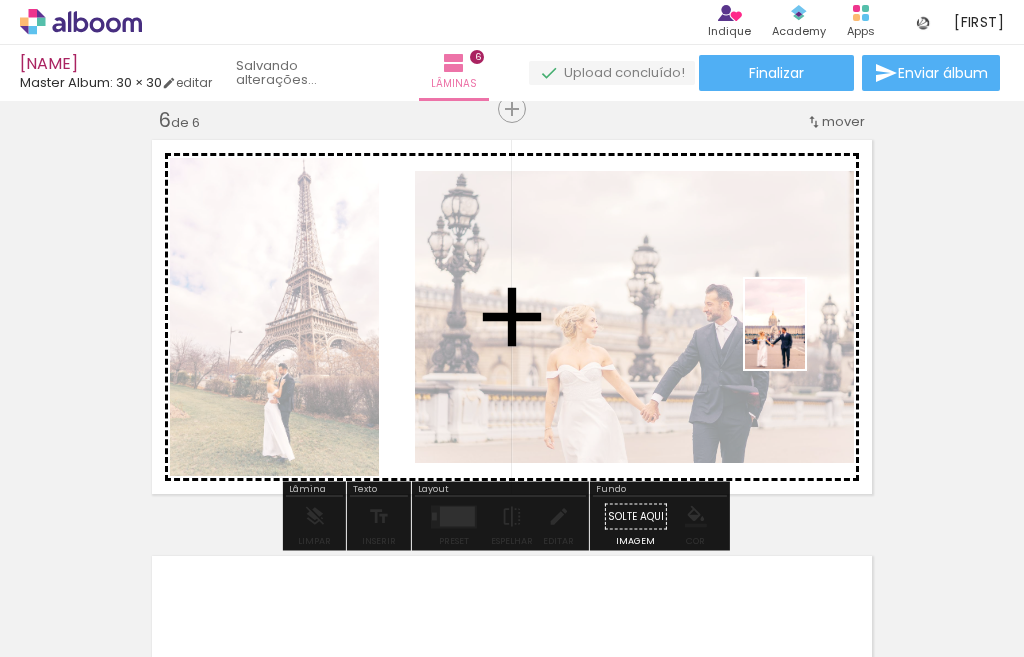 drag, startPoint x: 713, startPoint y: 608, endPoint x: 805, endPoint y: 339, distance: 284.2974 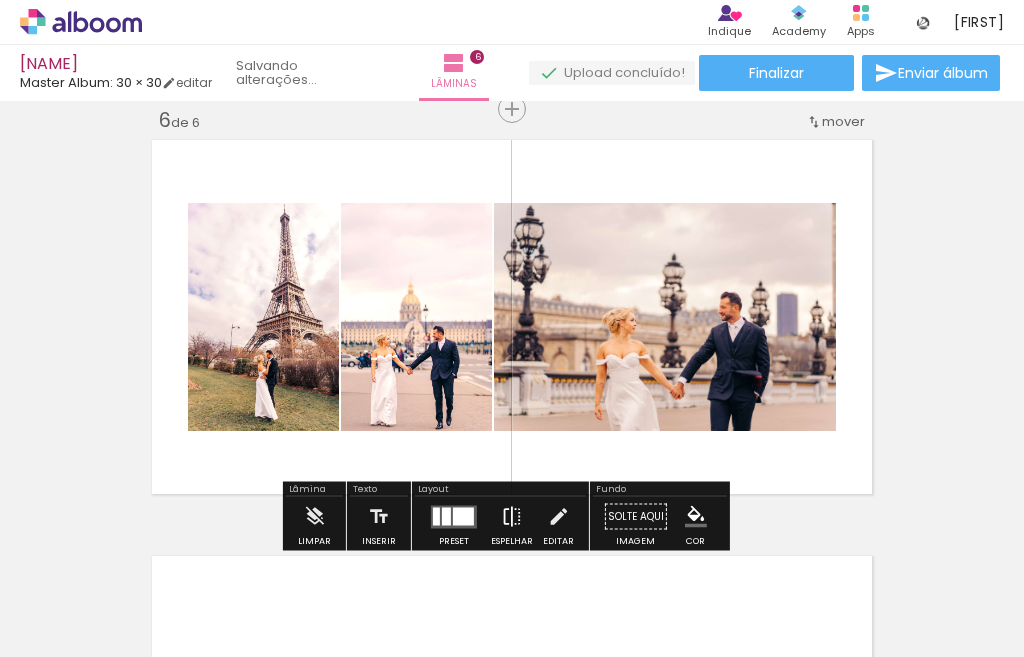 click at bounding box center (512, 517) 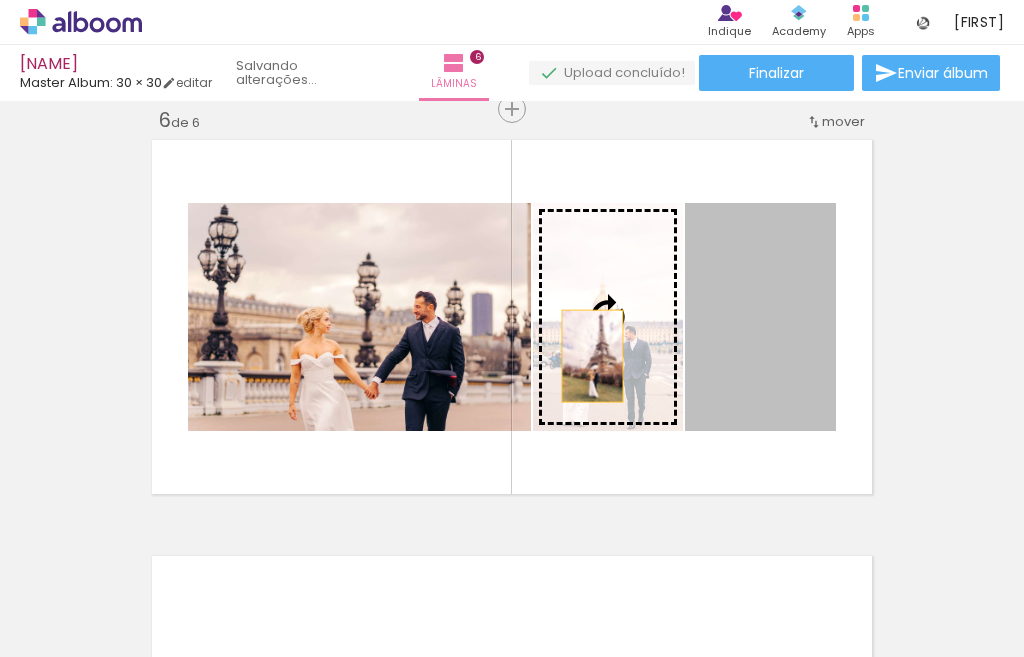 drag, startPoint x: 792, startPoint y: 368, endPoint x: 584, endPoint y: 356, distance: 208.34587 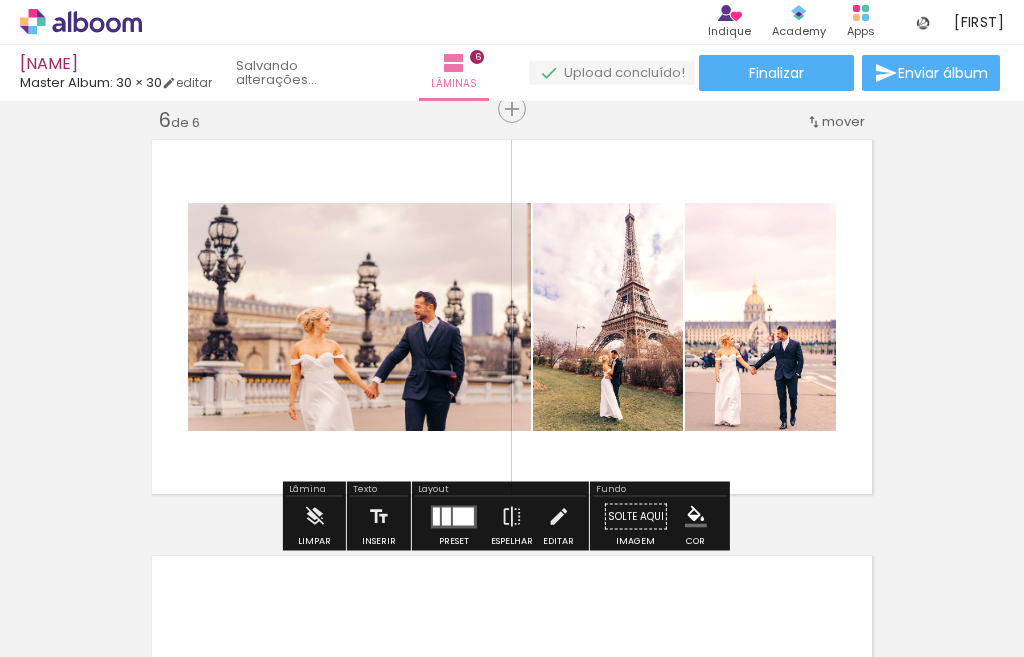 click at bounding box center (463, 516) 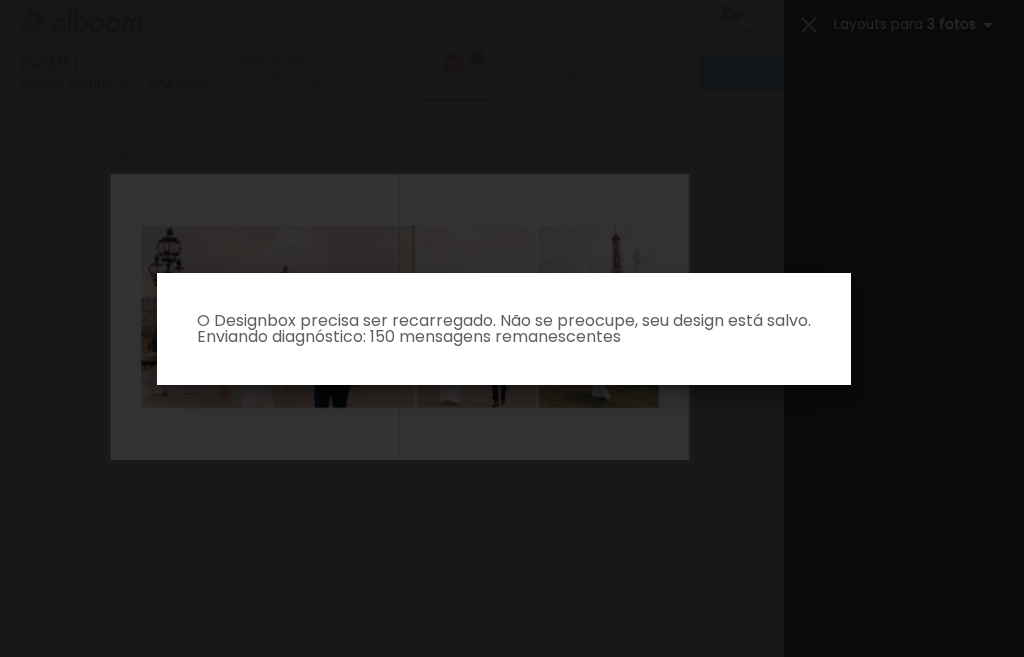 scroll, scrollTop: 0, scrollLeft: 0, axis: both 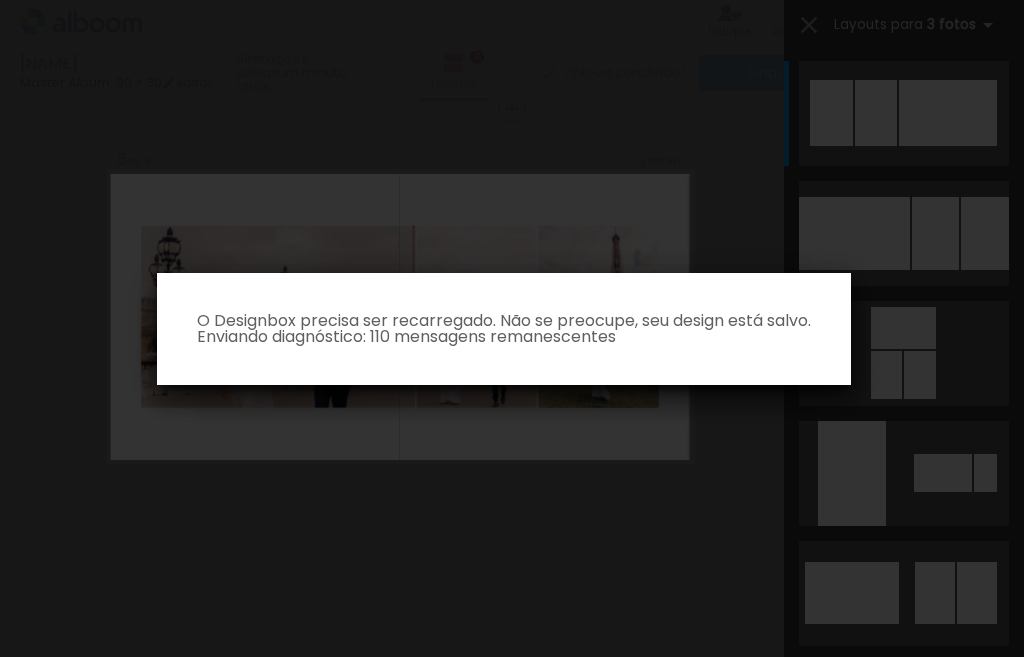 click 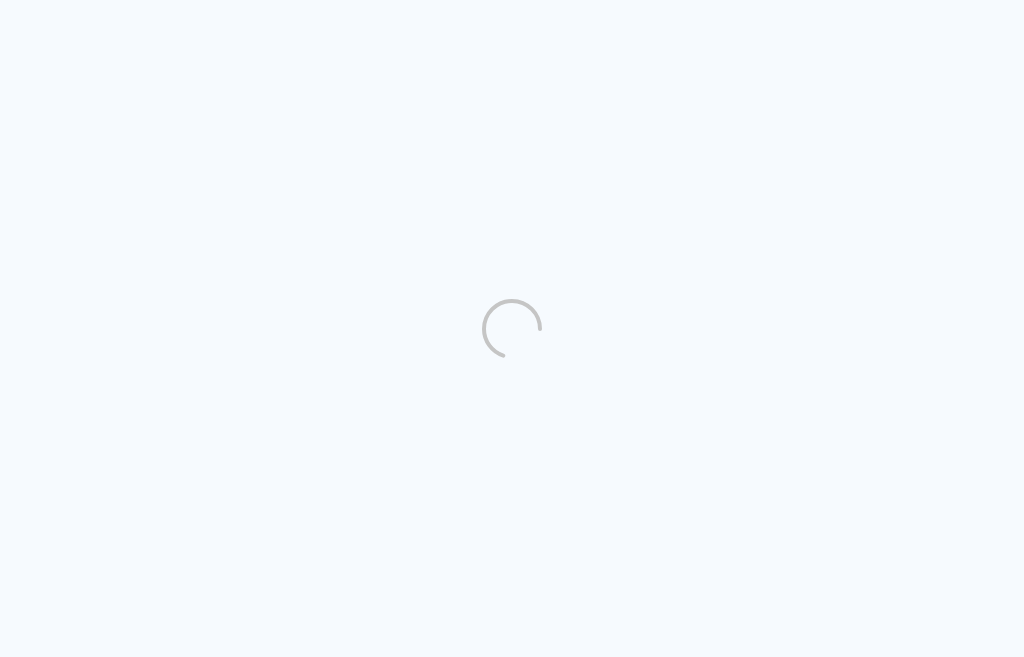 scroll, scrollTop: 0, scrollLeft: 0, axis: both 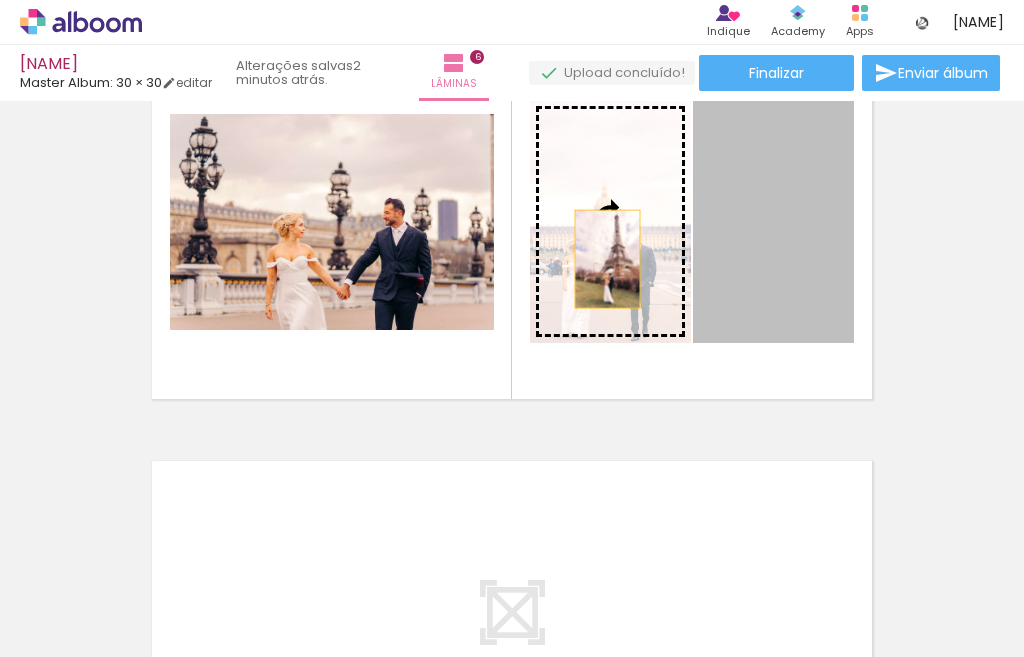 drag, startPoint x: 766, startPoint y: 286, endPoint x: 599, endPoint y: 259, distance: 169.16855 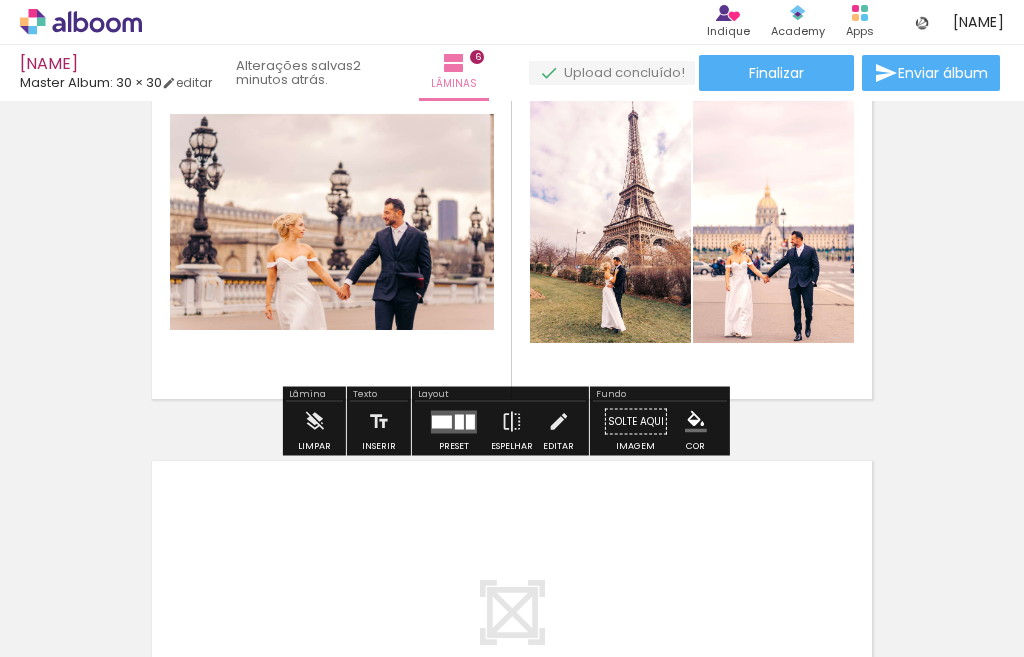 scroll, scrollTop: 2100, scrollLeft: 0, axis: vertical 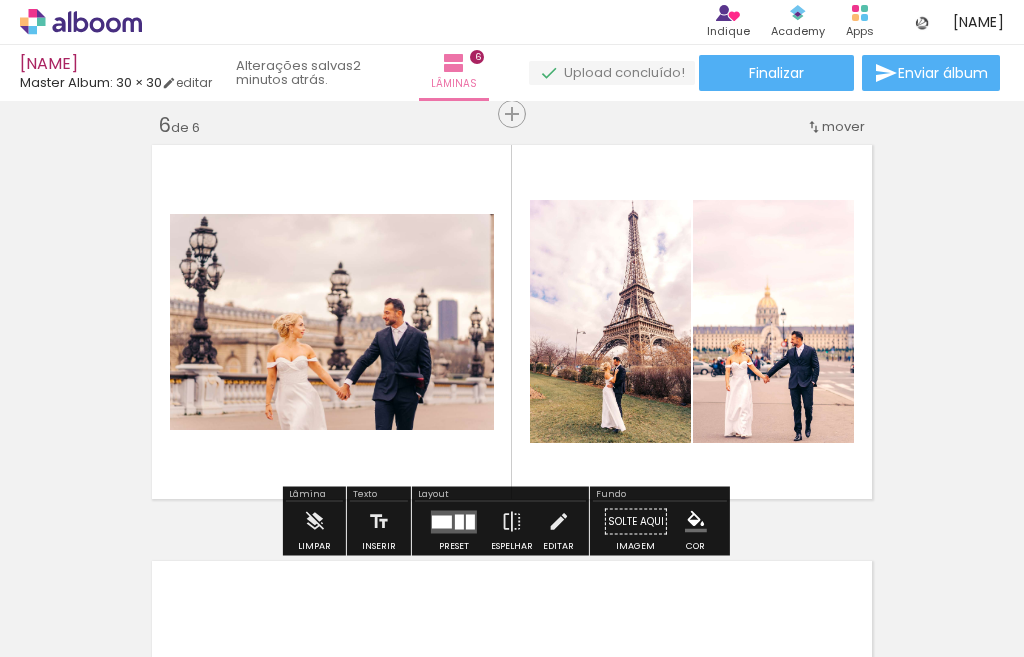 click 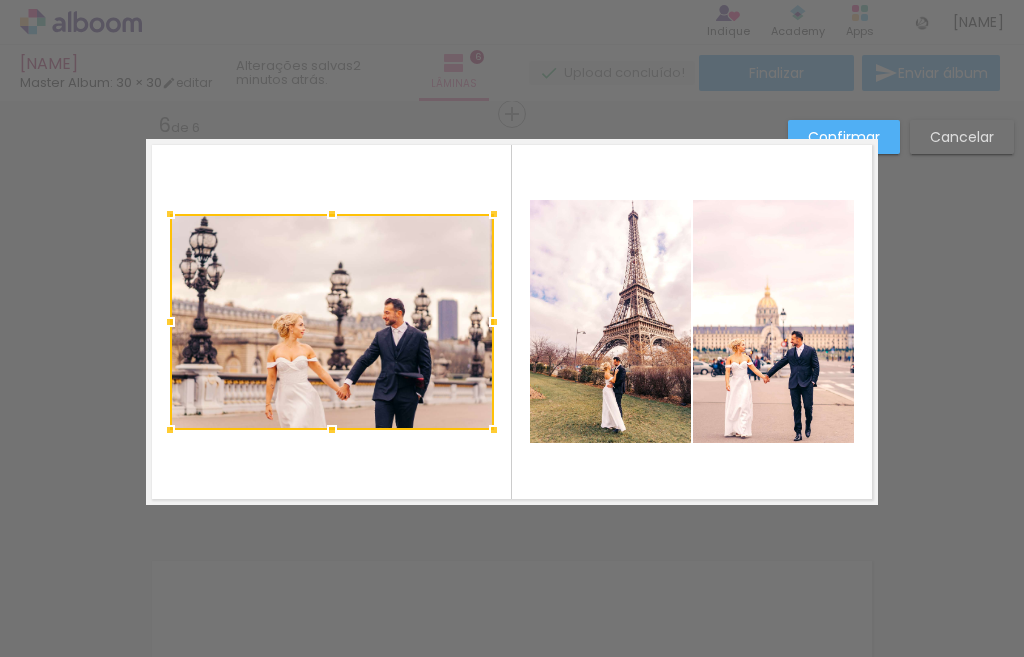 scroll, scrollTop: 2105, scrollLeft: 0, axis: vertical 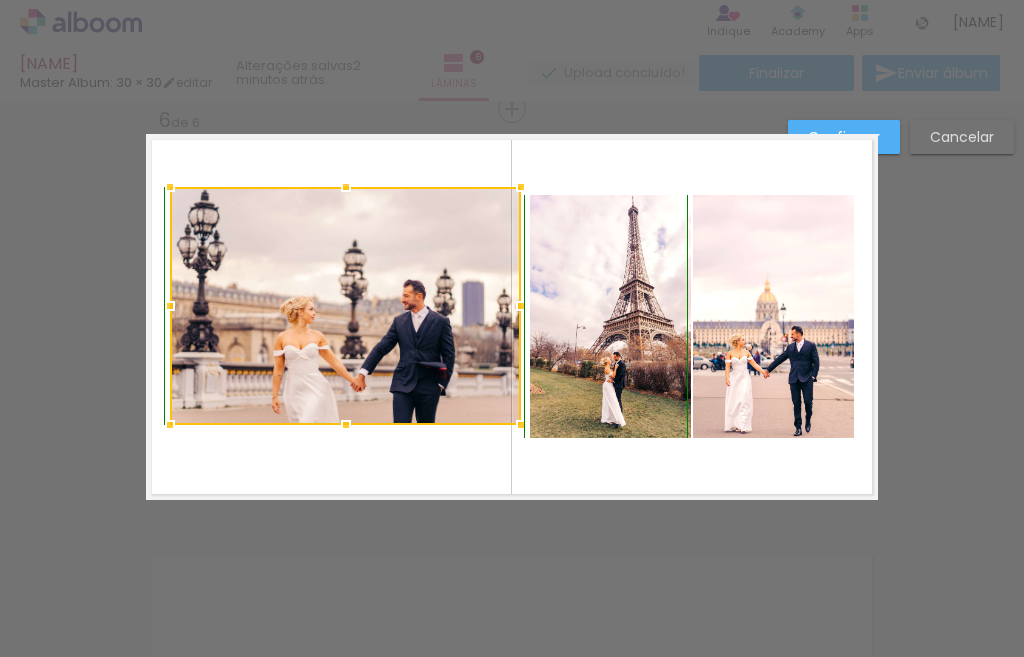 drag, startPoint x: 490, startPoint y: 212, endPoint x: 517, endPoint y: 192, distance: 33.600594 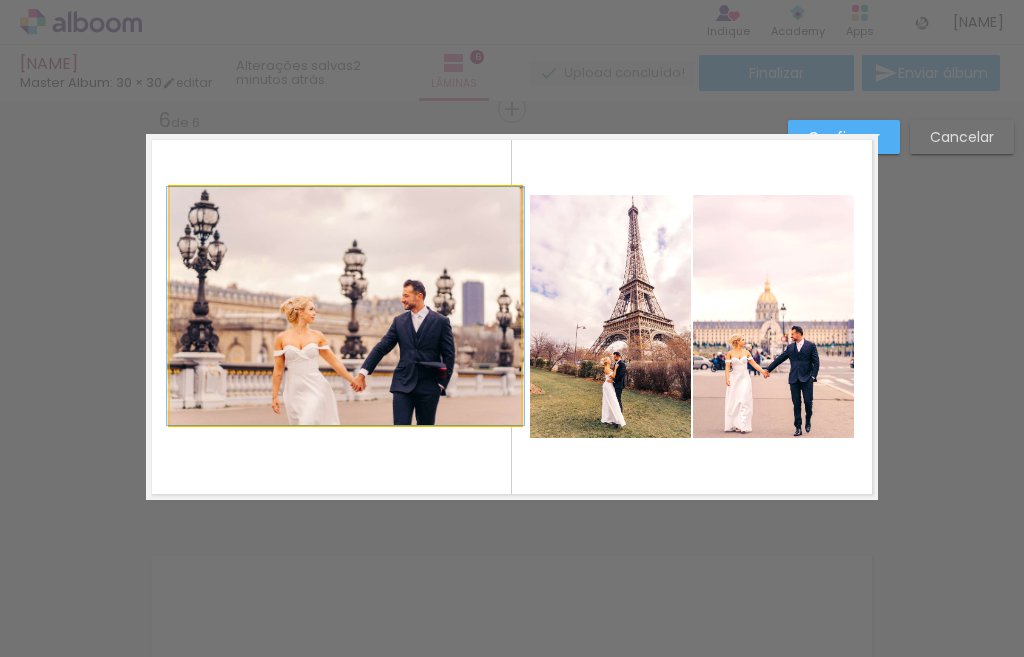 click 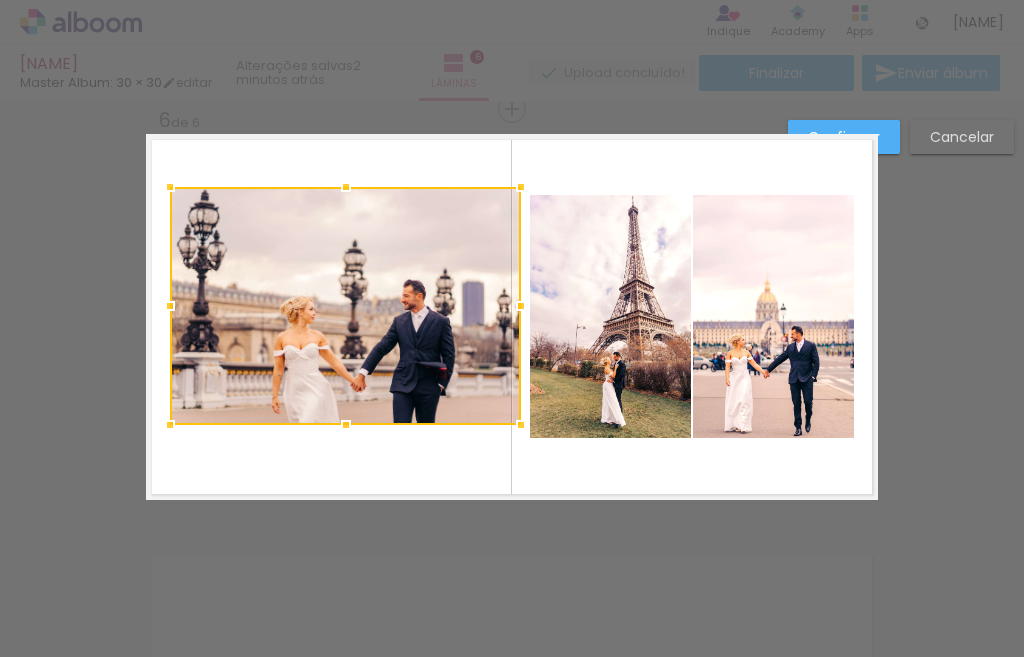 click at bounding box center [345, 306] 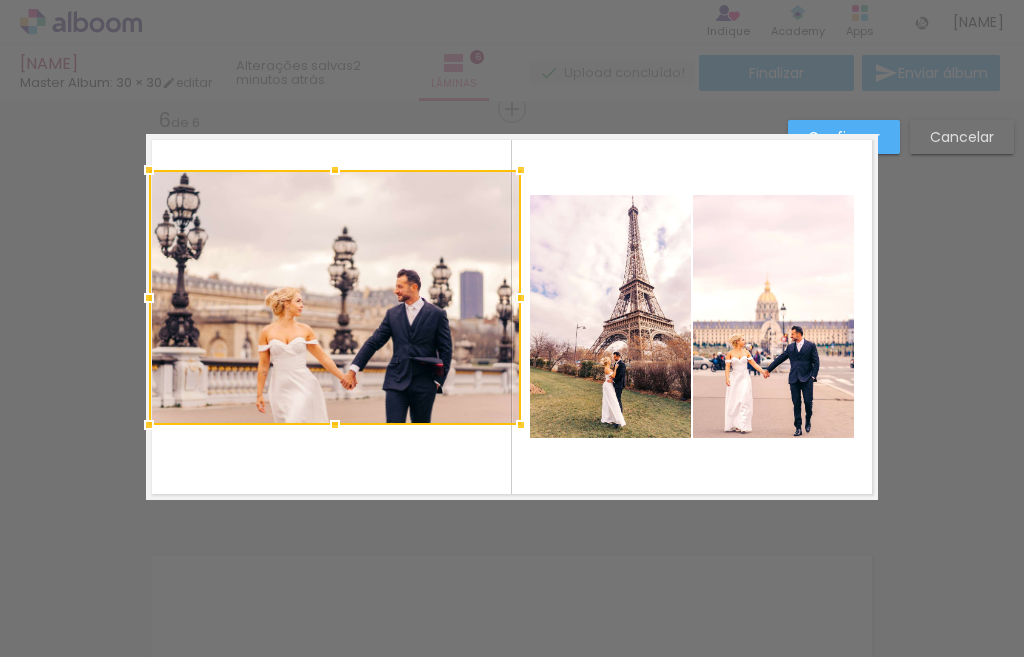 drag, startPoint x: 172, startPoint y: 195, endPoint x: 151, endPoint y: 176, distance: 28.319605 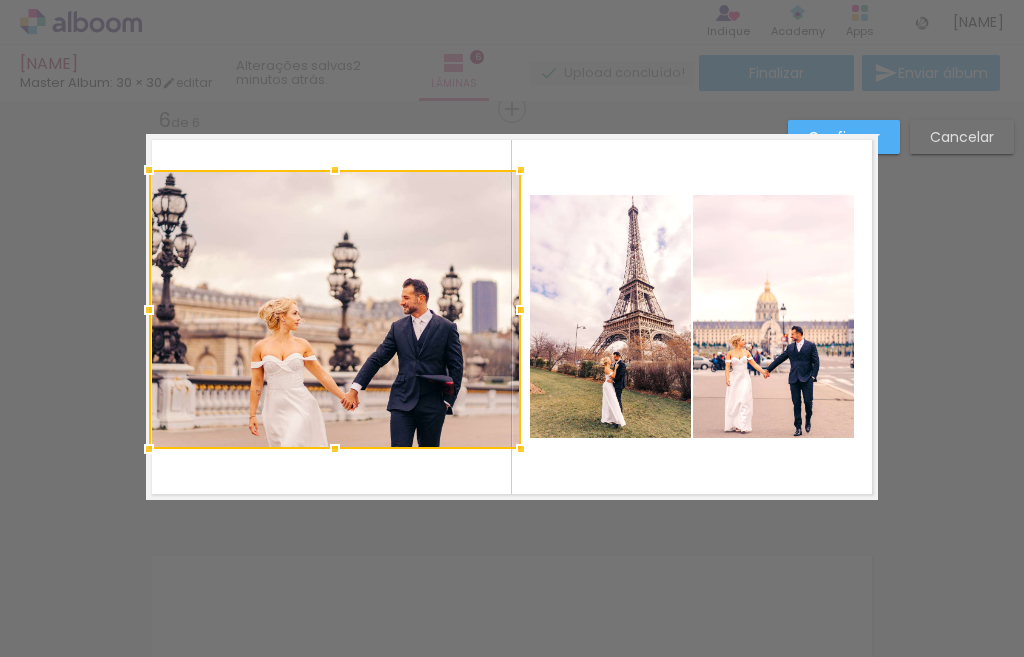 drag, startPoint x: 329, startPoint y: 428, endPoint x: 326, endPoint y: 452, distance: 24.186773 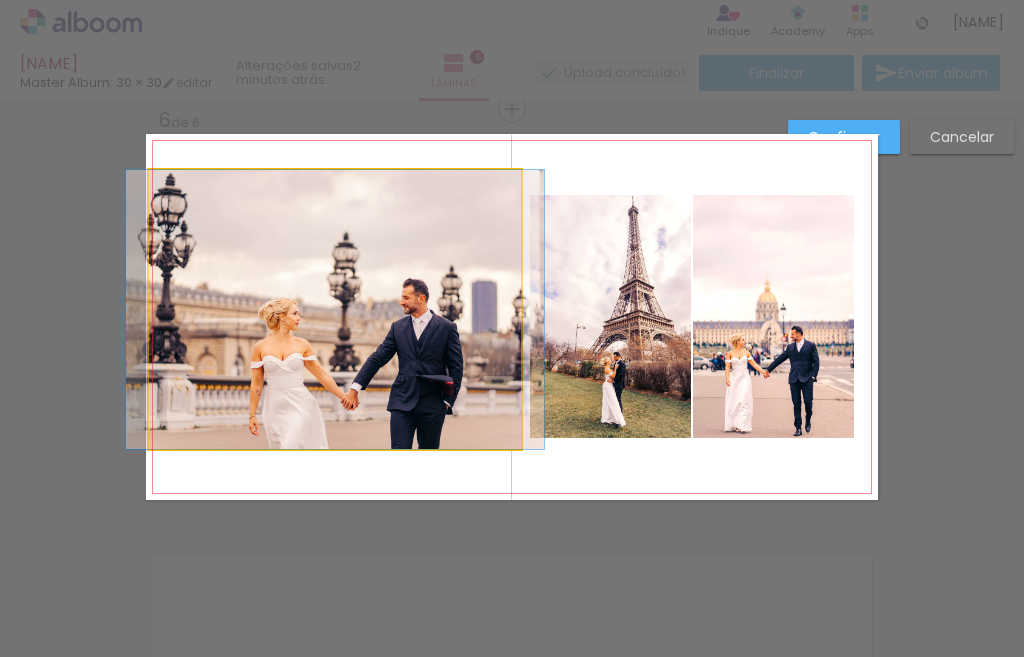 drag, startPoint x: 409, startPoint y: 372, endPoint x: 409, endPoint y: 387, distance: 15 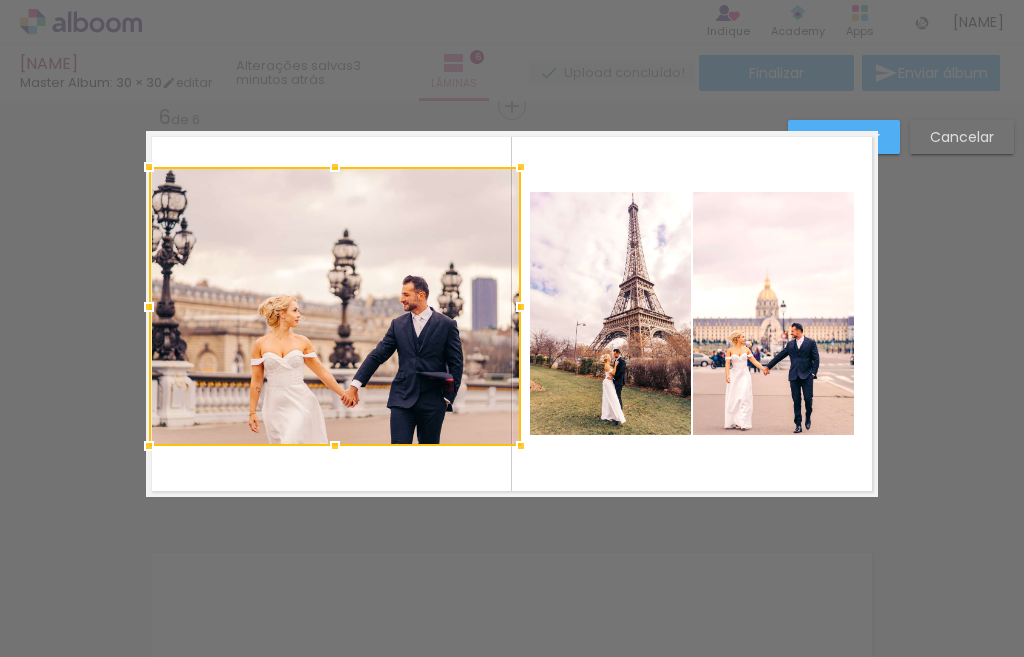 scroll, scrollTop: 2105, scrollLeft: 0, axis: vertical 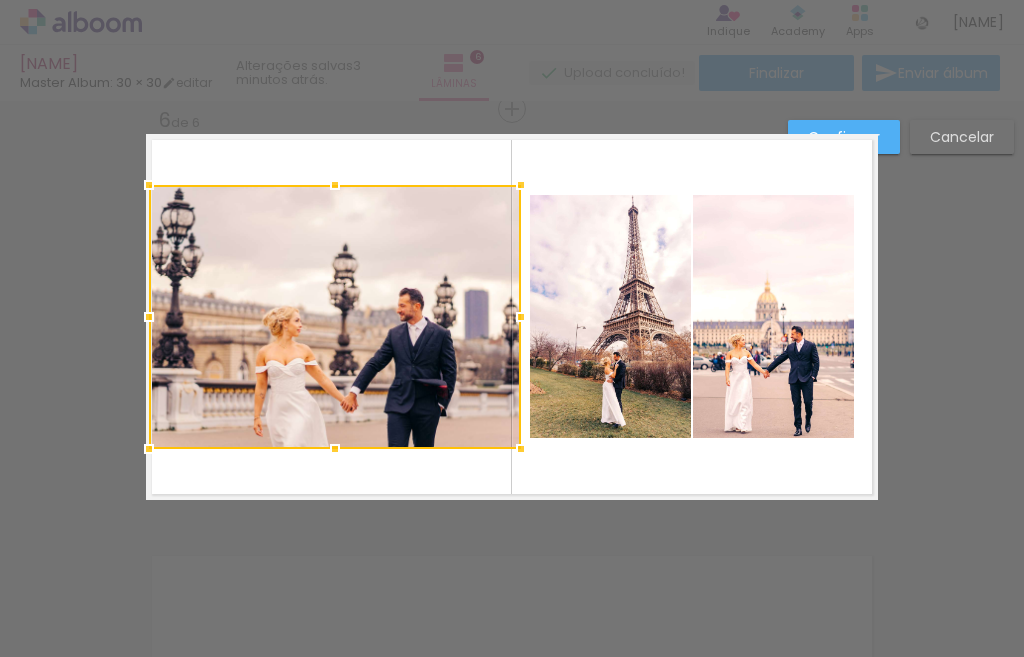 drag, startPoint x: 326, startPoint y: 170, endPoint x: 326, endPoint y: 185, distance: 15 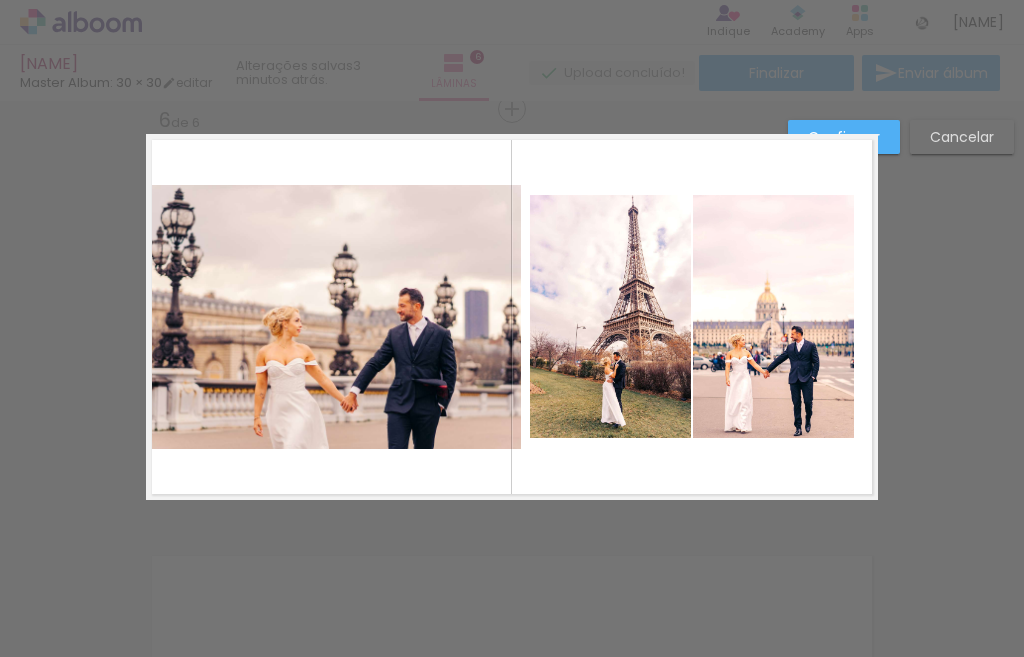 click 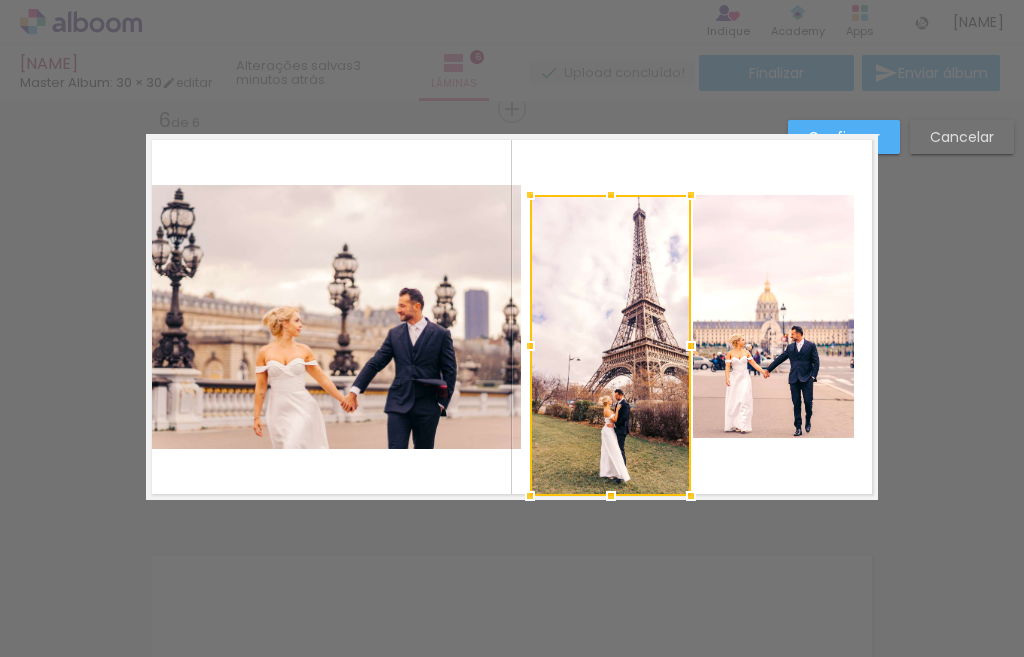 drag, startPoint x: 609, startPoint y: 442, endPoint x: 604, endPoint y: 496, distance: 54.230988 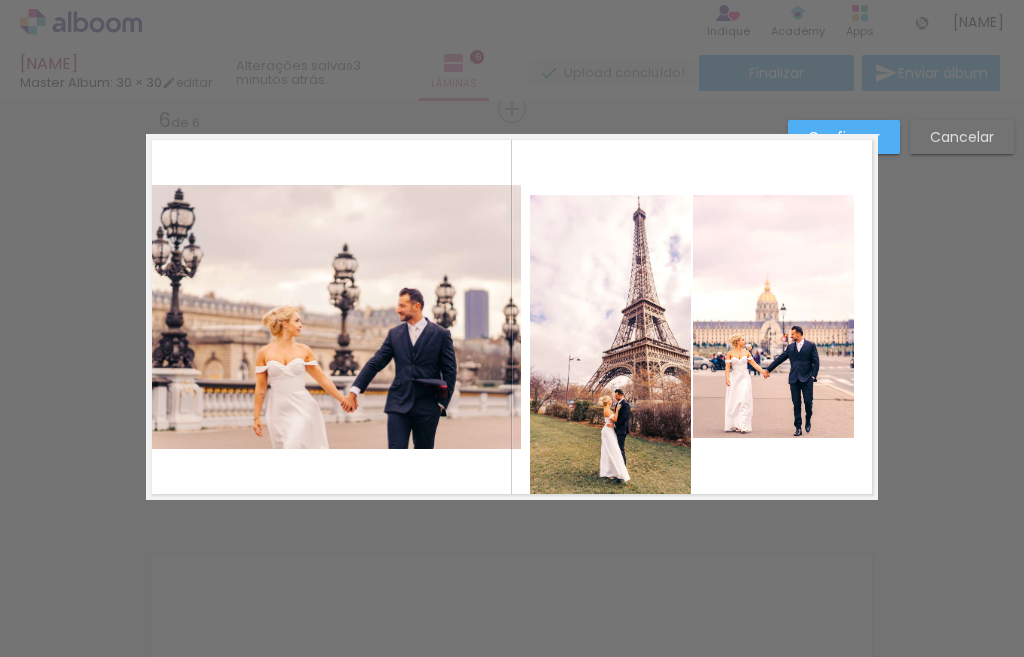 click 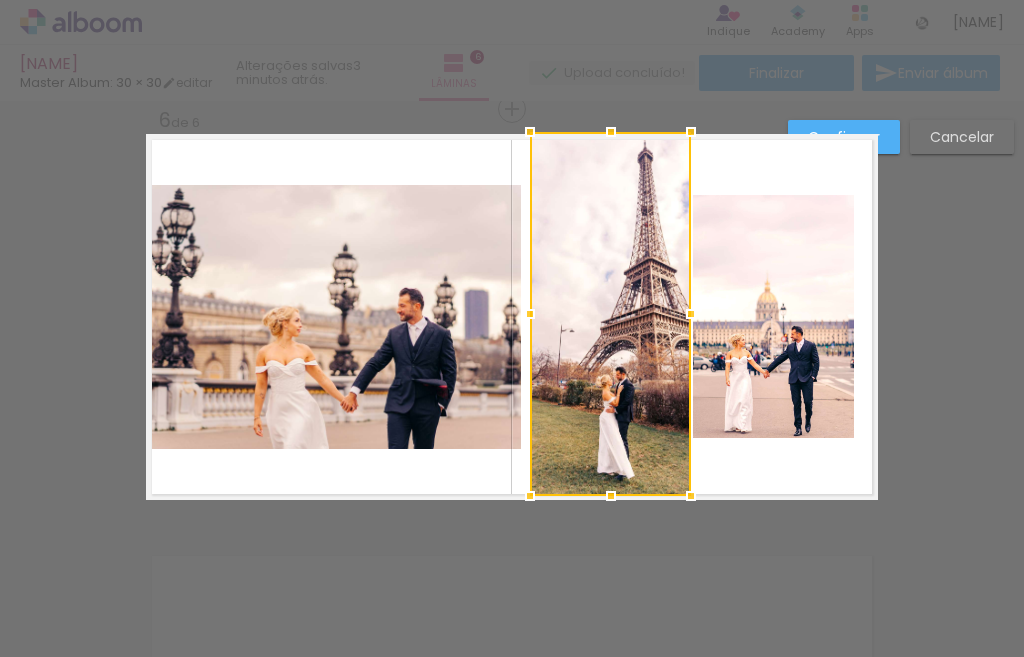drag, startPoint x: 606, startPoint y: 193, endPoint x: 608, endPoint y: 124, distance: 69.02898 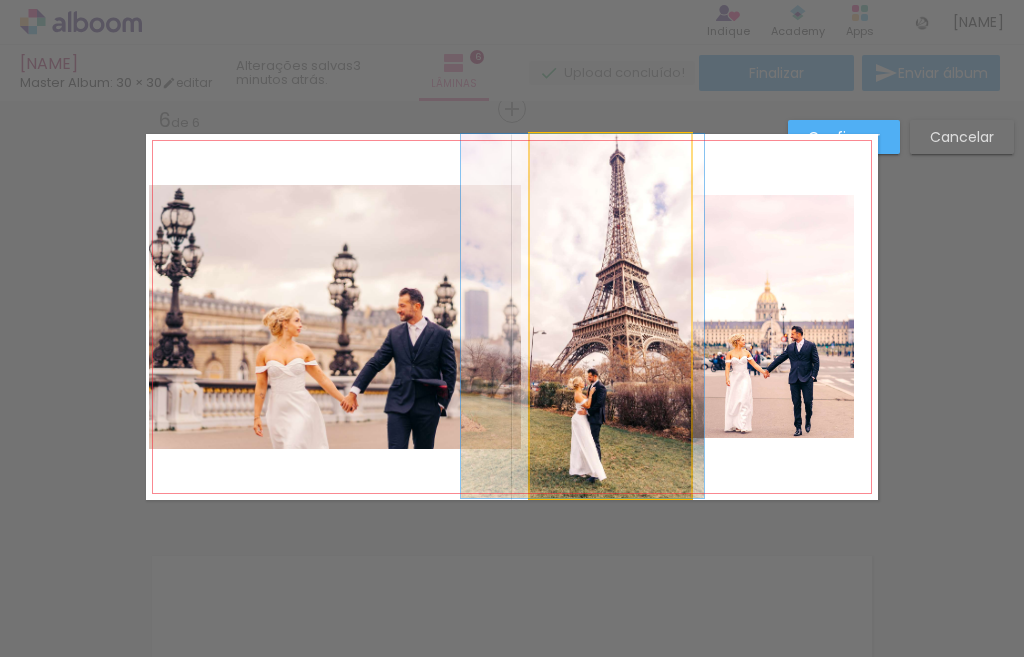 drag, startPoint x: 643, startPoint y: 311, endPoint x: 615, endPoint y: 309, distance: 28.071337 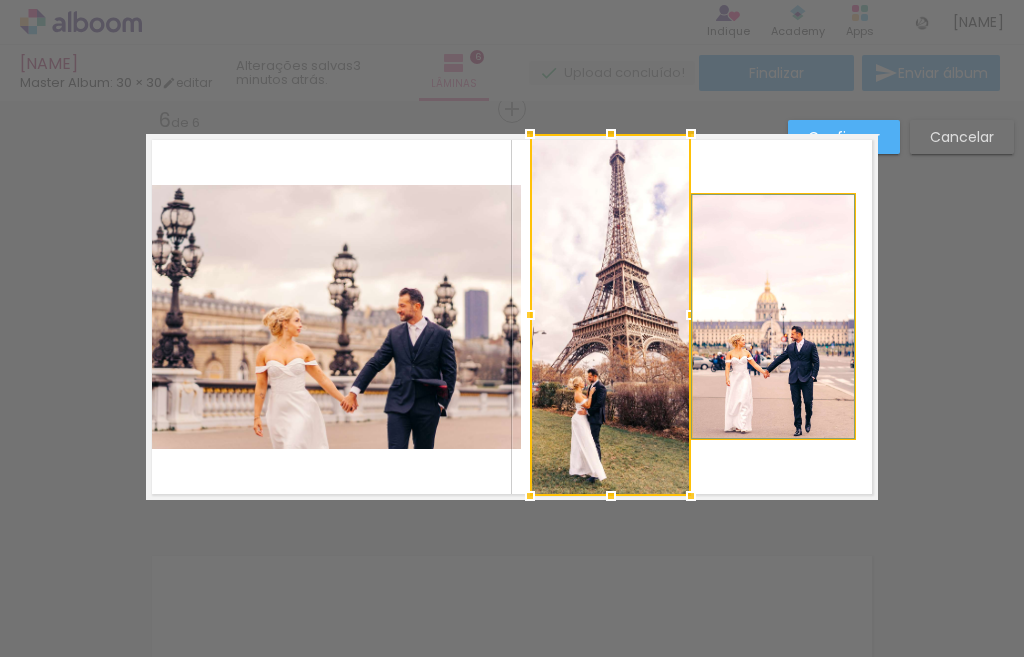 click 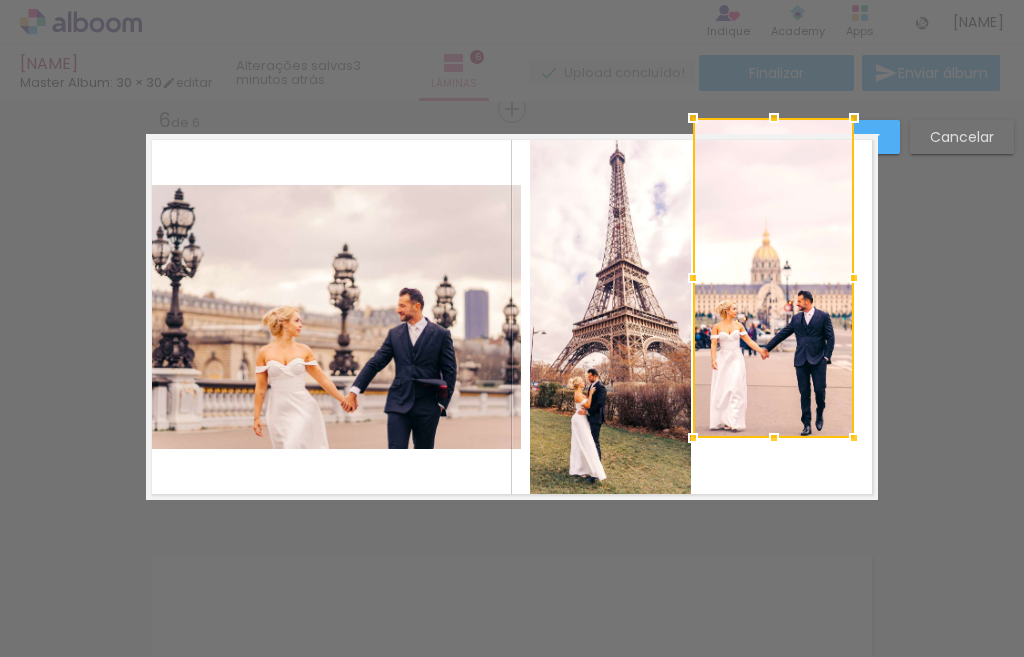 drag, startPoint x: 770, startPoint y: 201, endPoint x: 769, endPoint y: 140, distance: 61.008198 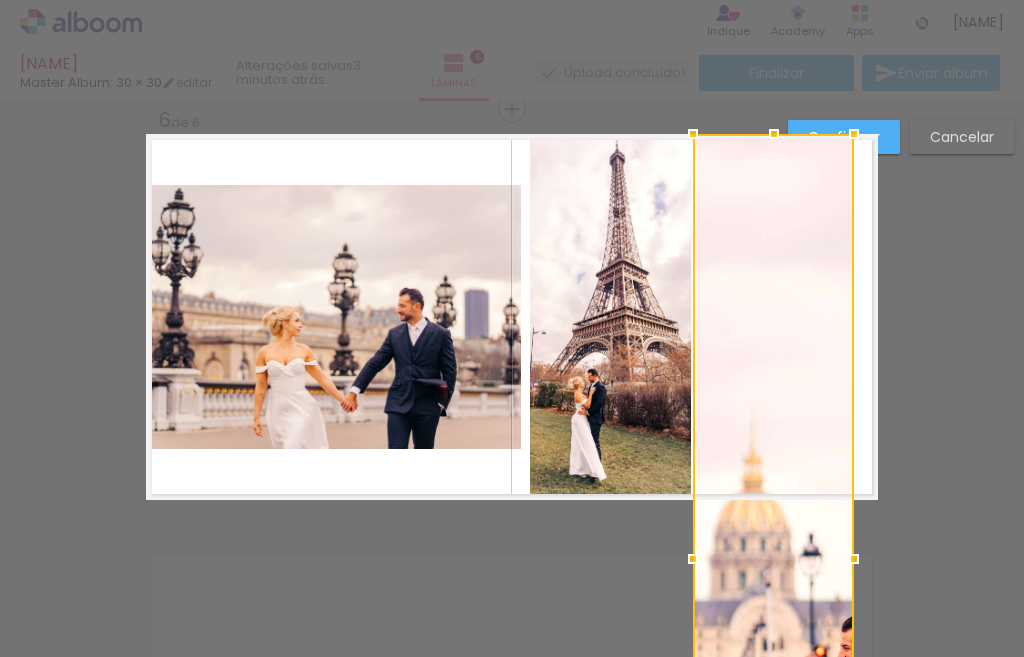 drag, startPoint x: 771, startPoint y: 435, endPoint x: 767, endPoint y: 462, distance: 27.294687 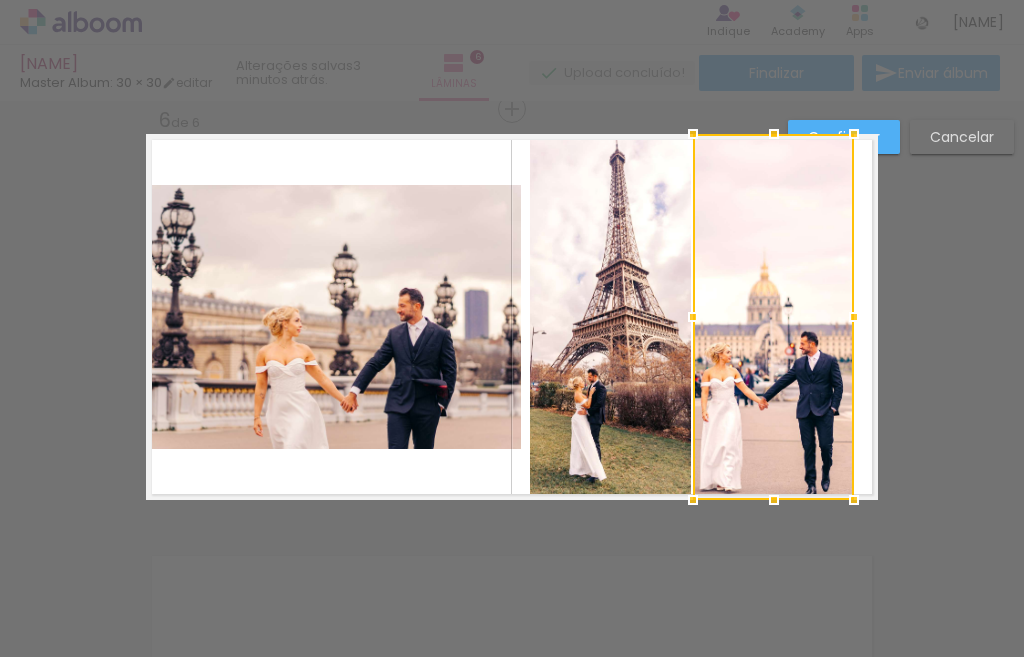 click at bounding box center (773, 317) 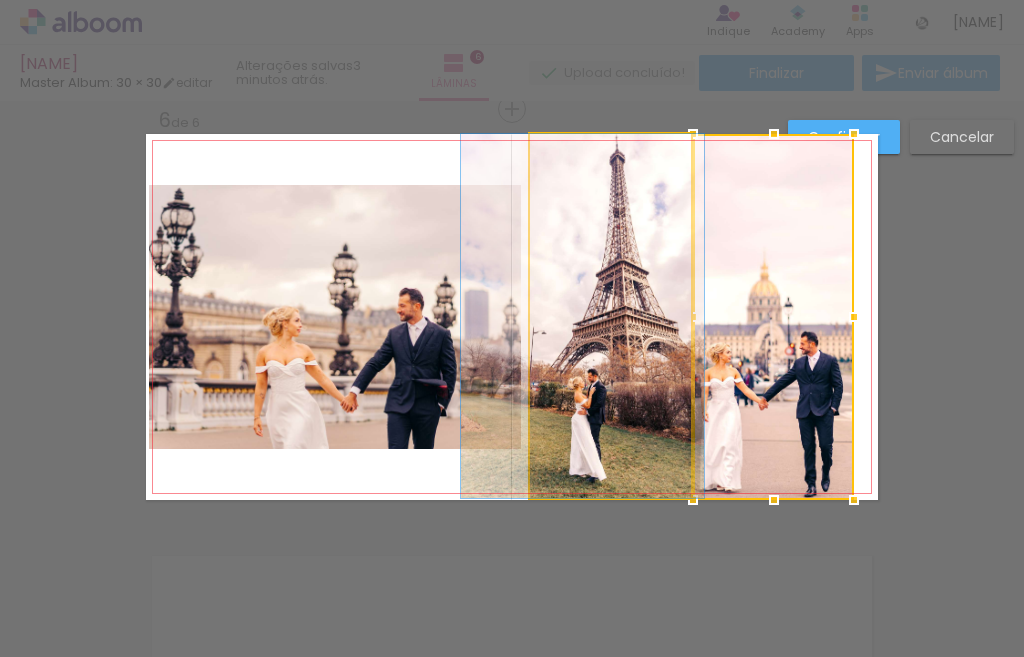 click 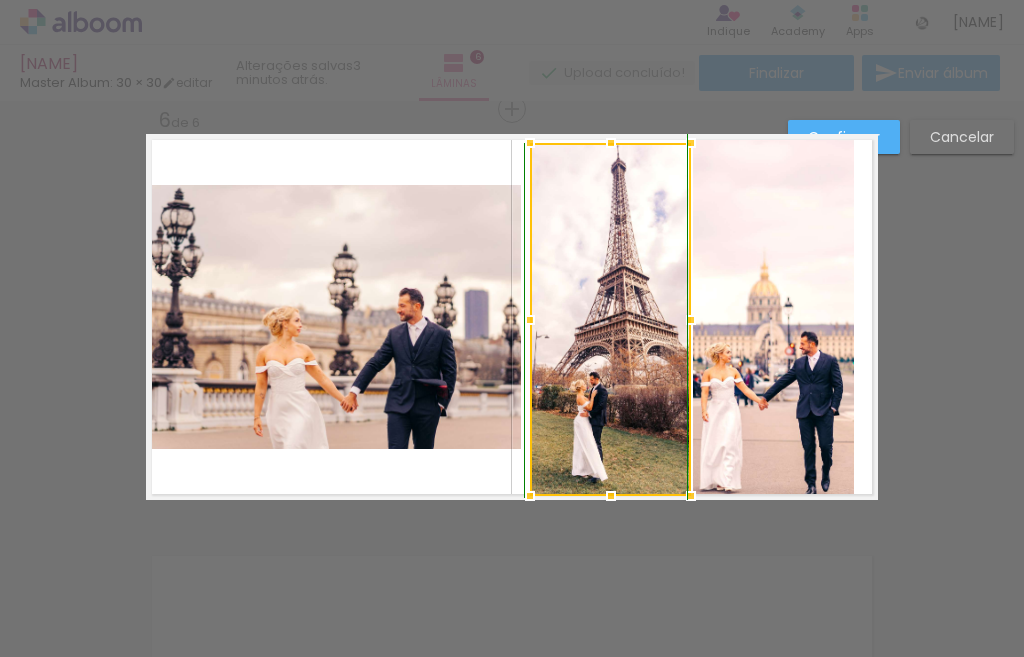 click at bounding box center (611, 143) 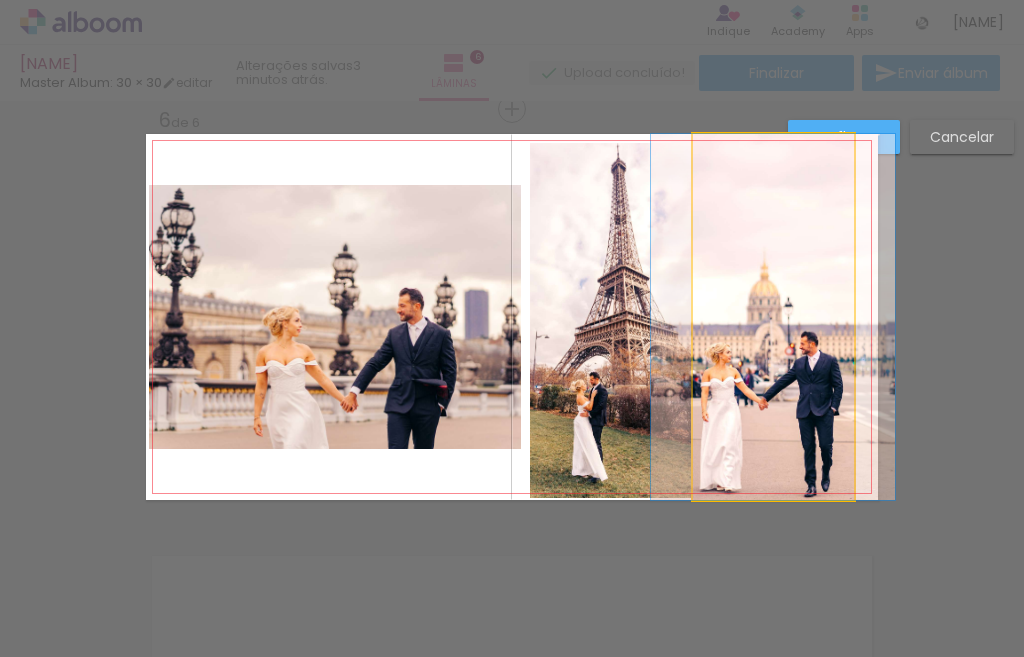 click 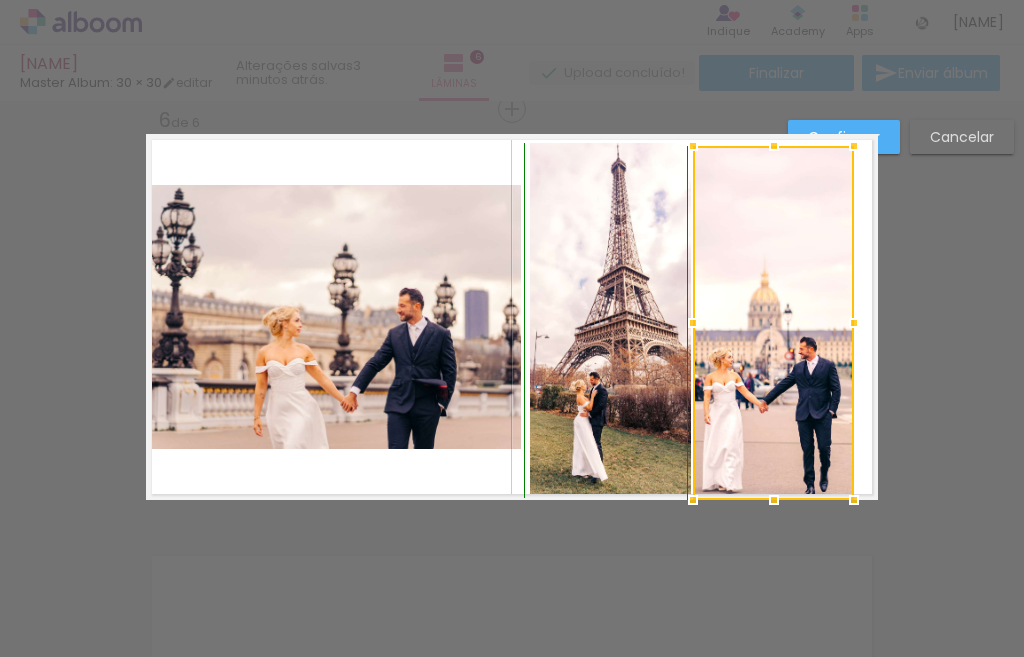 click at bounding box center (774, 146) 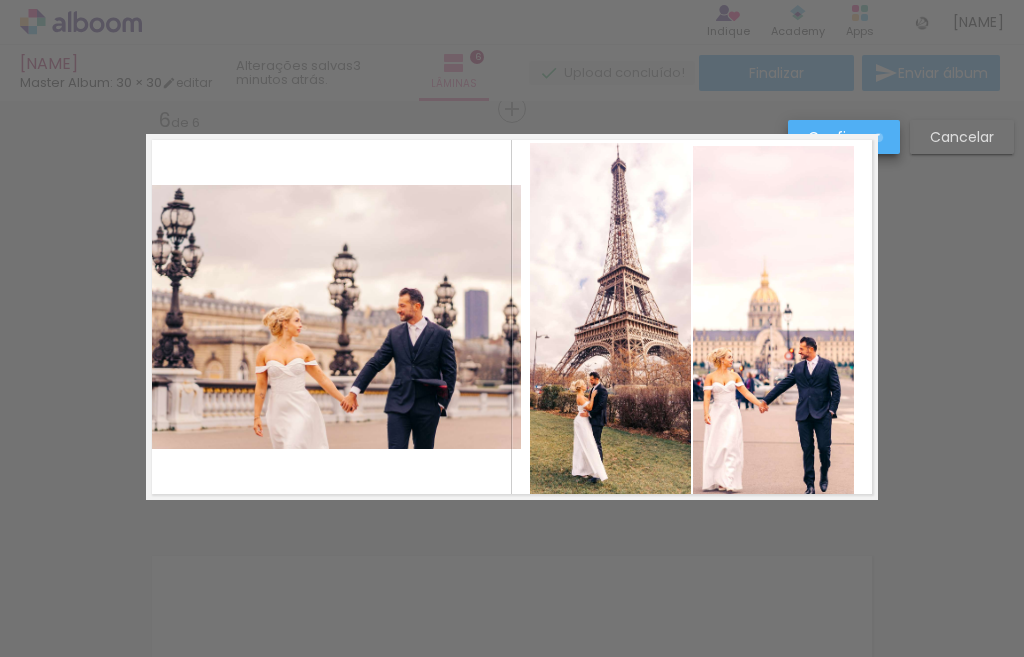 click on "Confirmar" at bounding box center [844, 137] 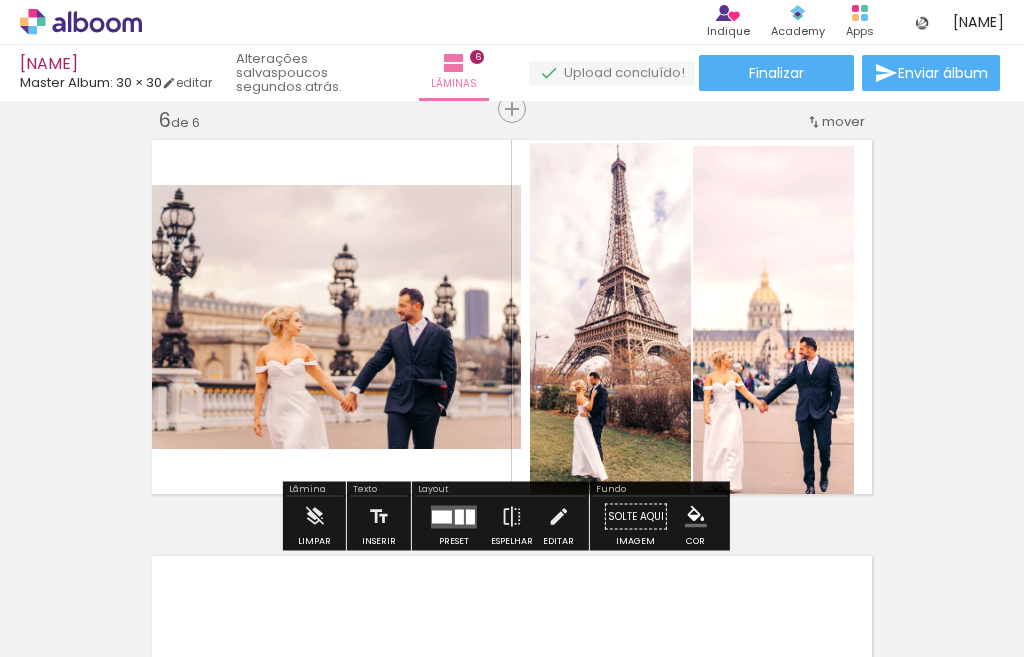 drag, startPoint x: 733, startPoint y: 316, endPoint x: 748, endPoint y: 292, distance: 28.301943 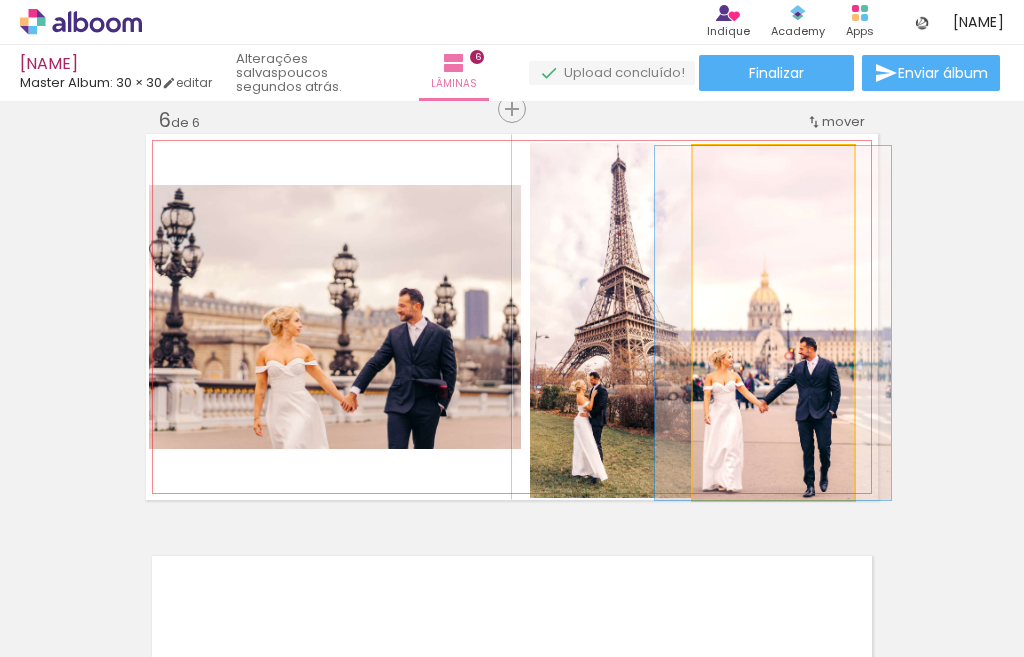 click 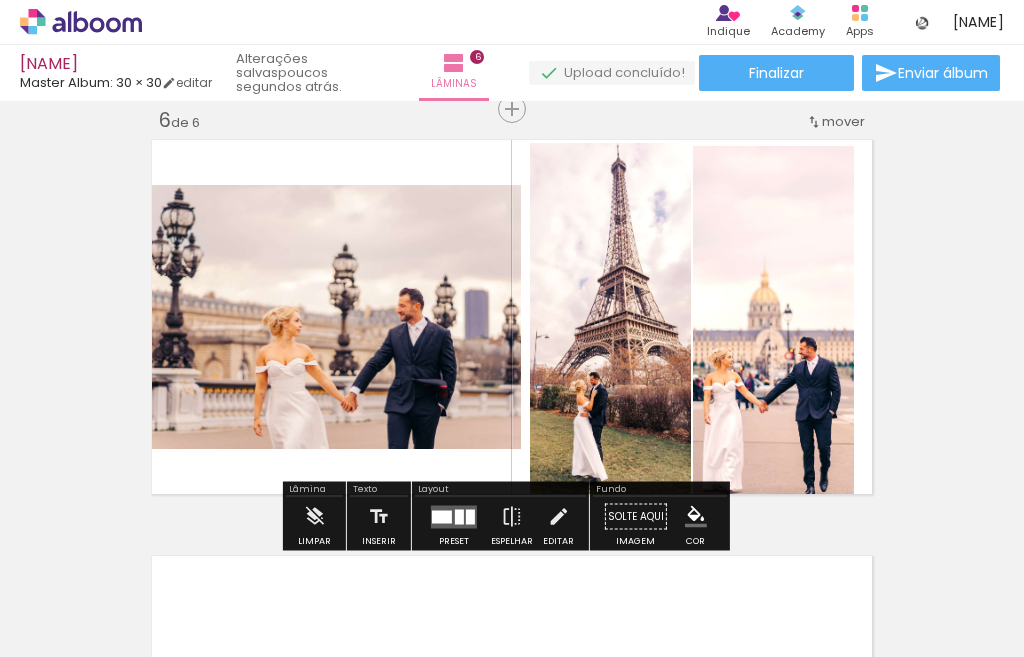 click 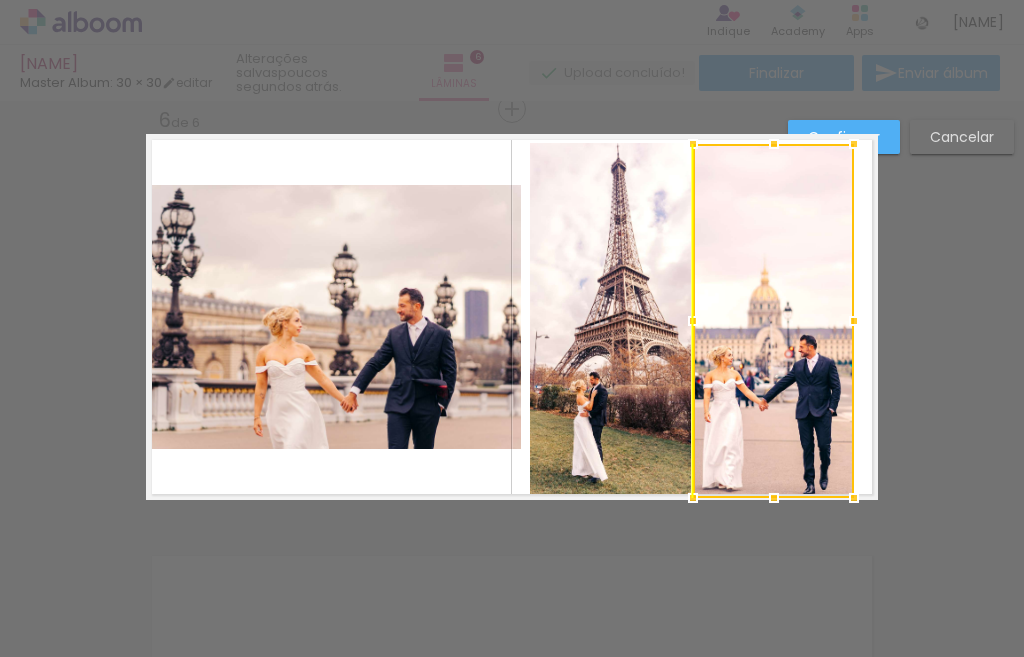 click at bounding box center (773, 321) 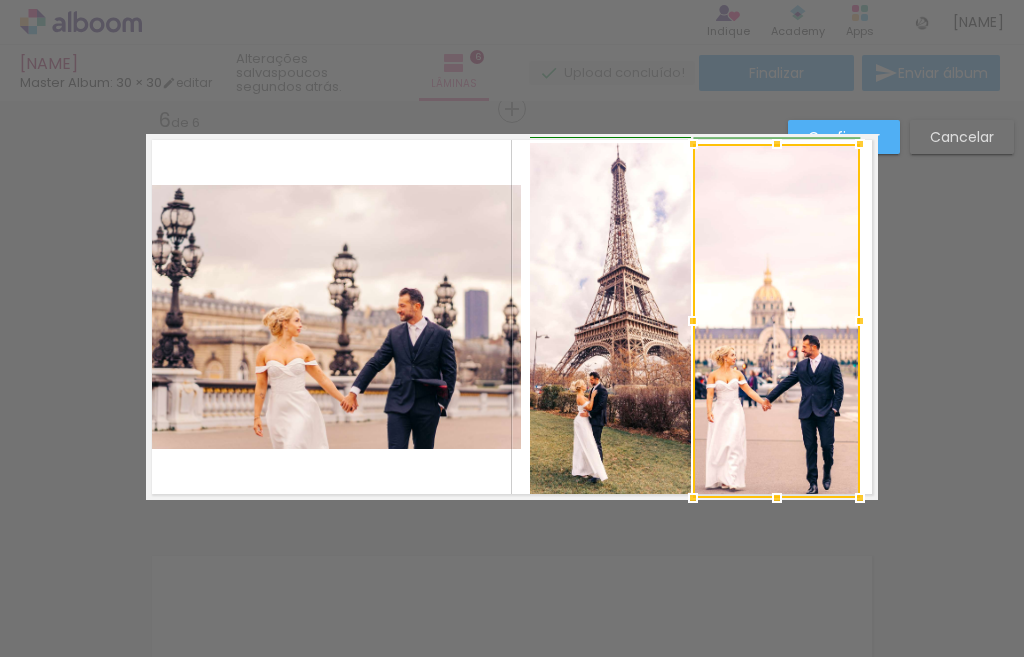 click at bounding box center [860, 321] 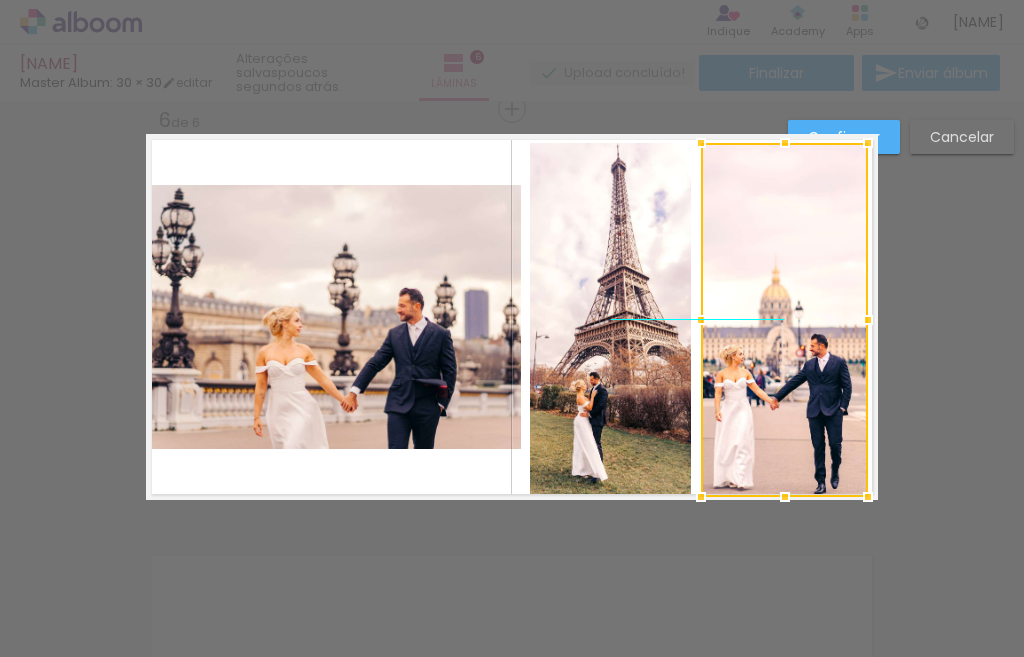 click at bounding box center (784, 320) 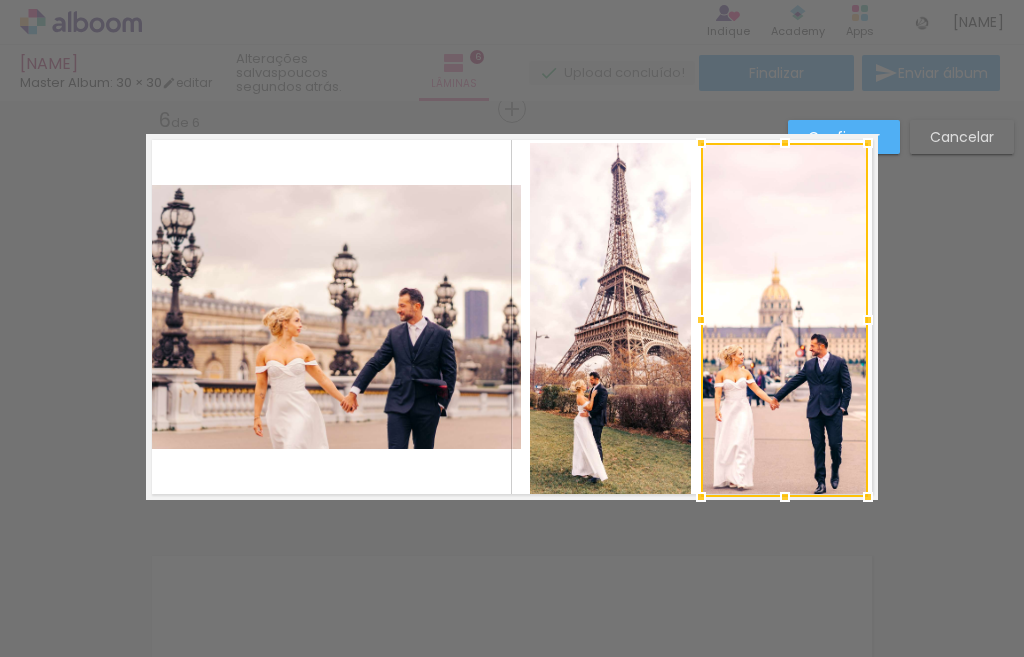 click at bounding box center [784, 320] 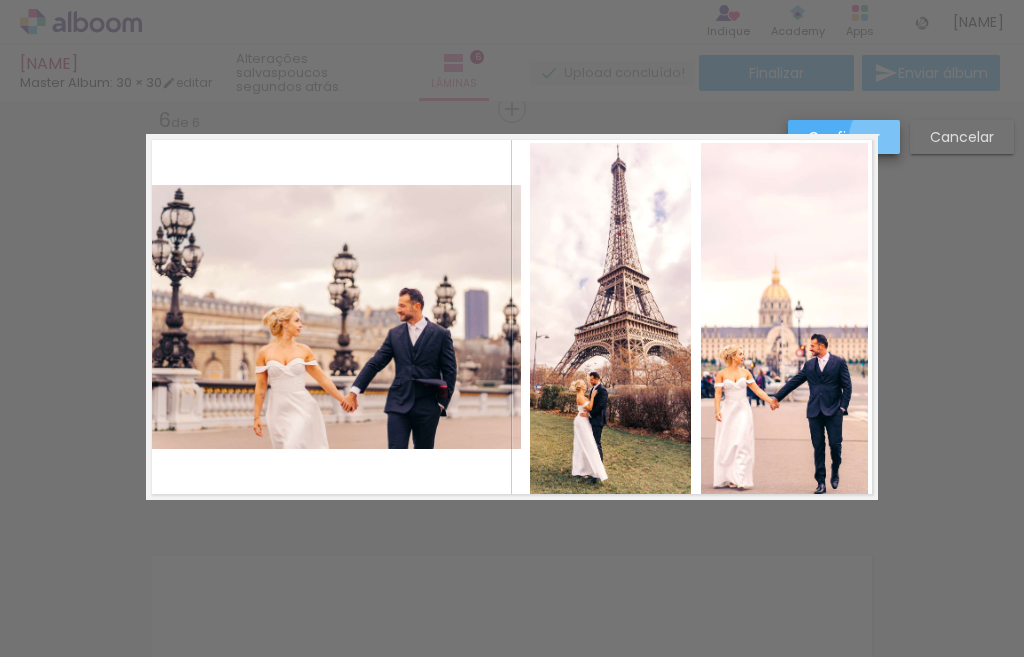 click on "Confirmar" at bounding box center [844, 137] 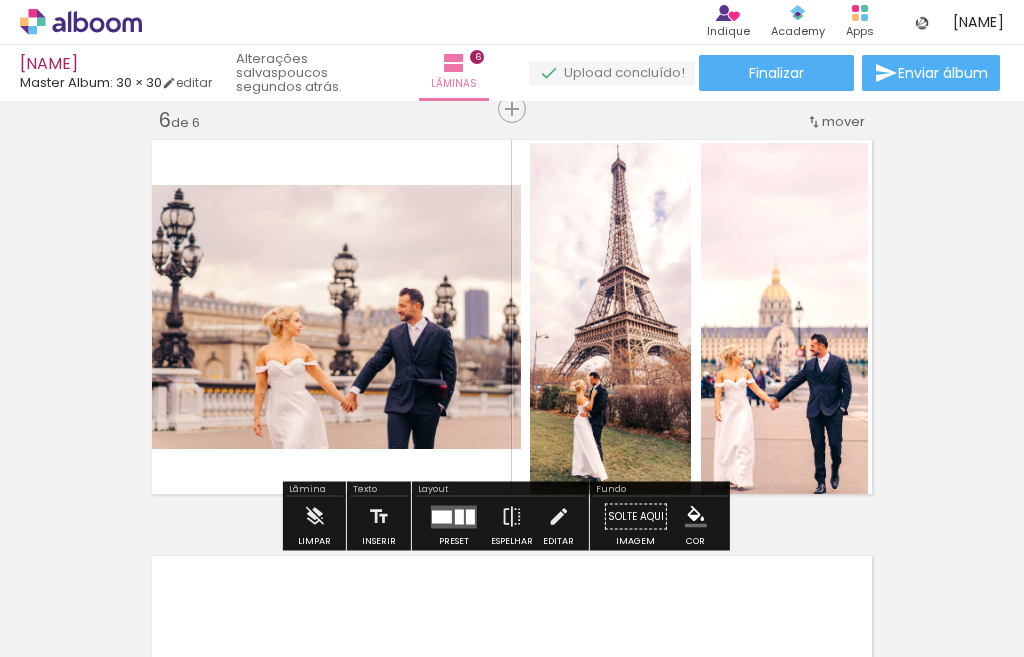 click 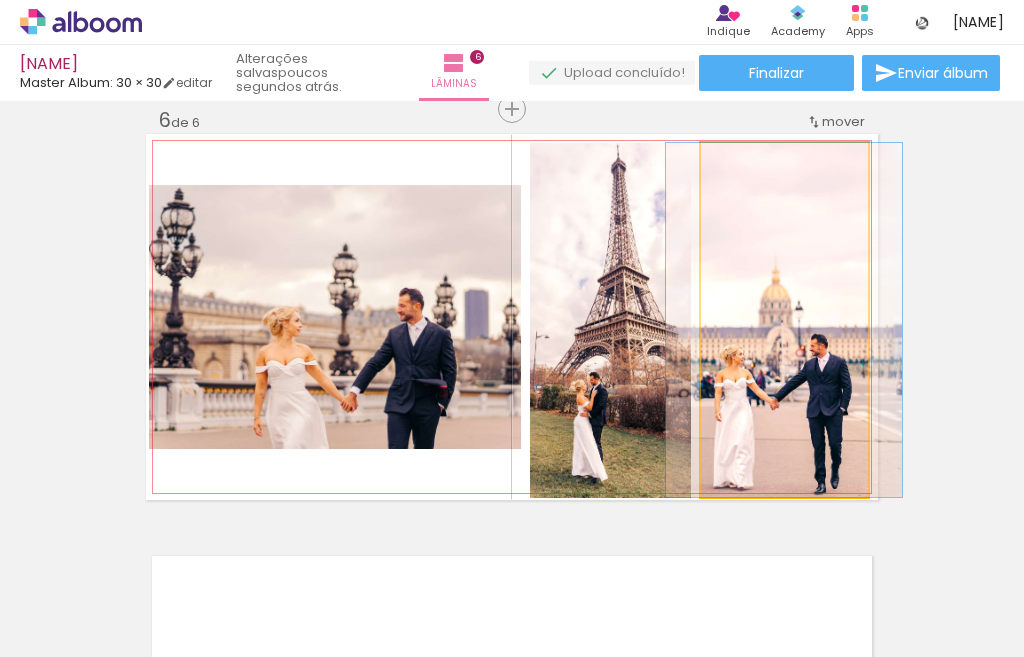 click 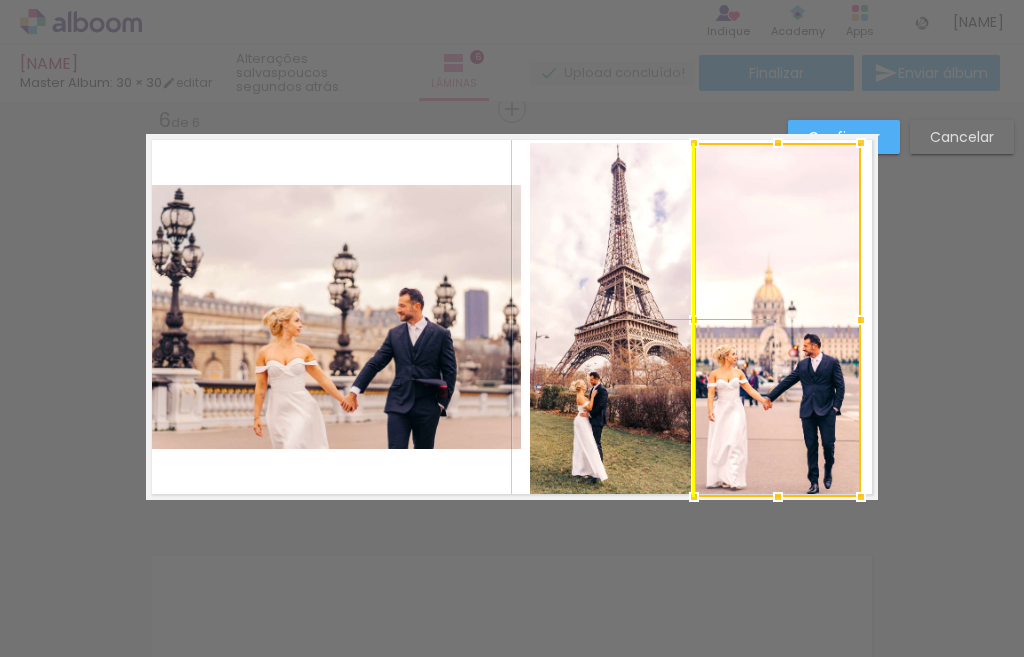 click at bounding box center [777, 320] 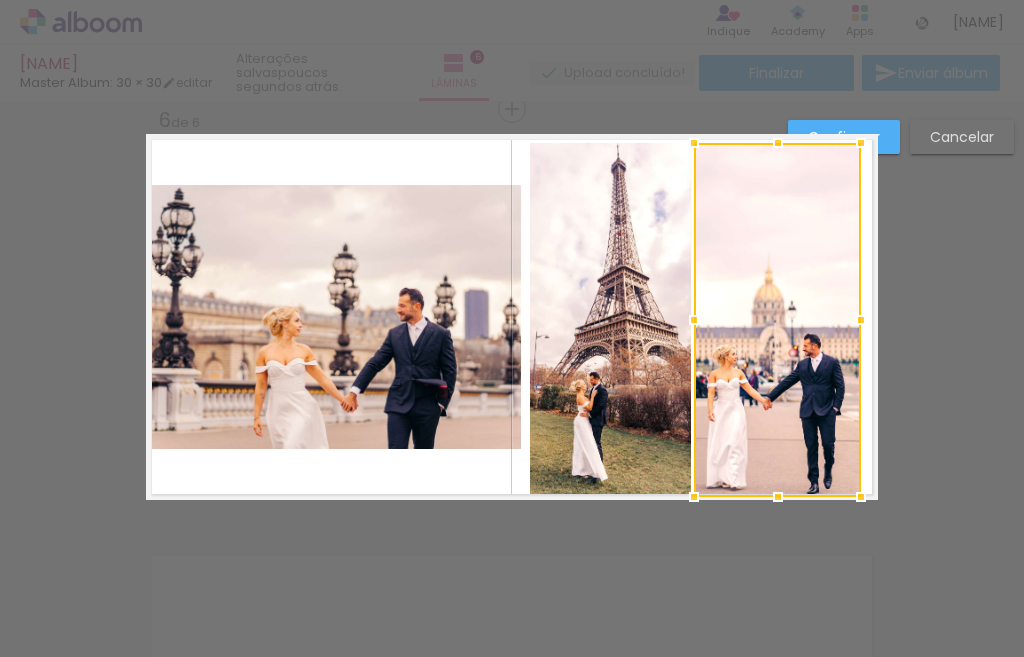 click on "Cancelar" at bounding box center [0, 0] 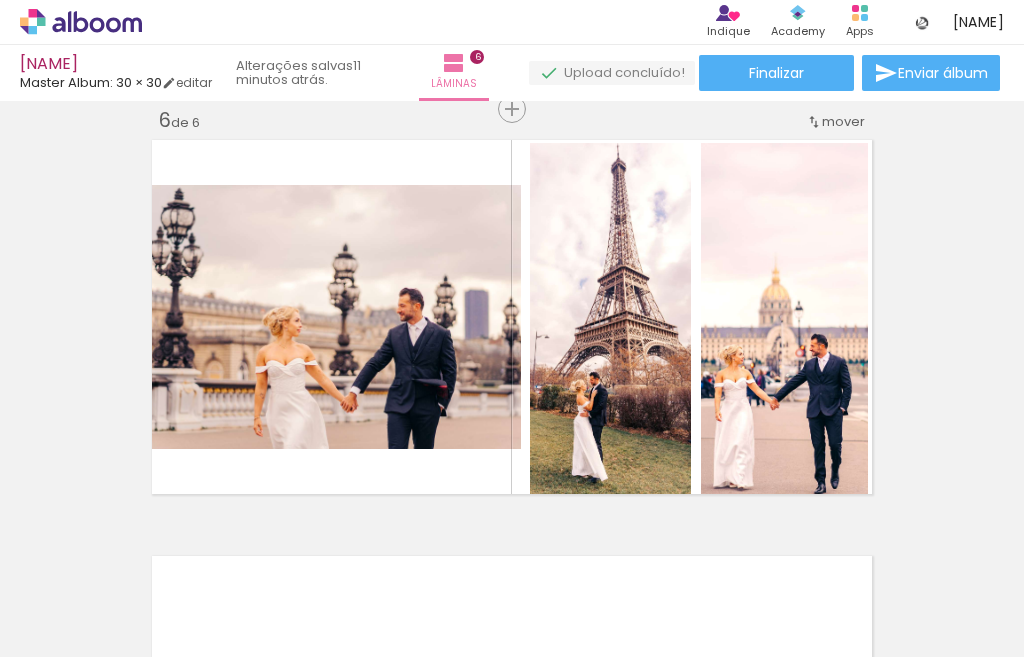 scroll, scrollTop: 0, scrollLeft: 1636, axis: horizontal 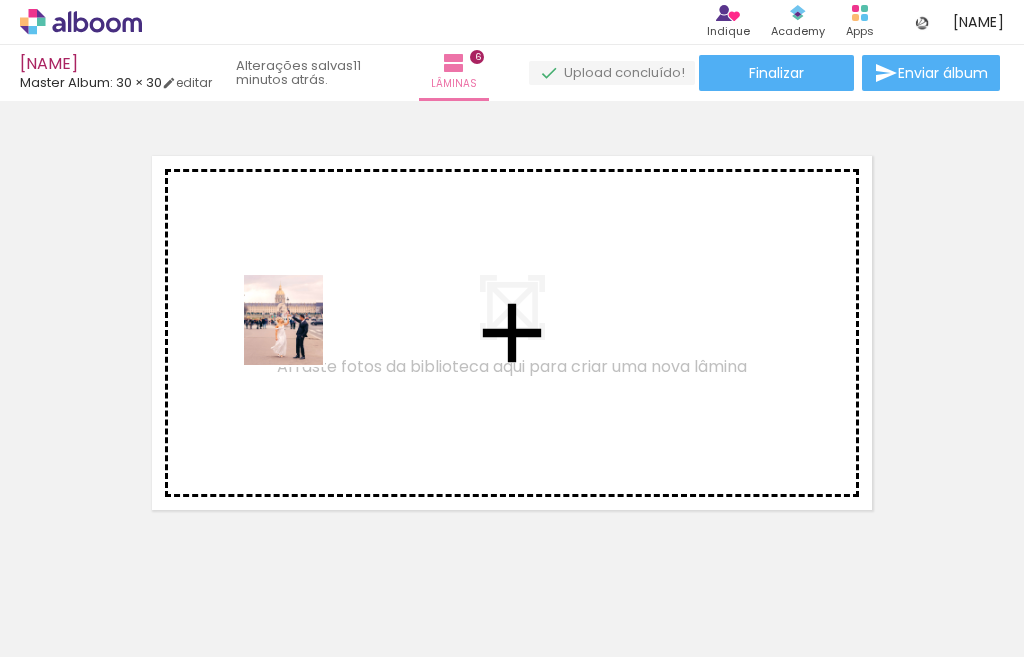 drag, startPoint x: 479, startPoint y: 586, endPoint x: 304, endPoint y: 335, distance: 305.98367 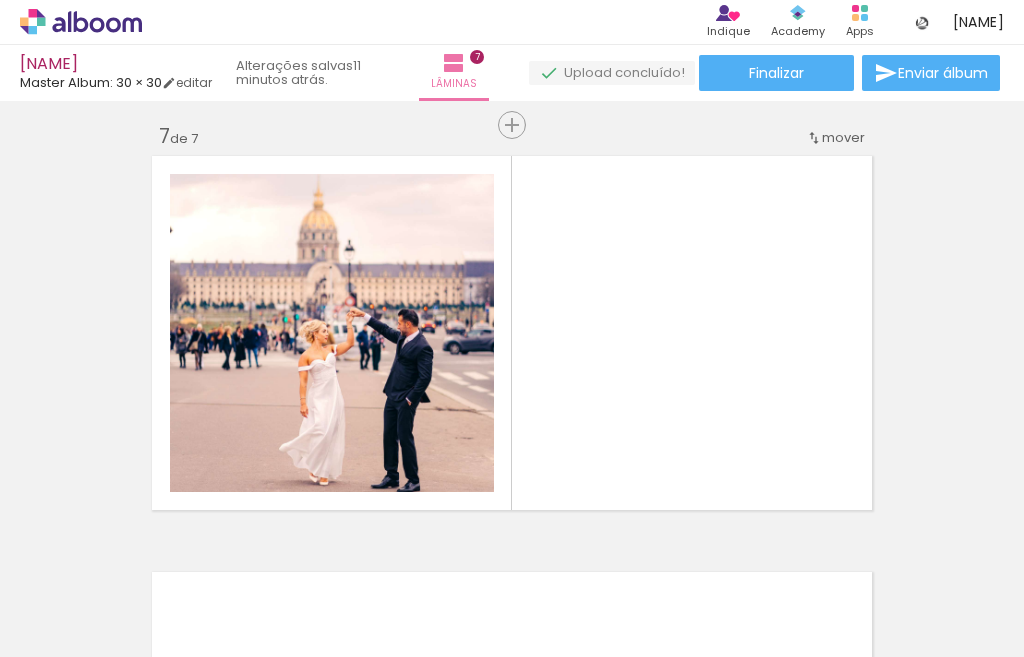 scroll, scrollTop: 2521, scrollLeft: 0, axis: vertical 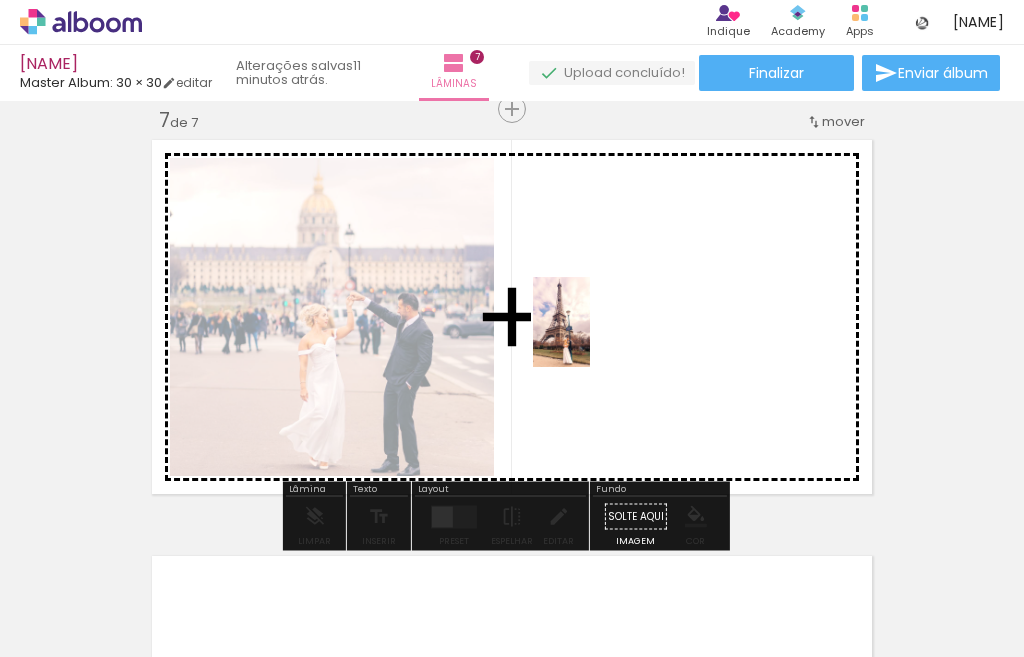 drag, startPoint x: 603, startPoint y: 585, endPoint x: 593, endPoint y: 337, distance: 248.20154 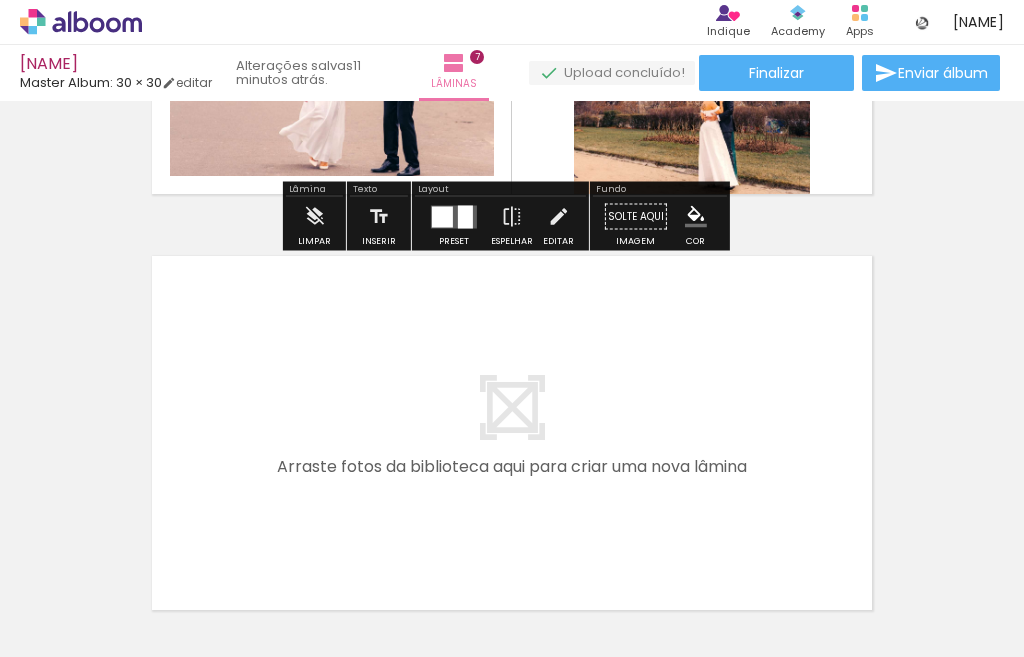 scroll, scrollTop: 2921, scrollLeft: 0, axis: vertical 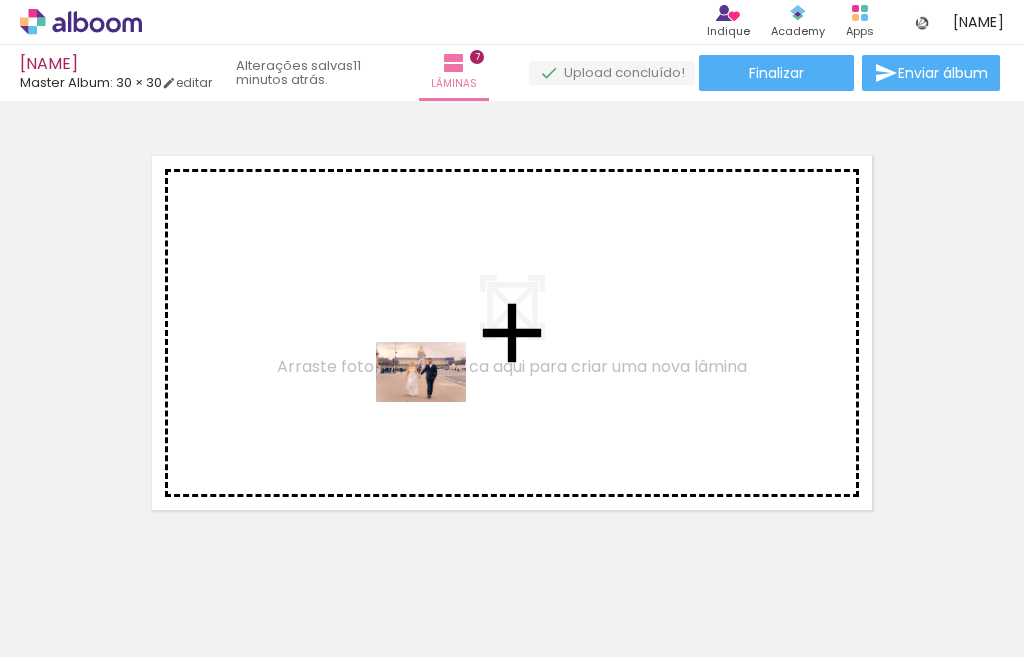 drag, startPoint x: 725, startPoint y: 604, endPoint x: 436, endPoint y: 402, distance: 352.5975 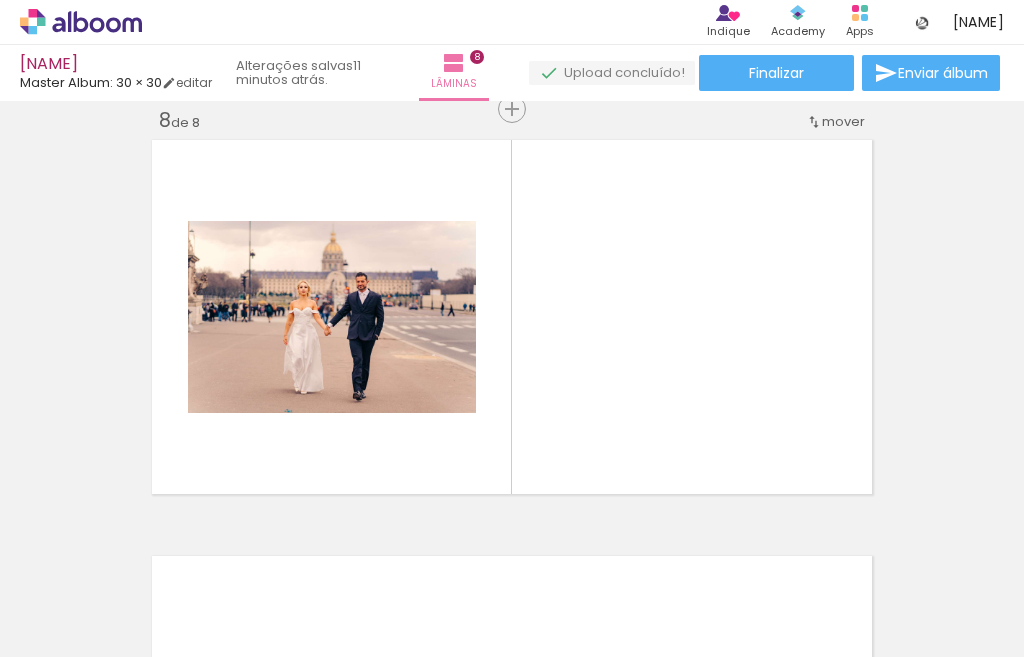 scroll, scrollTop: 2937, scrollLeft: 0, axis: vertical 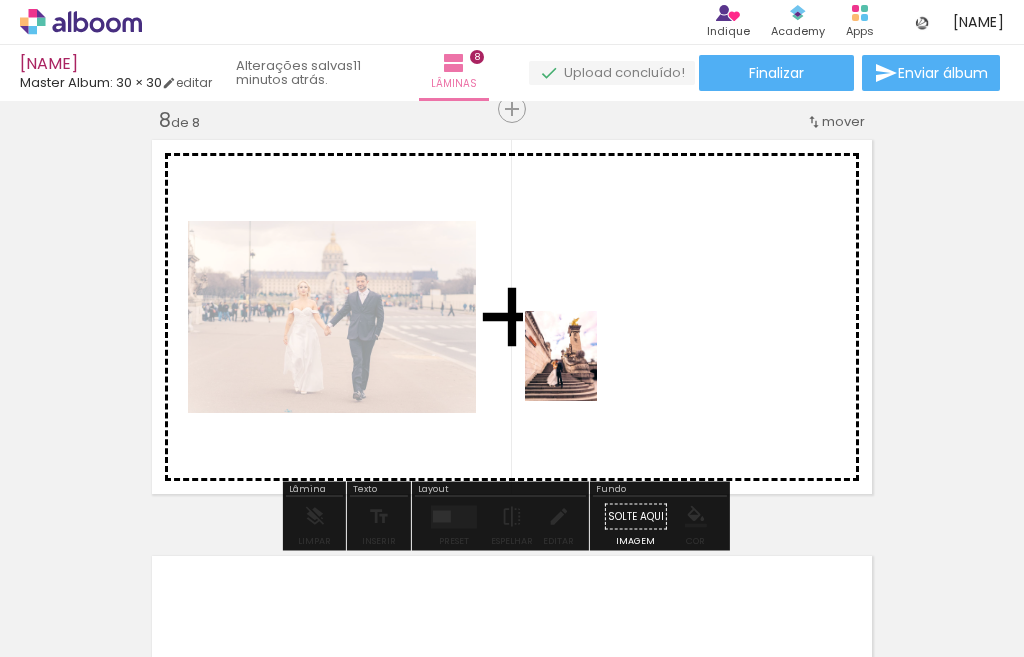 drag, startPoint x: 813, startPoint y: 604, endPoint x: 581, endPoint y: 368, distance: 330.93805 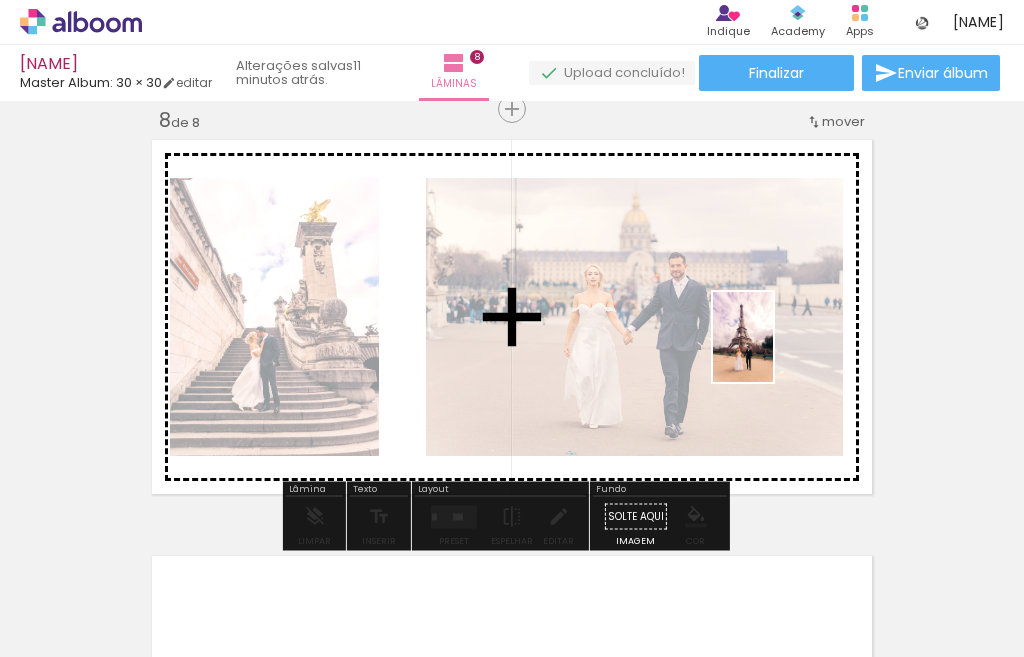 drag, startPoint x: 926, startPoint y: 612, endPoint x: 773, endPoint y: 352, distance: 301.67697 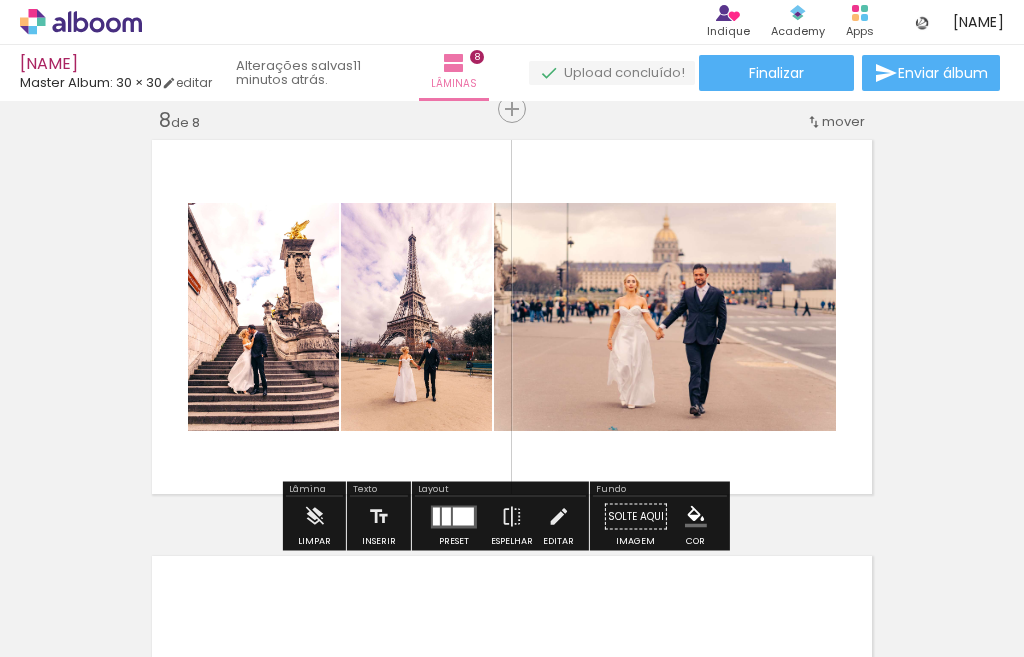 click at bounding box center [463, 516] 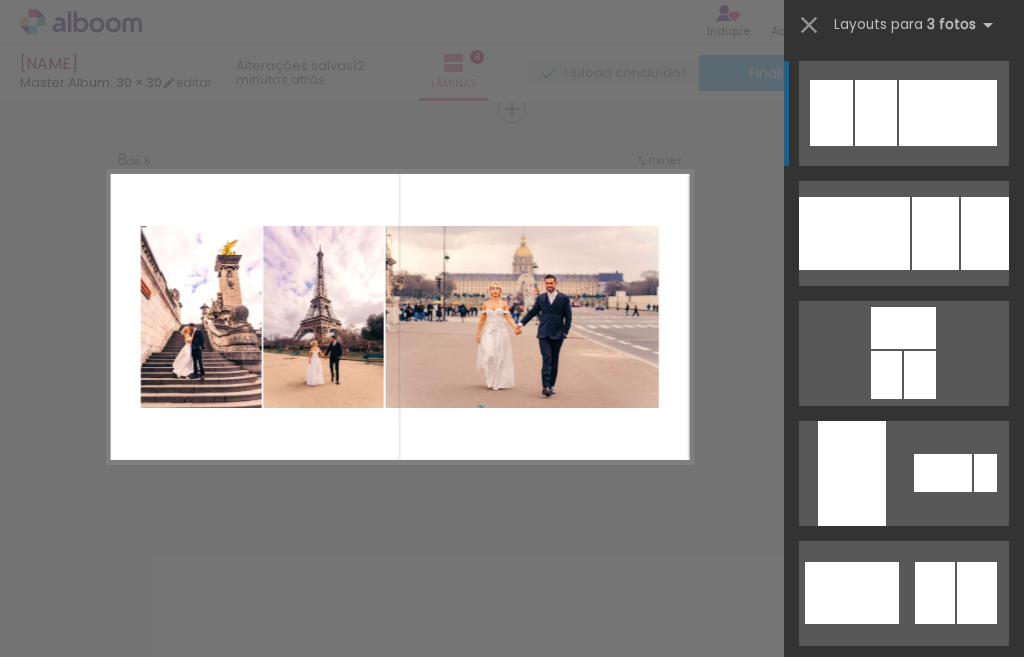 click at bounding box center [948, 113] 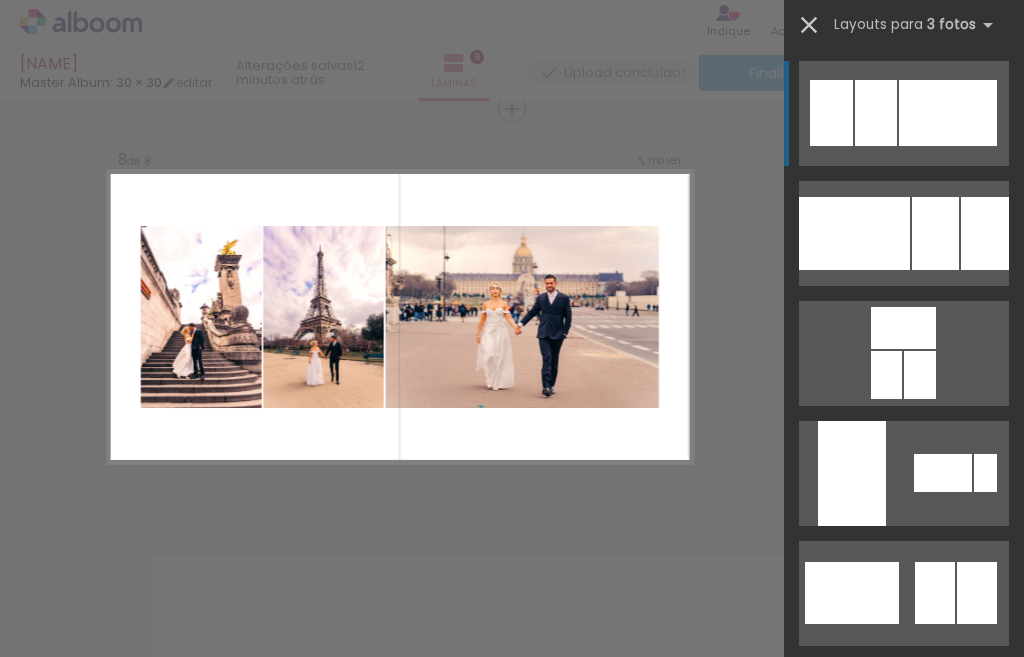 click at bounding box center [809, 25] 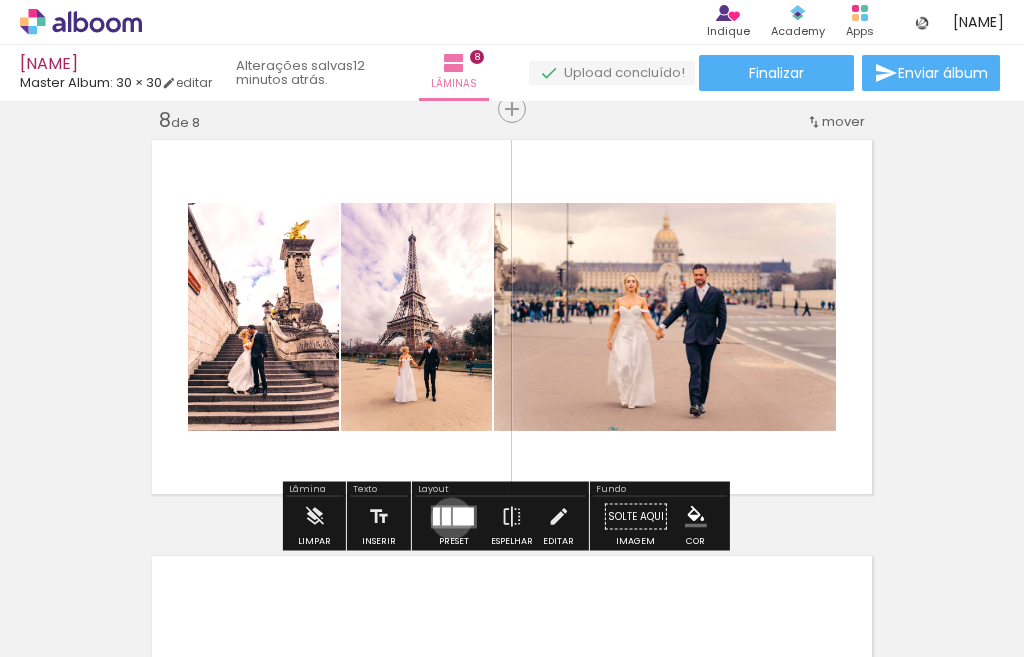 click at bounding box center (454, 516) 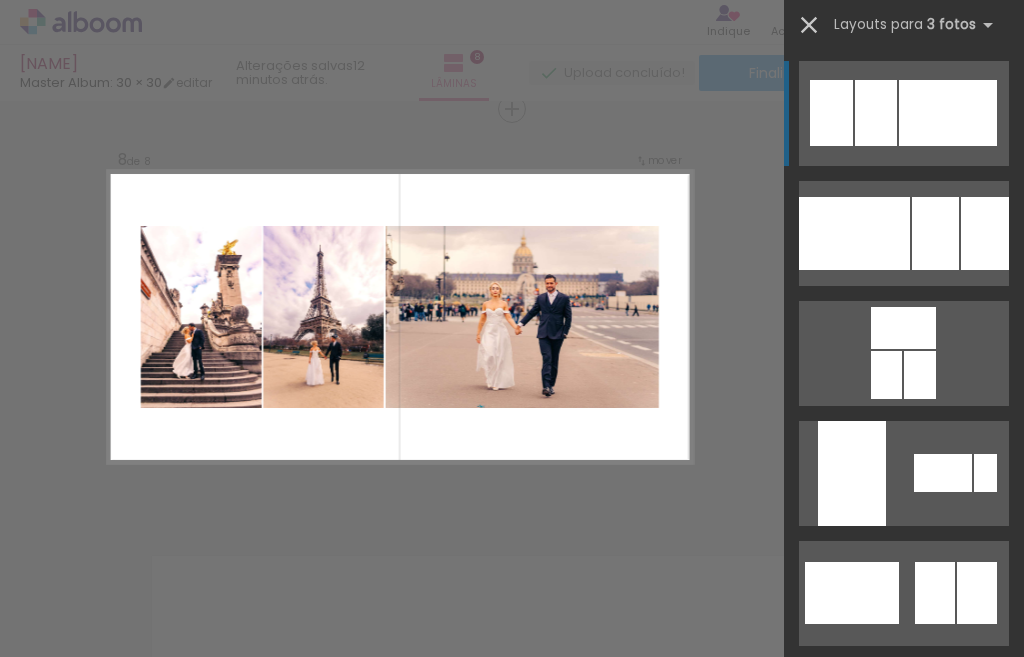 click at bounding box center [809, 25] 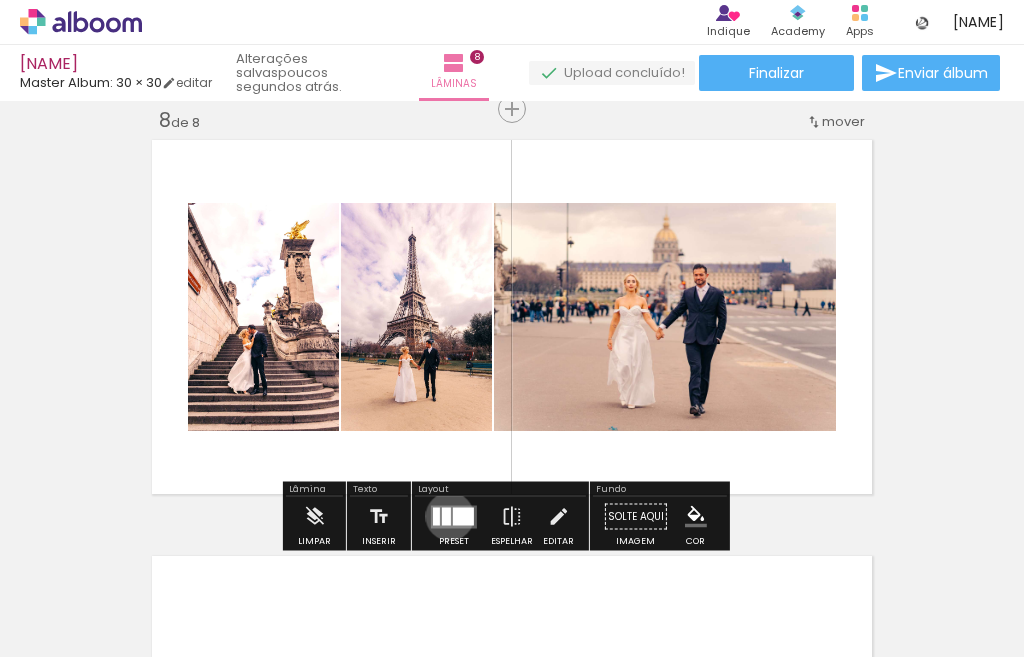 click at bounding box center (446, 516) 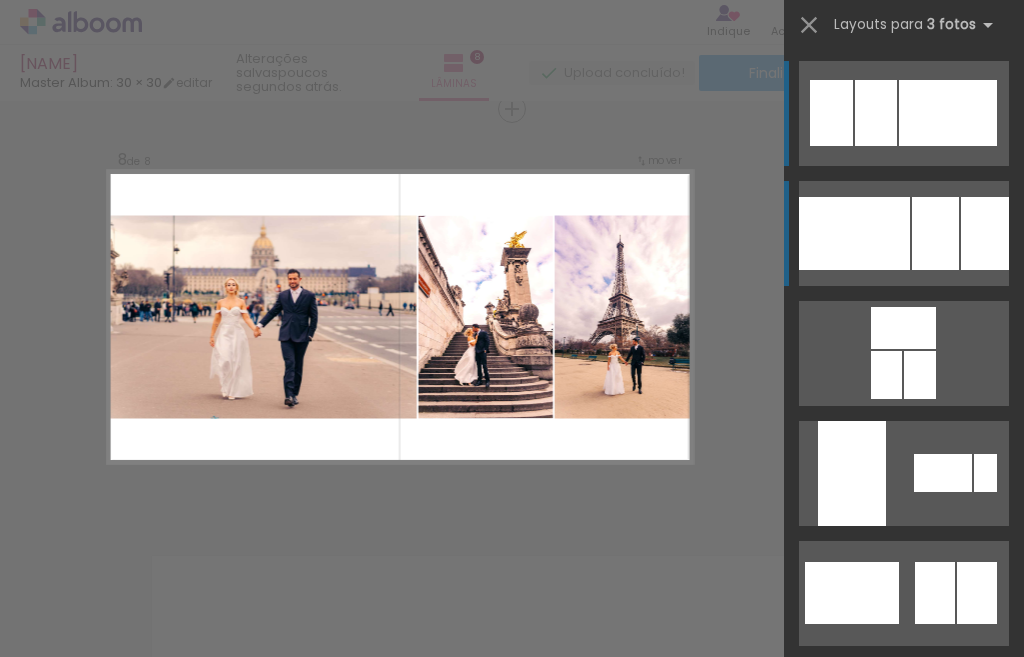 click at bounding box center [876, 113] 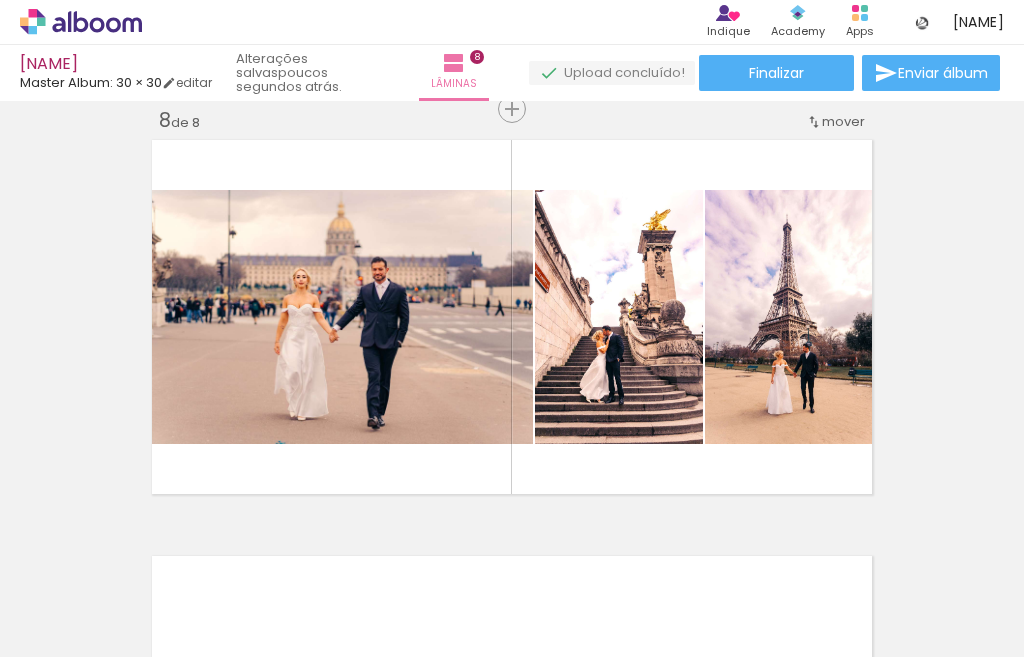 scroll, scrollTop: 0, scrollLeft: 2097, axis: horizontal 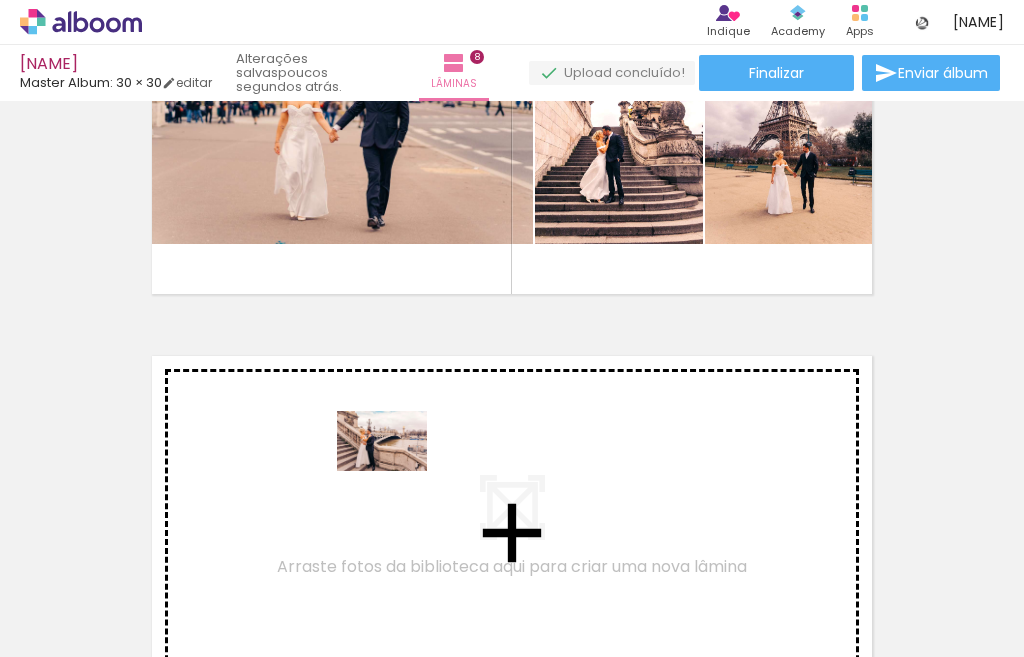 drag, startPoint x: 593, startPoint y: 604, endPoint x: 397, endPoint y: 471, distance: 236.86494 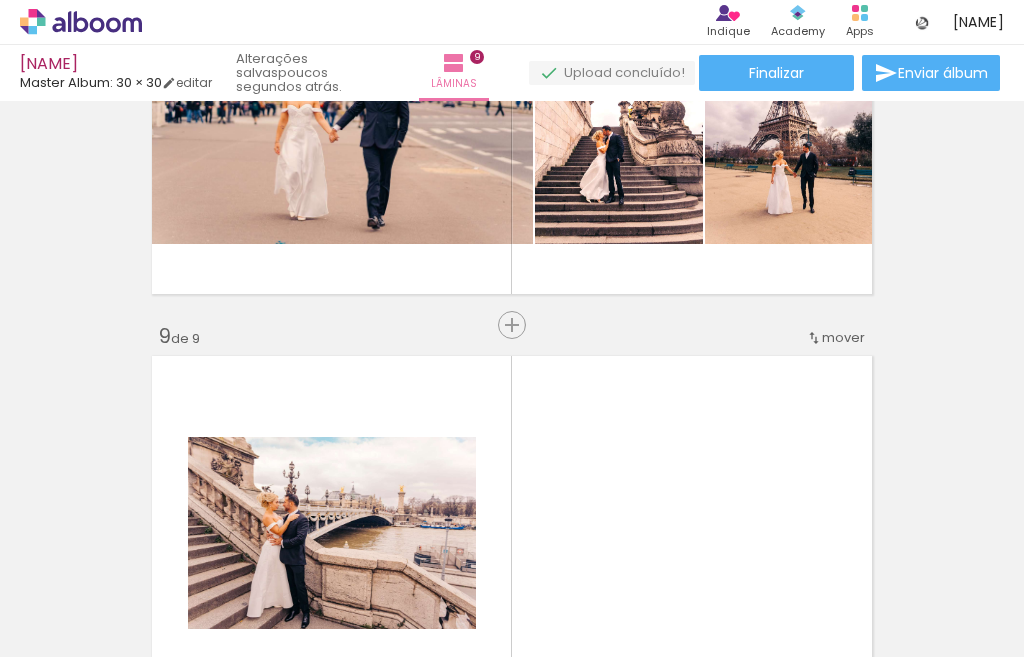 scroll, scrollTop: 3353, scrollLeft: 0, axis: vertical 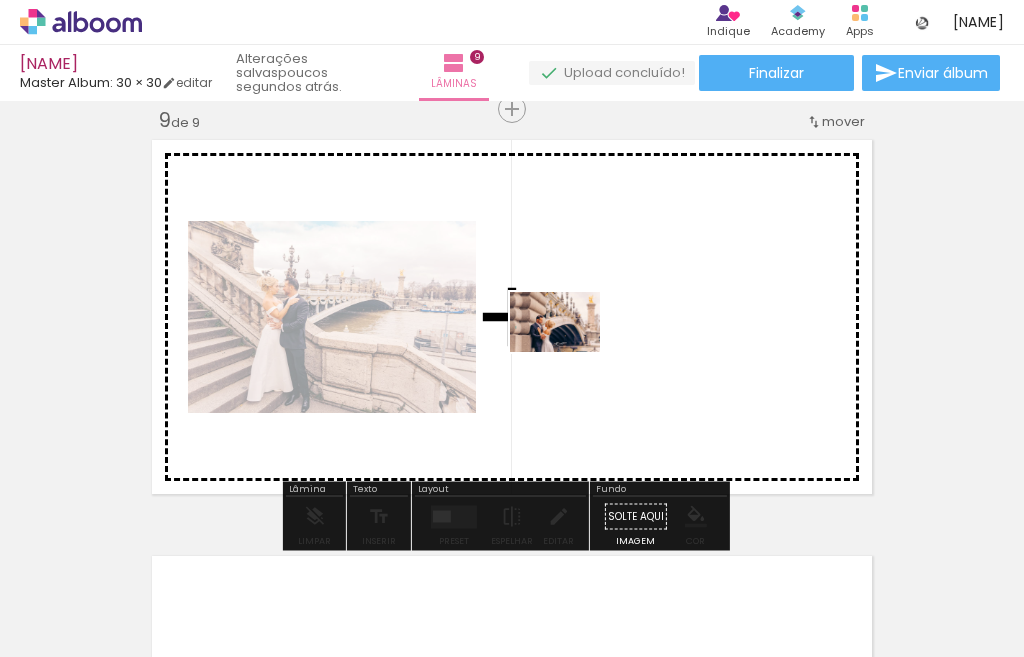 drag, startPoint x: 681, startPoint y: 598, endPoint x: 570, endPoint y: 352, distance: 269.8833 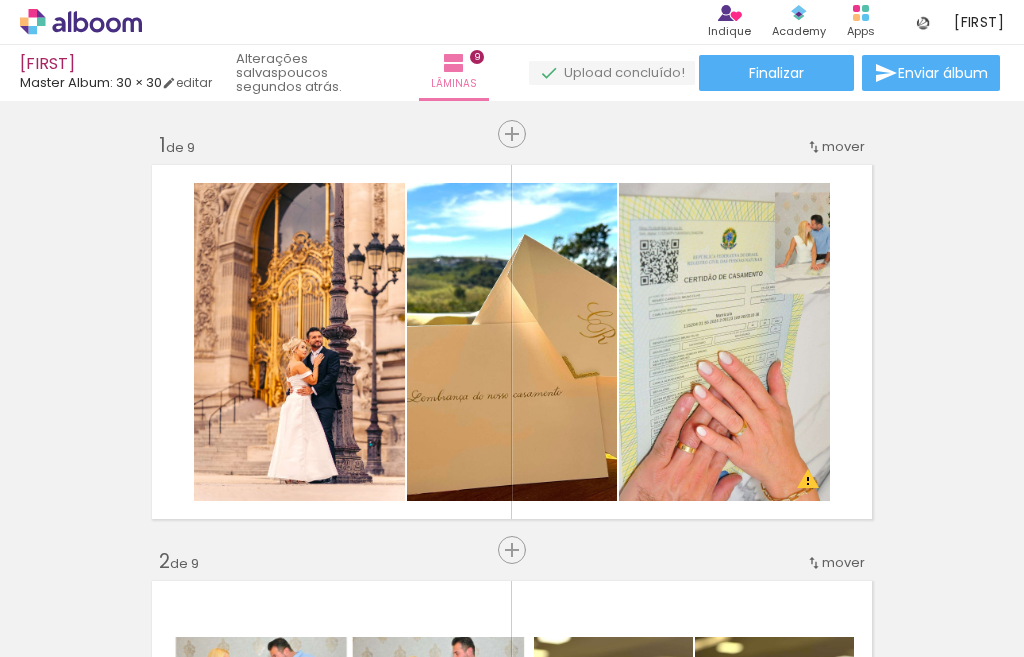 scroll, scrollTop: 0, scrollLeft: 0, axis: both 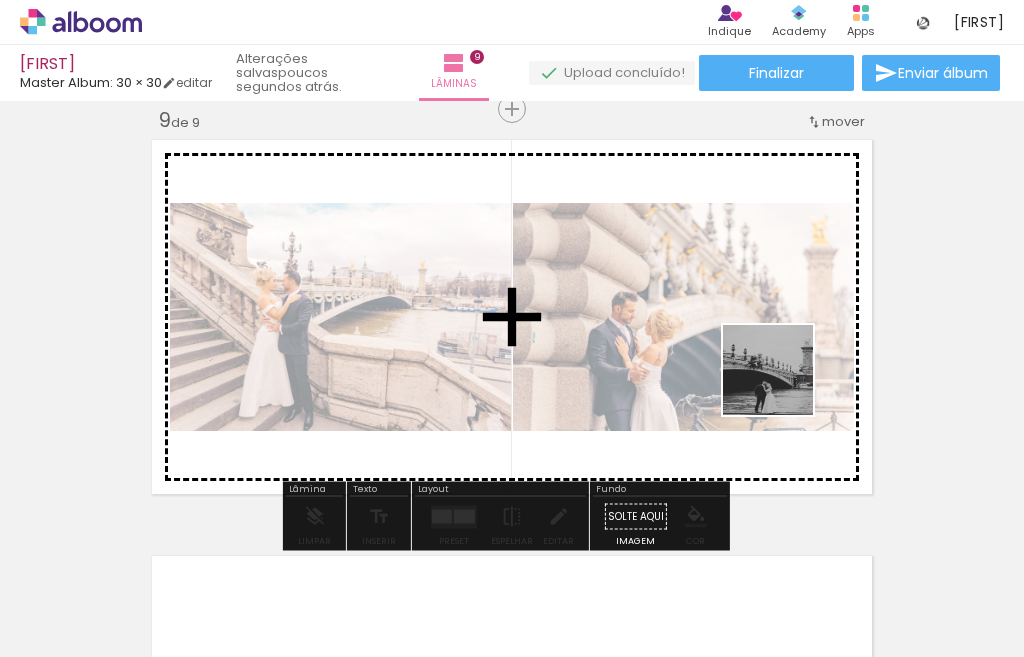 drag, startPoint x: 799, startPoint y: 612, endPoint x: 783, endPoint y: 382, distance: 230.55585 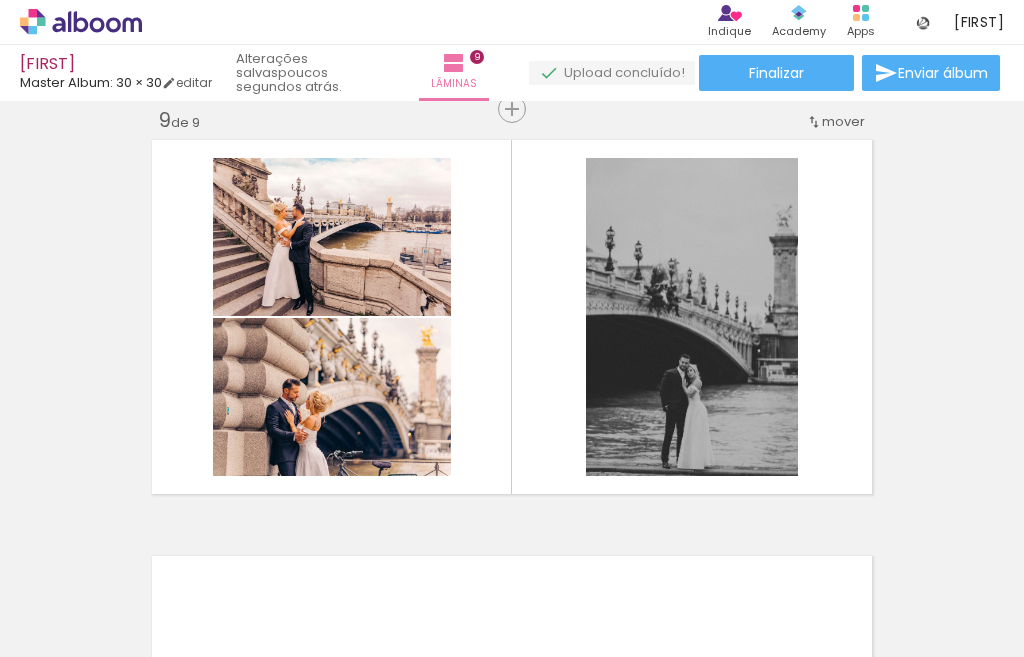 scroll, scrollTop: 0, scrollLeft: 2262, axis: horizontal 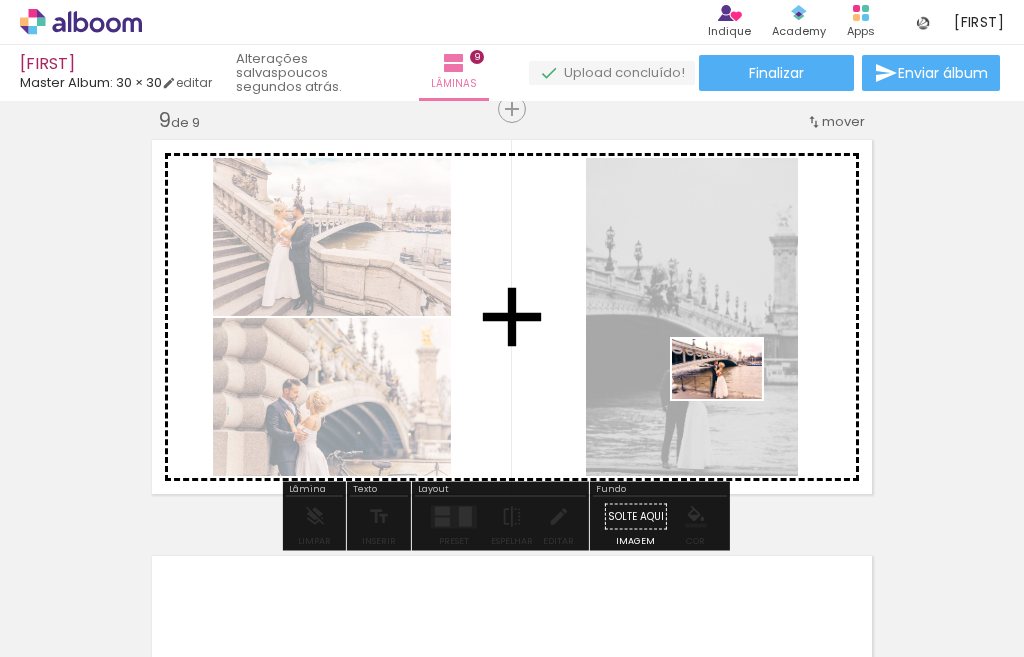 drag, startPoint x: 754, startPoint y: 592, endPoint x: 729, endPoint y: 391, distance: 202.54877 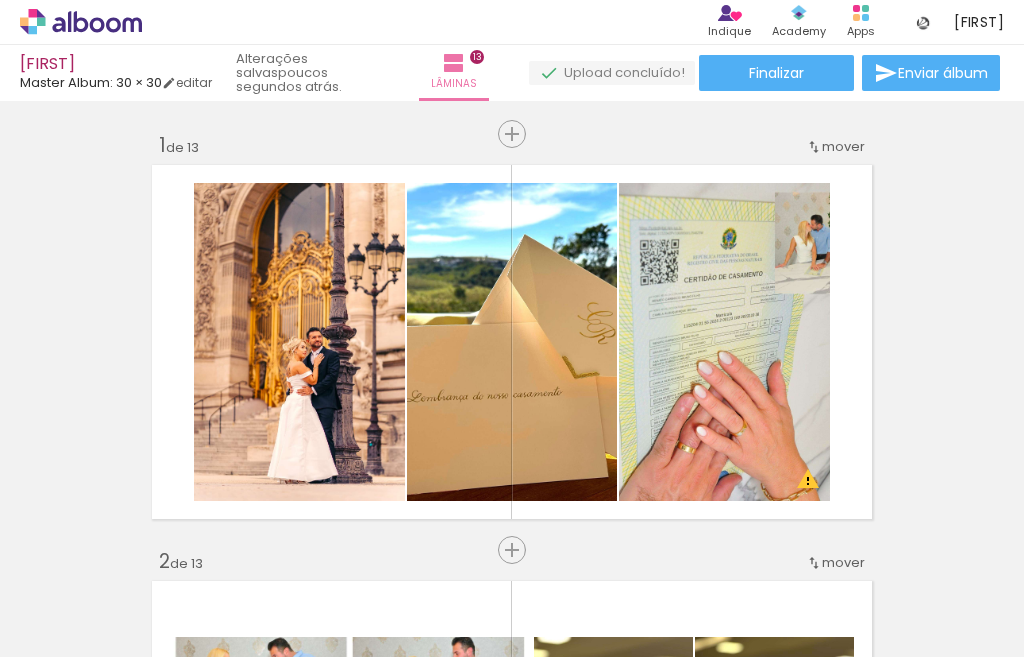 click on "Inserir lâmina 1  de 13  Inserir lâmina 2  de 13  Inserir lâmina 3  de 13  Inserir lâmina 4  de 13  Inserir lâmina 5  de 13  Inserir lâmina 6  de 13  Inserir lâmina 7  de 13  Inserir lâmina 8  de 13  Inserir lâmina 9  de 13  Inserir lâmina 10  de 13  Inserir lâmina 11  de 13  Inserir lâmina 12  de 13  Inserir lâmina 13  de 13 O Designbox precisará aumentar a sua imagem em 195% para exportar para impressão. O Designbox precisará aumentar a sua imagem em 223% para exportar para impressão. O Designbox precisará aumentar a sua imagem em 157% para exportar para impressão. O Designbox precisará aumentar a sua imagem em 294% para exportar para impressão. O Designbox precisará aumentar a sua imagem em 248% para exportar para impressão." at bounding box center [512, 3020] 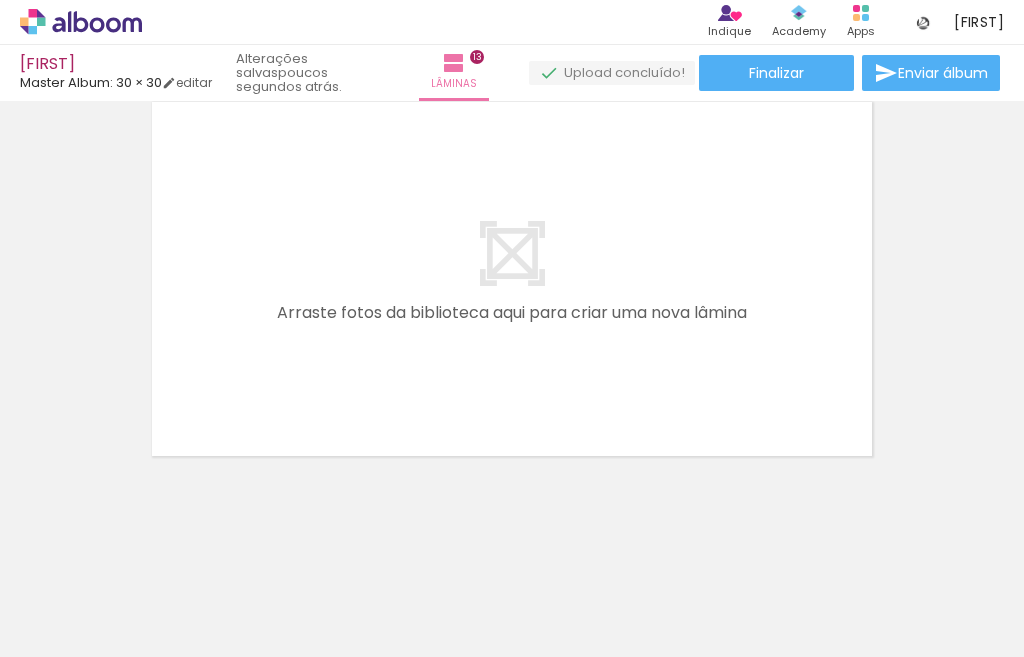 scroll, scrollTop: 0, scrollLeft: 4392, axis: horizontal 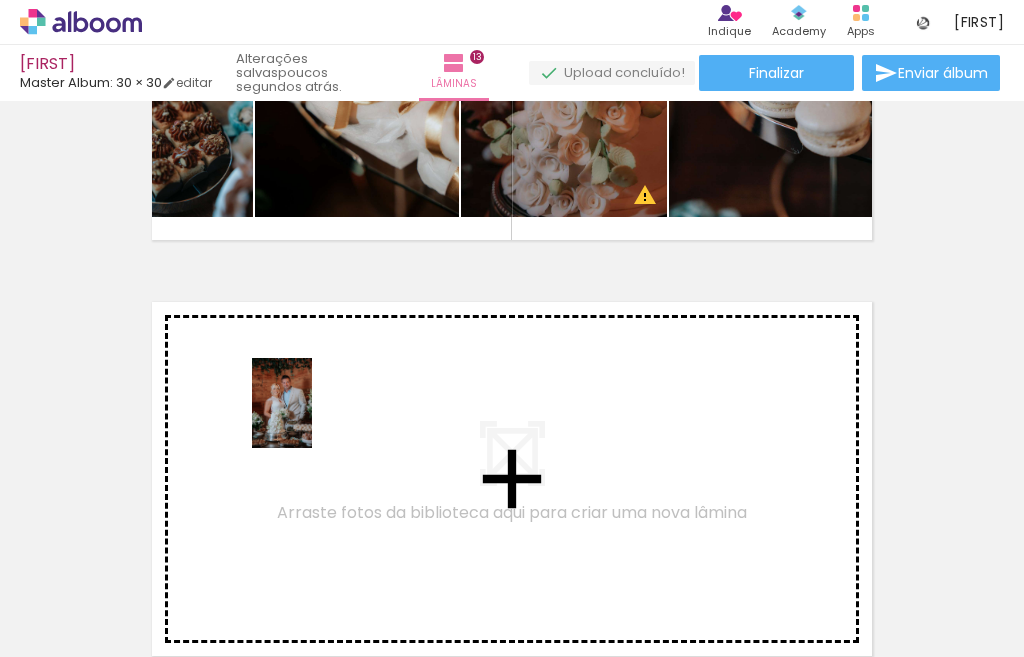 drag, startPoint x: 561, startPoint y: 601, endPoint x: 312, endPoint y: 418, distance: 309.01456 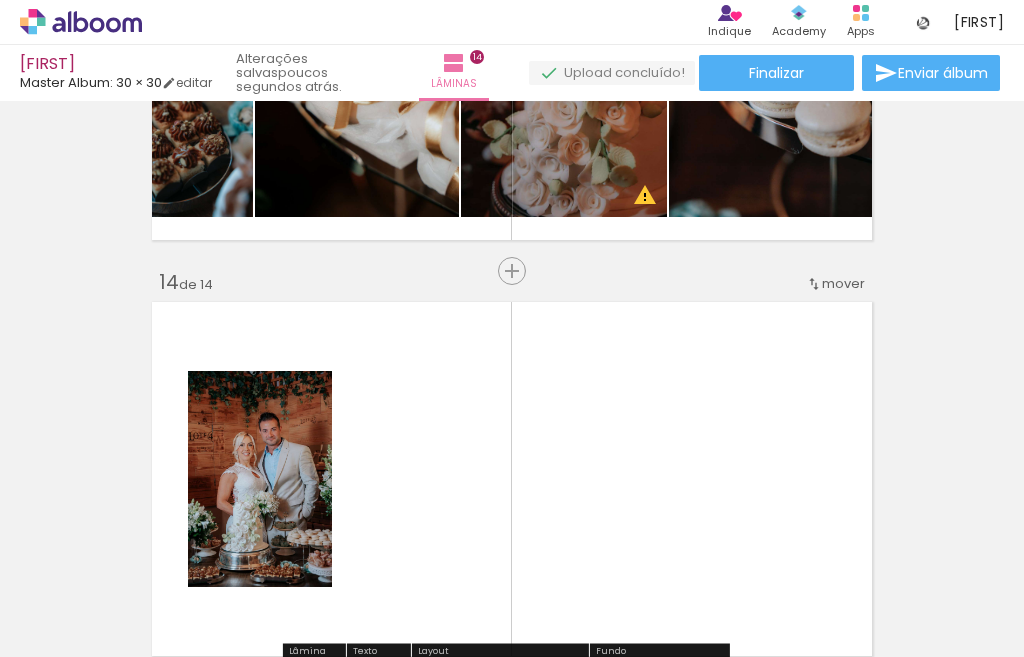 scroll, scrollTop: 5433, scrollLeft: 0, axis: vertical 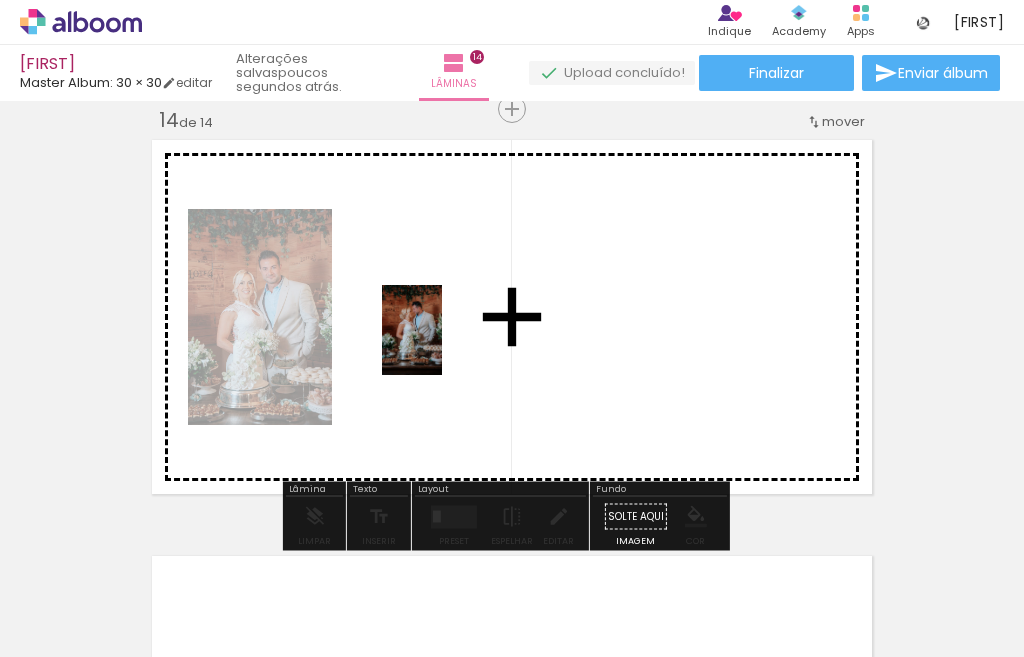 drag, startPoint x: 649, startPoint y: 602, endPoint x: 442, endPoint y: 345, distance: 329.99698 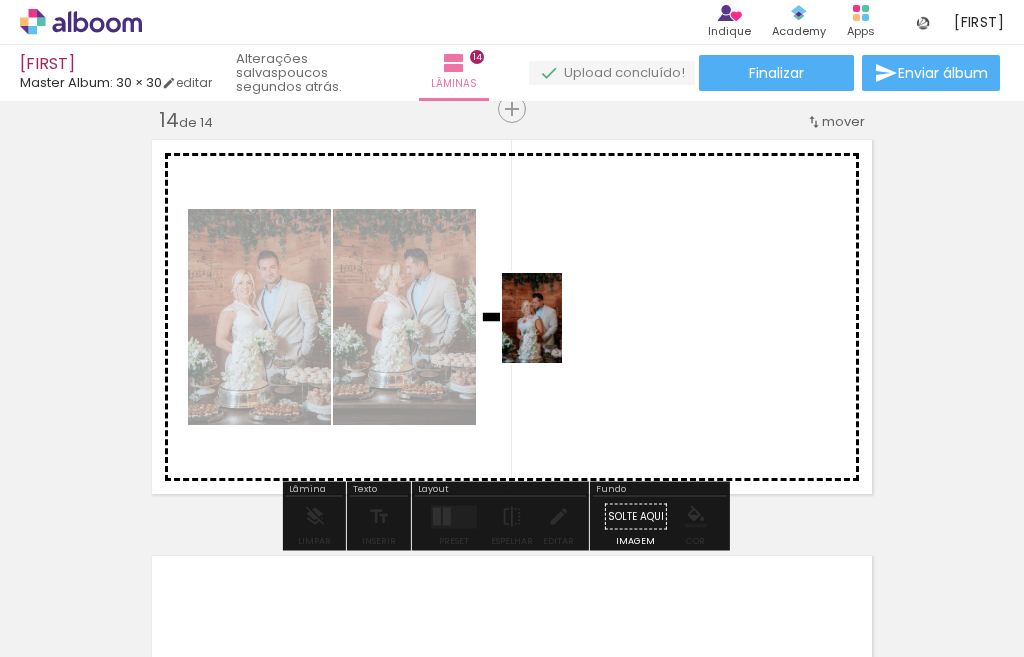 drag, startPoint x: 776, startPoint y: 602, endPoint x: 562, endPoint y: 333, distance: 343.73972 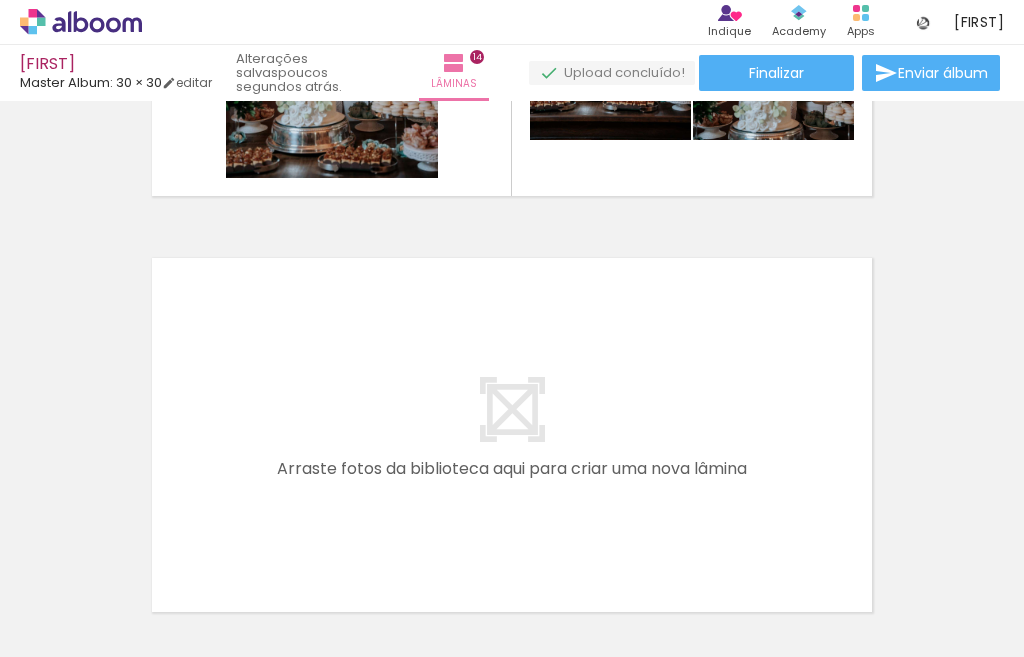 scroll, scrollTop: 5733, scrollLeft: 0, axis: vertical 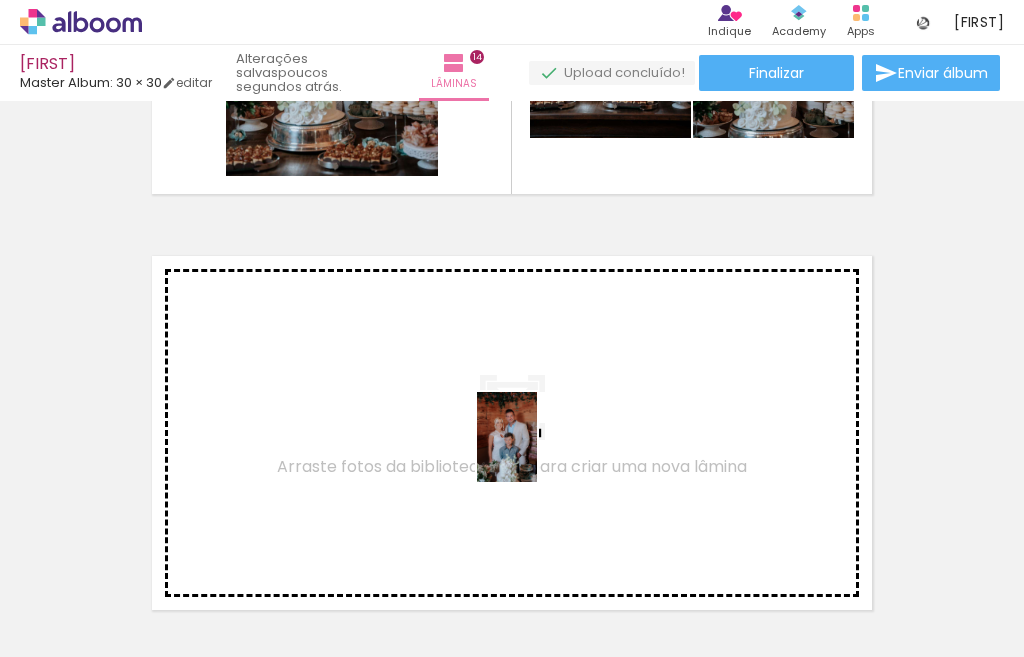 drag, startPoint x: 869, startPoint y: 605, endPoint x: 531, endPoint y: 449, distance: 372.26334 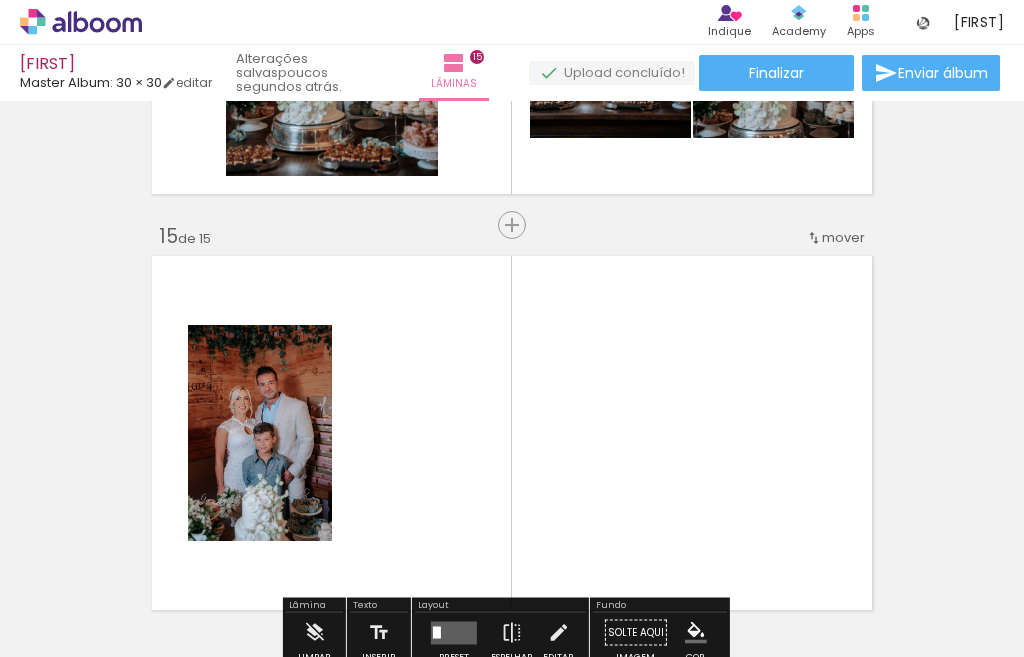 scroll, scrollTop: 5849, scrollLeft: 0, axis: vertical 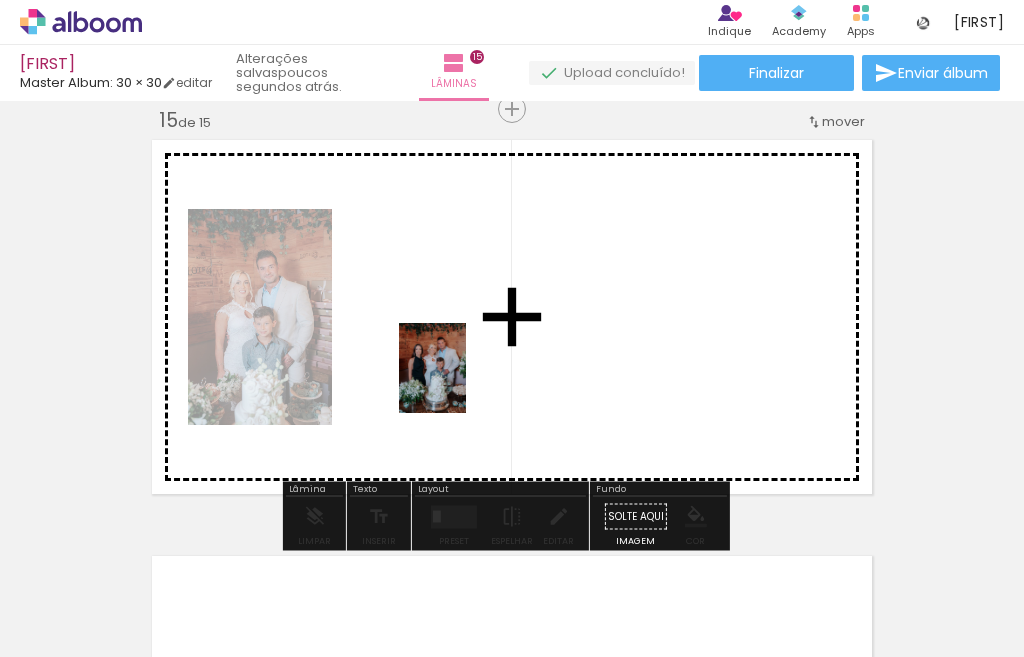 drag, startPoint x: 986, startPoint y: 599, endPoint x: 459, endPoint y: 382, distance: 569.92804 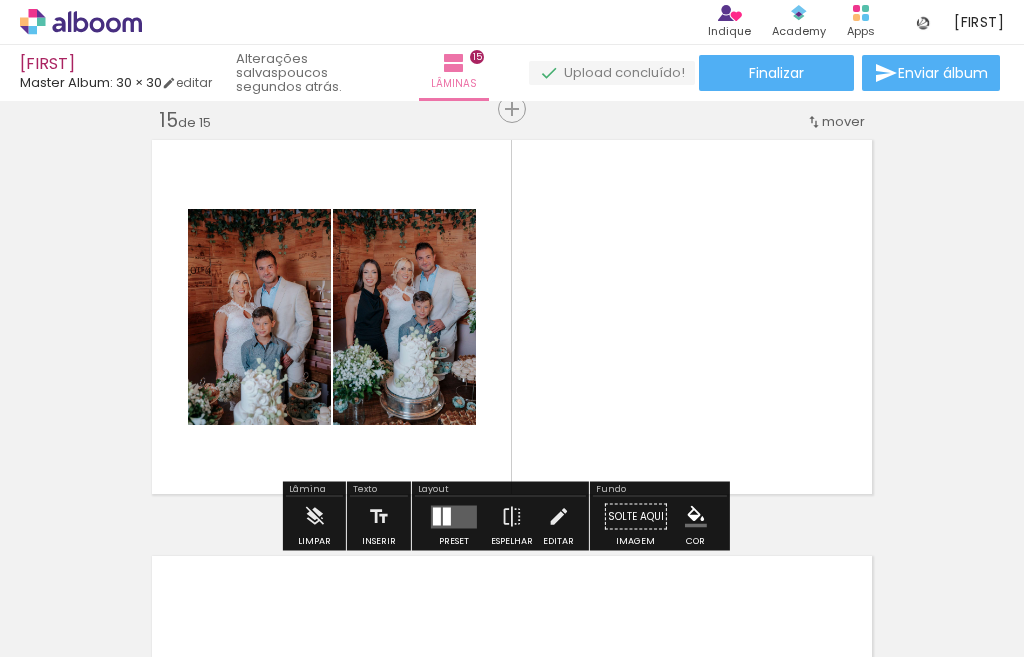 scroll, scrollTop: 0, scrollLeft: 4897, axis: horizontal 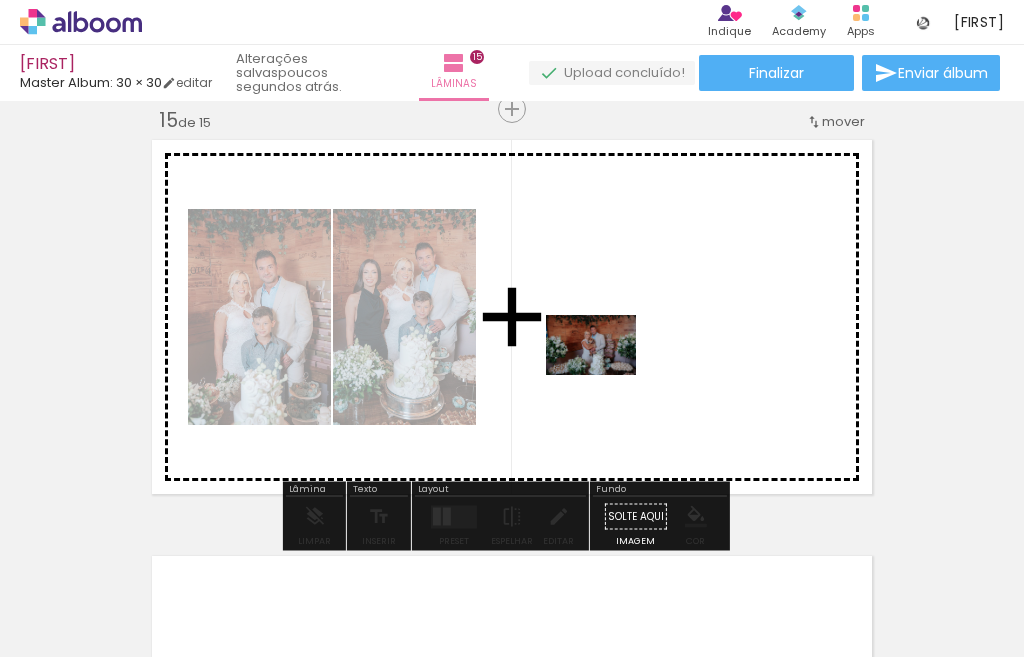 drag, startPoint x: 773, startPoint y: 602, endPoint x: 606, endPoint y: 375, distance: 281.81198 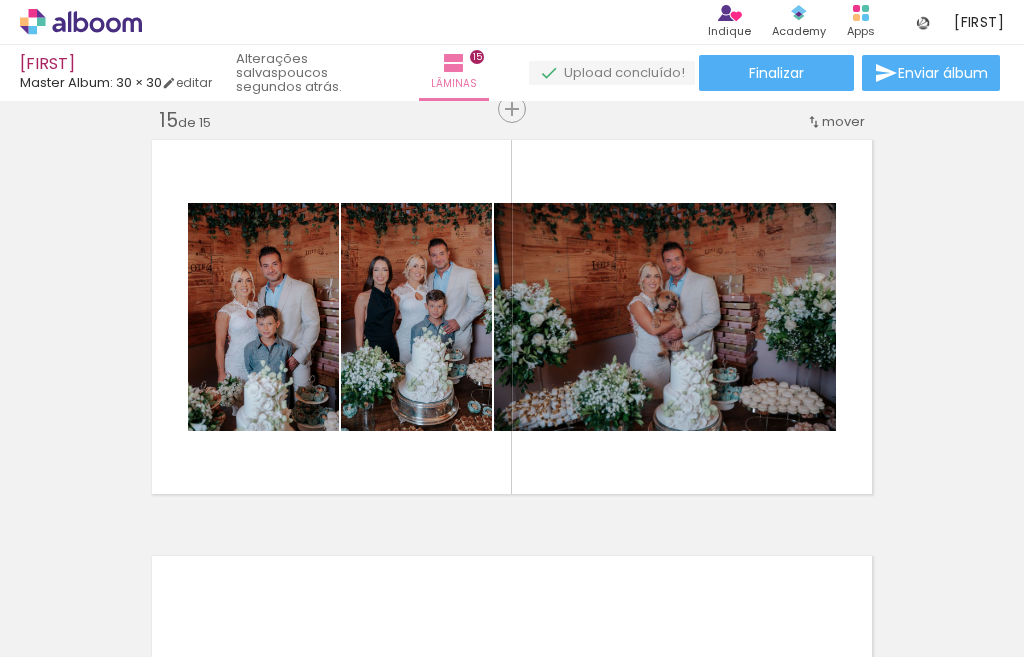scroll, scrollTop: 0, scrollLeft: 5150, axis: horizontal 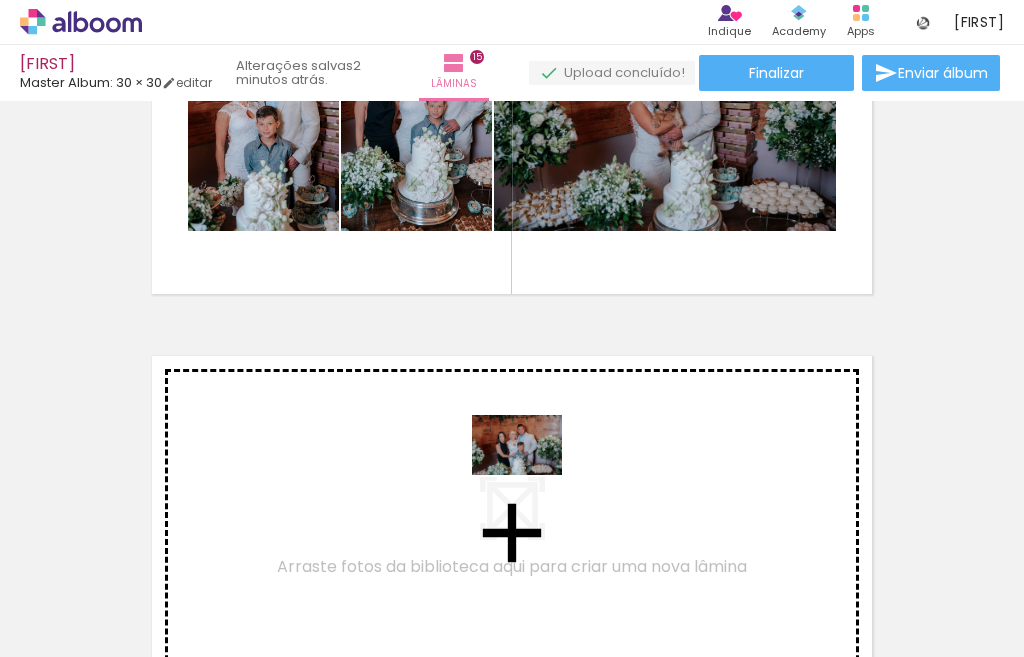 drag, startPoint x: 645, startPoint y: 610, endPoint x: 532, endPoint y: 475, distance: 176.05113 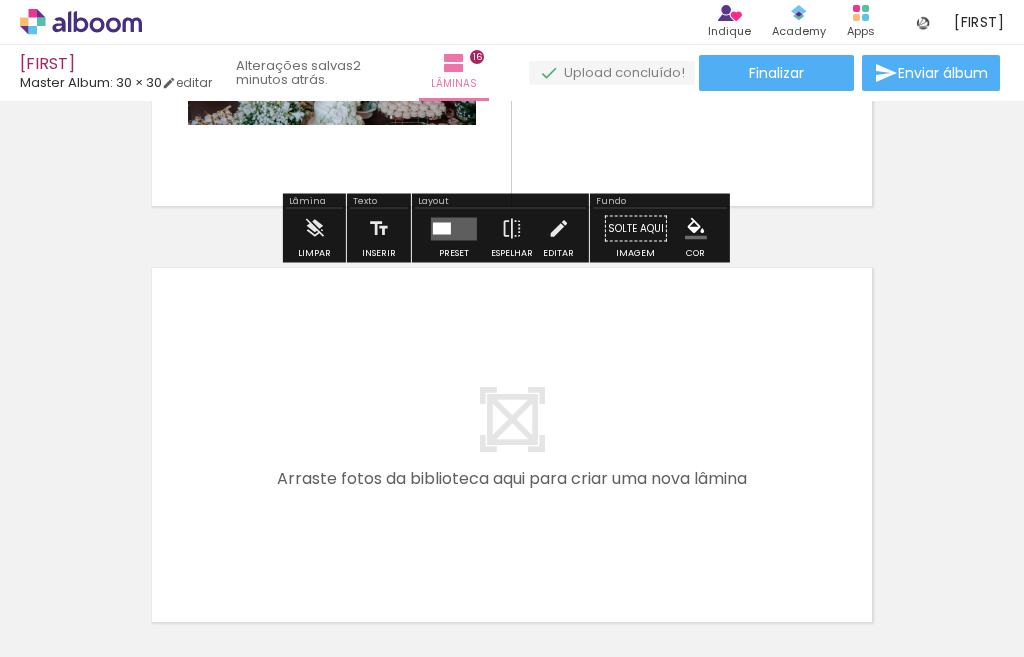 scroll, scrollTop: 6565, scrollLeft: 0, axis: vertical 